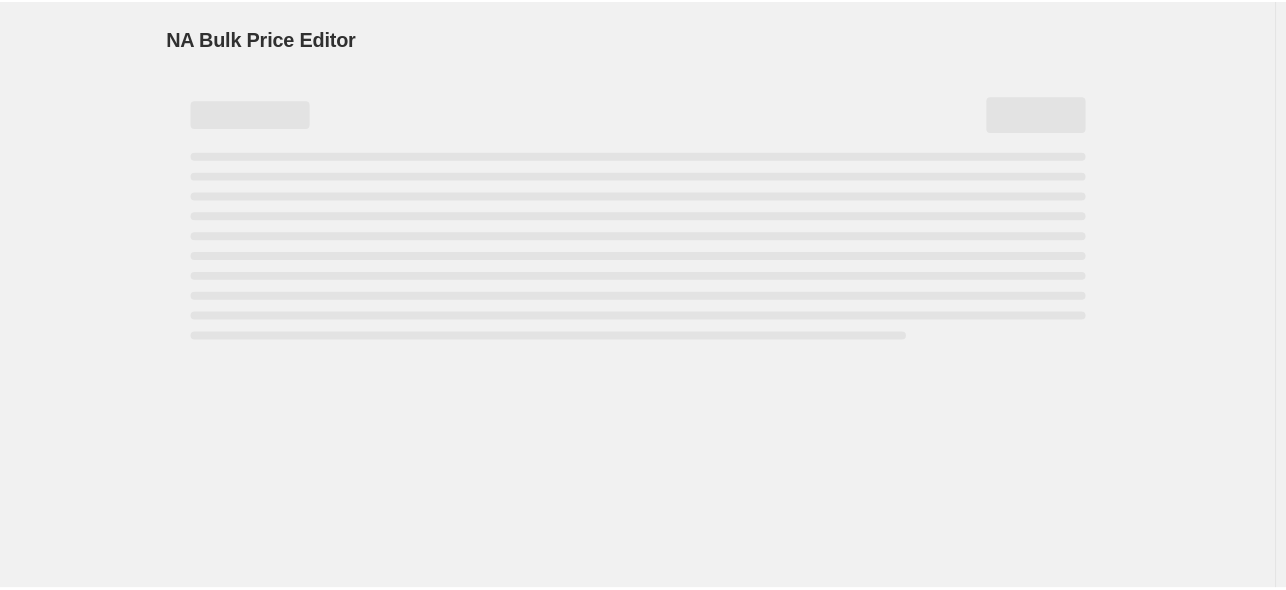scroll, scrollTop: 0, scrollLeft: 0, axis: both 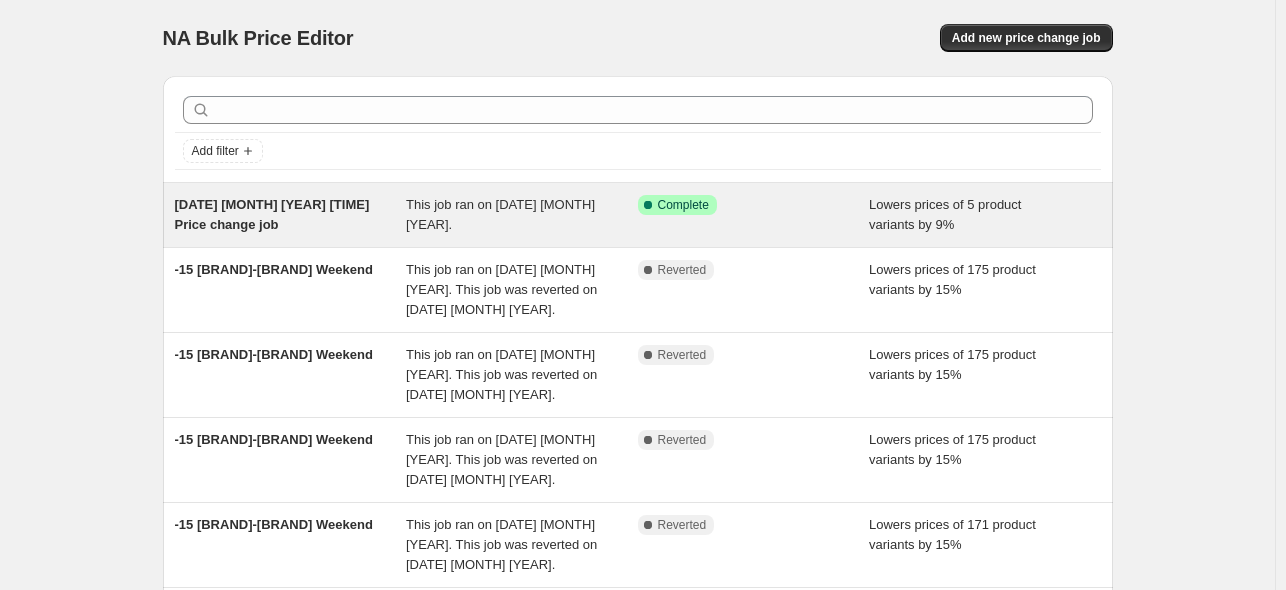 click on "[DATE] [MONTH] [YEAR] [TIME] Price change job" at bounding box center [272, 214] 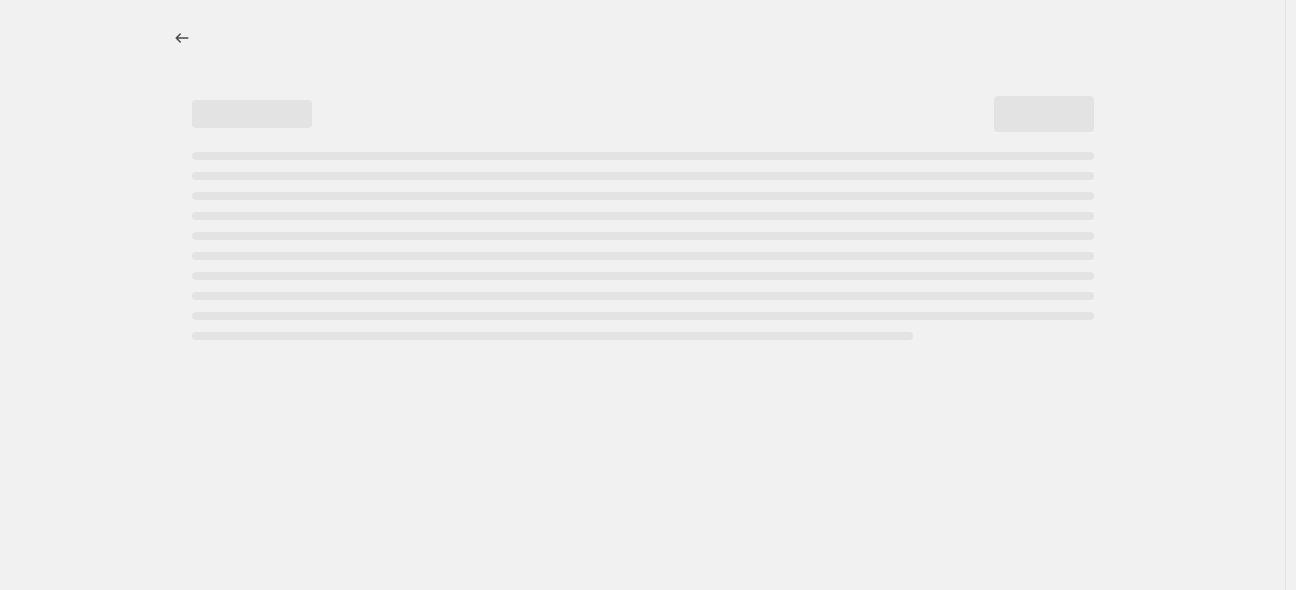 select on "percentage" 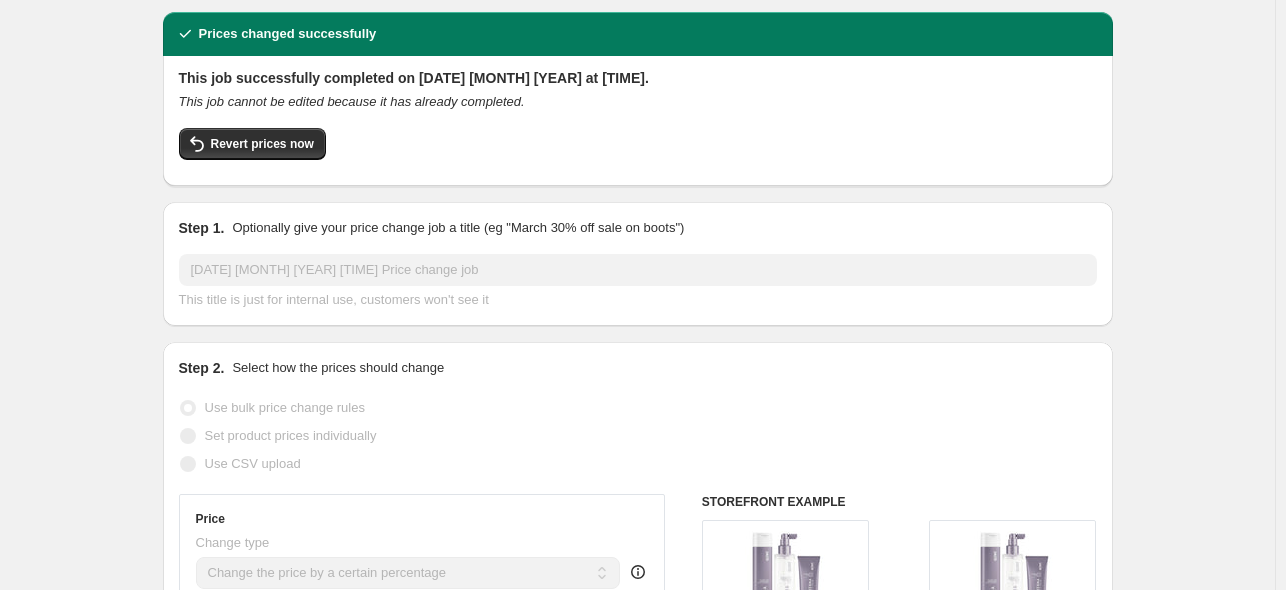 scroll, scrollTop: 0, scrollLeft: 0, axis: both 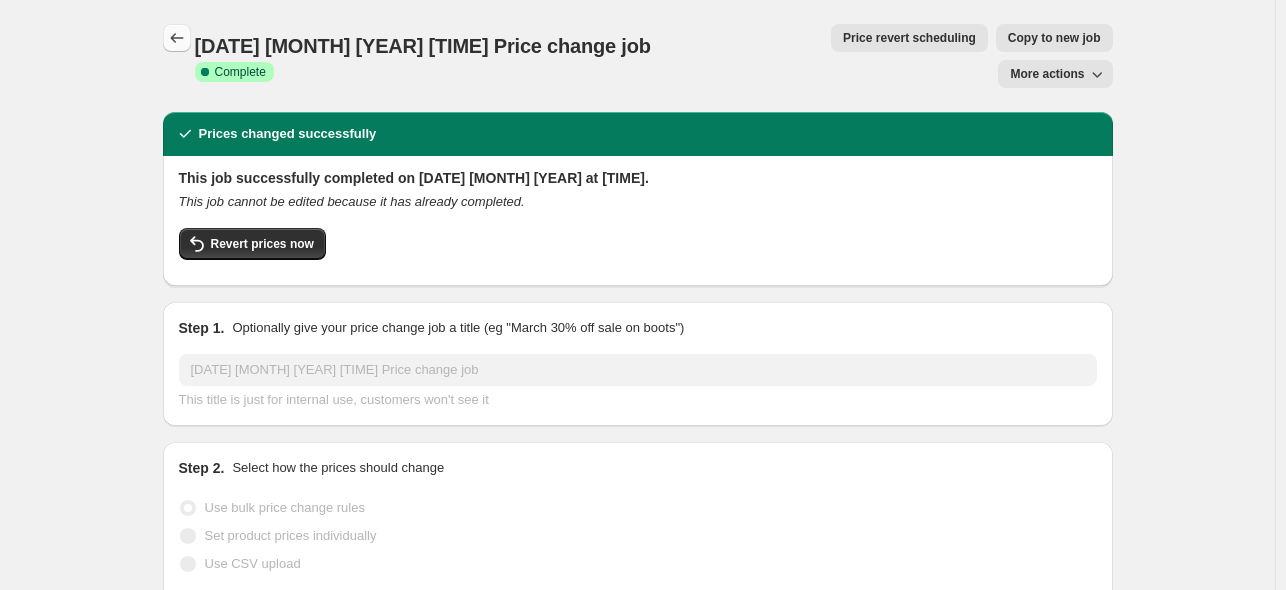 click 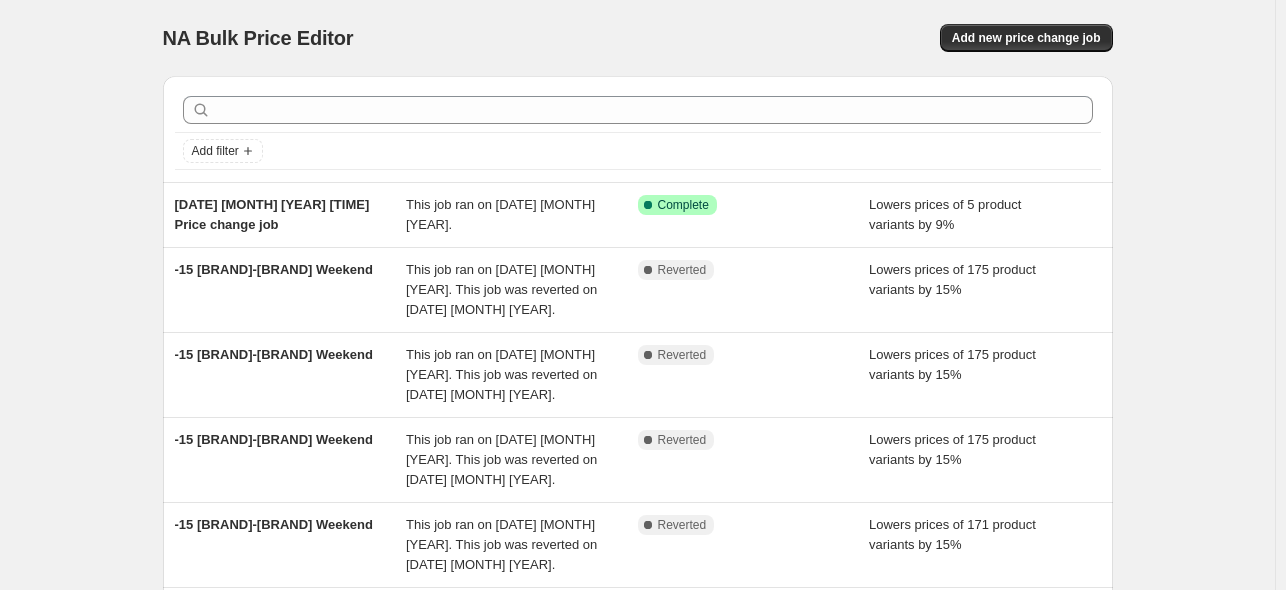 scroll, scrollTop: 100, scrollLeft: 0, axis: vertical 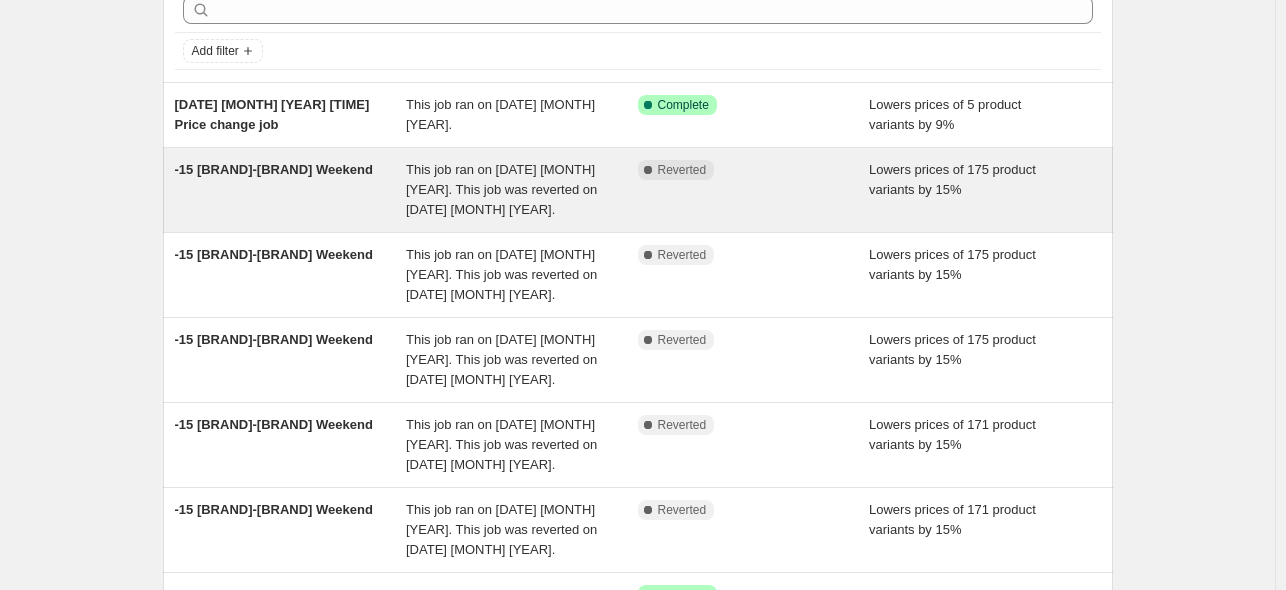 click on "-15 [BRAND]-[BRAND] Weekend" at bounding box center [291, 190] 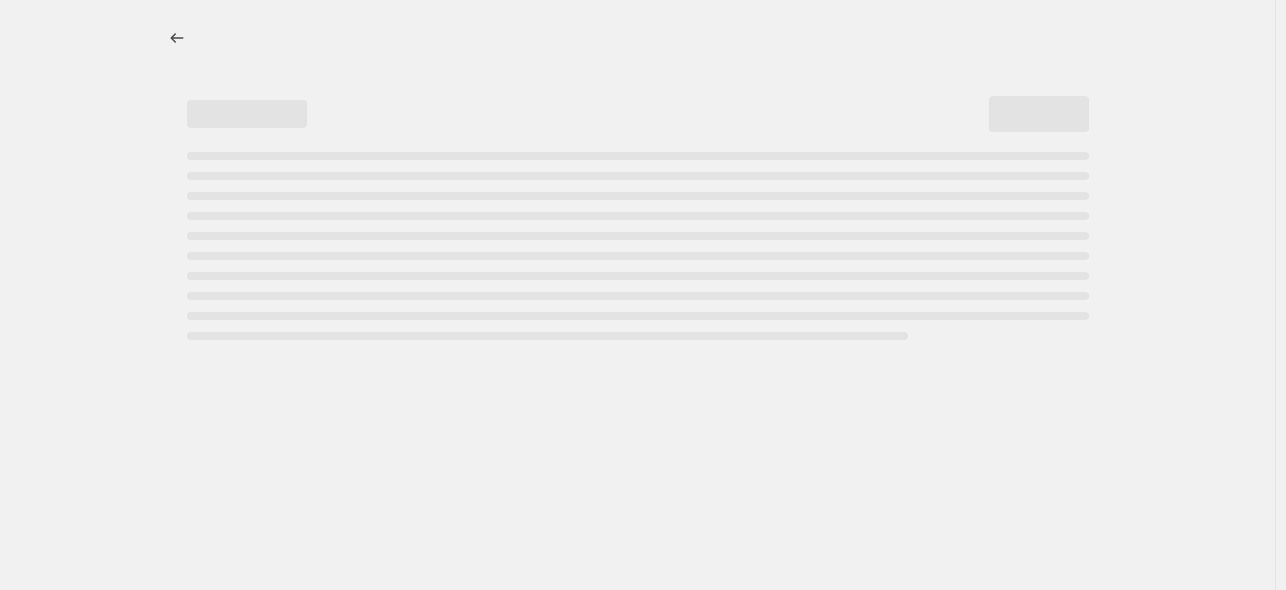 scroll, scrollTop: 0, scrollLeft: 0, axis: both 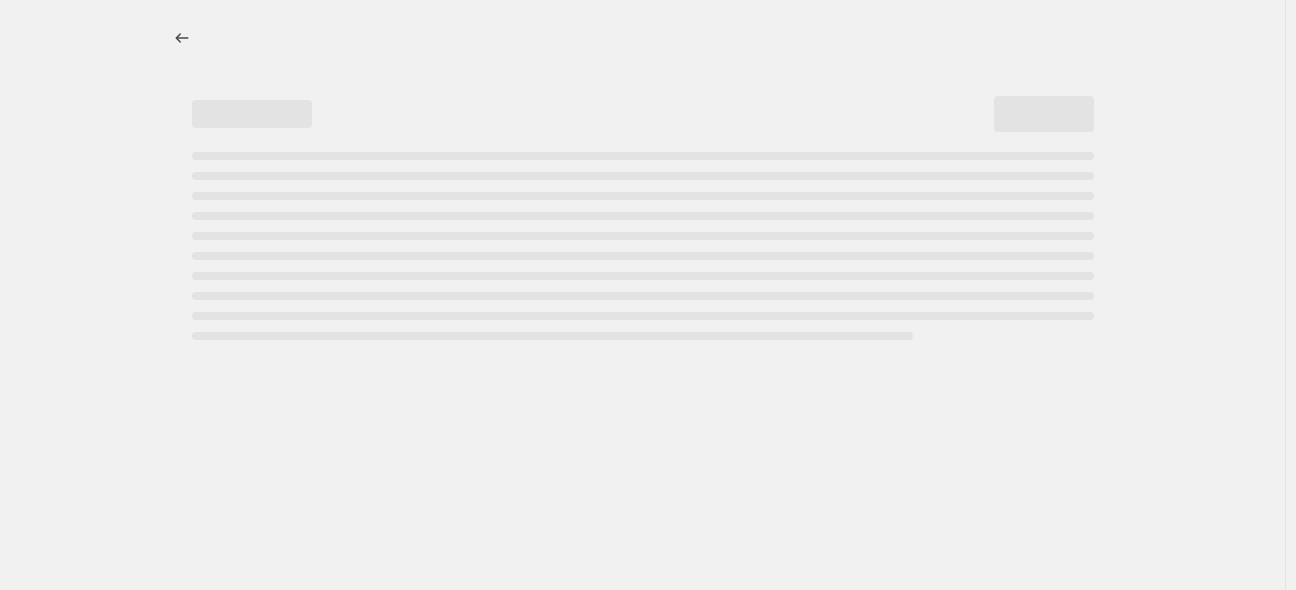 select on "percentage" 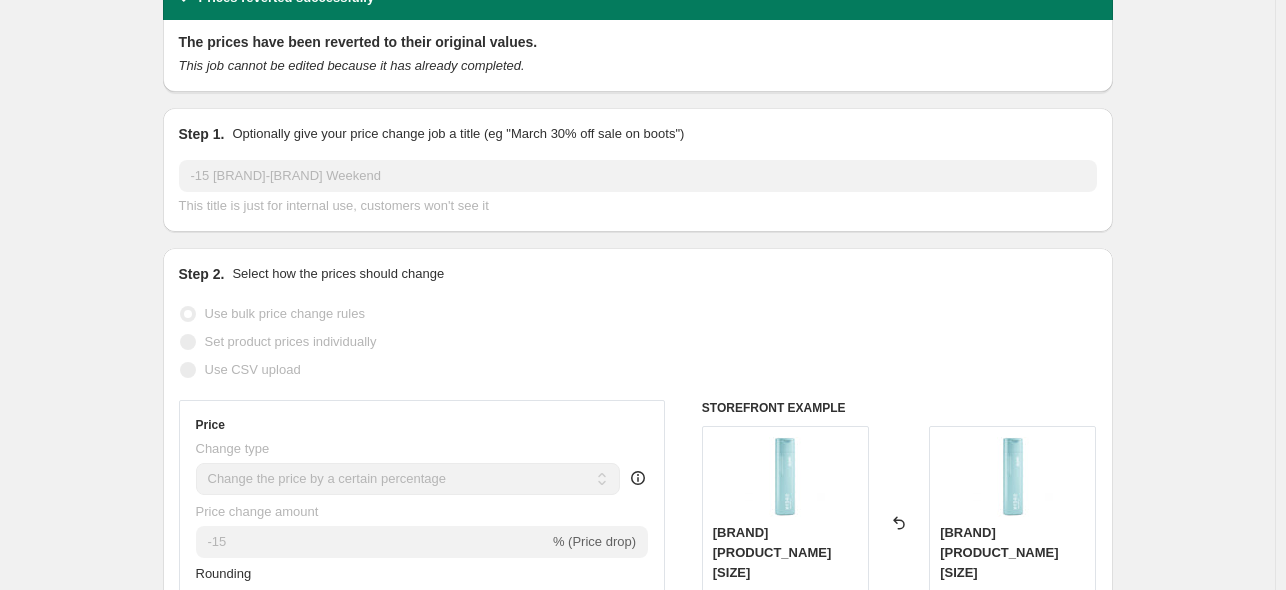 scroll, scrollTop: 0, scrollLeft: 0, axis: both 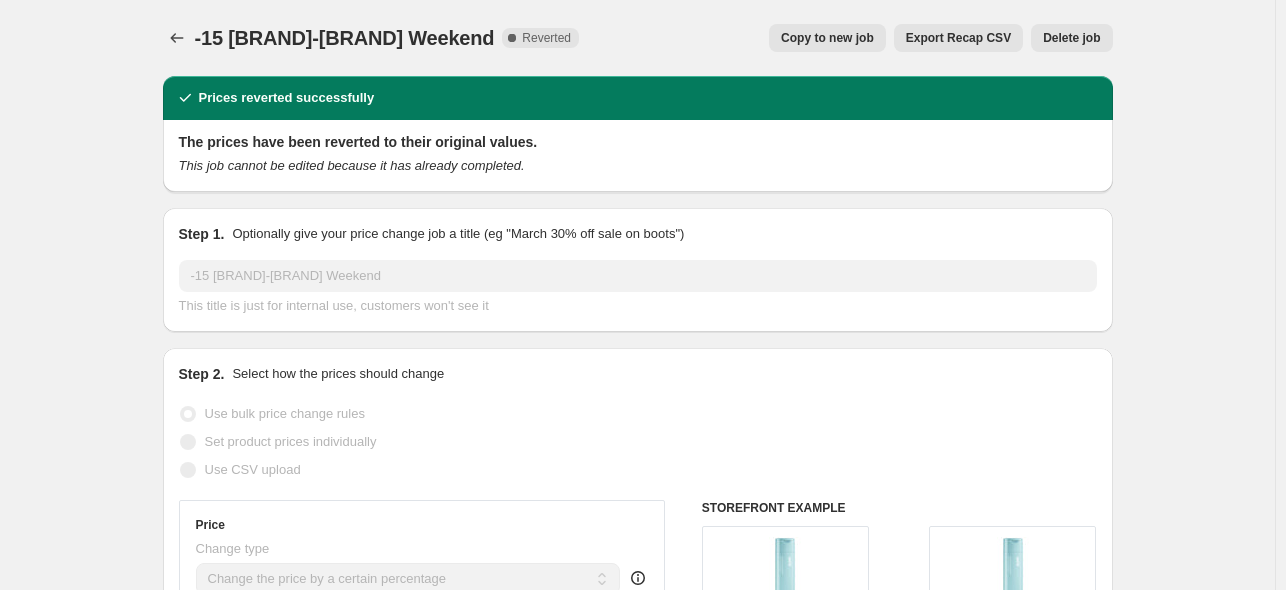 click on "Copy to new job" at bounding box center [827, 38] 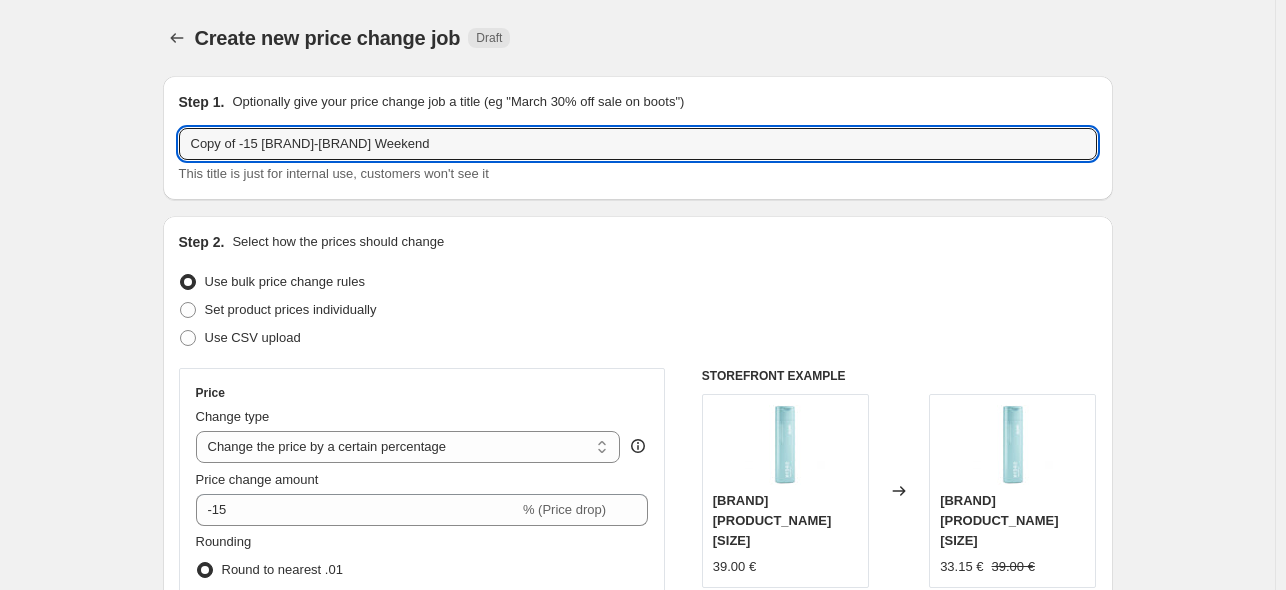 drag, startPoint x: 246, startPoint y: 147, endPoint x: 26, endPoint y: 183, distance: 222.926 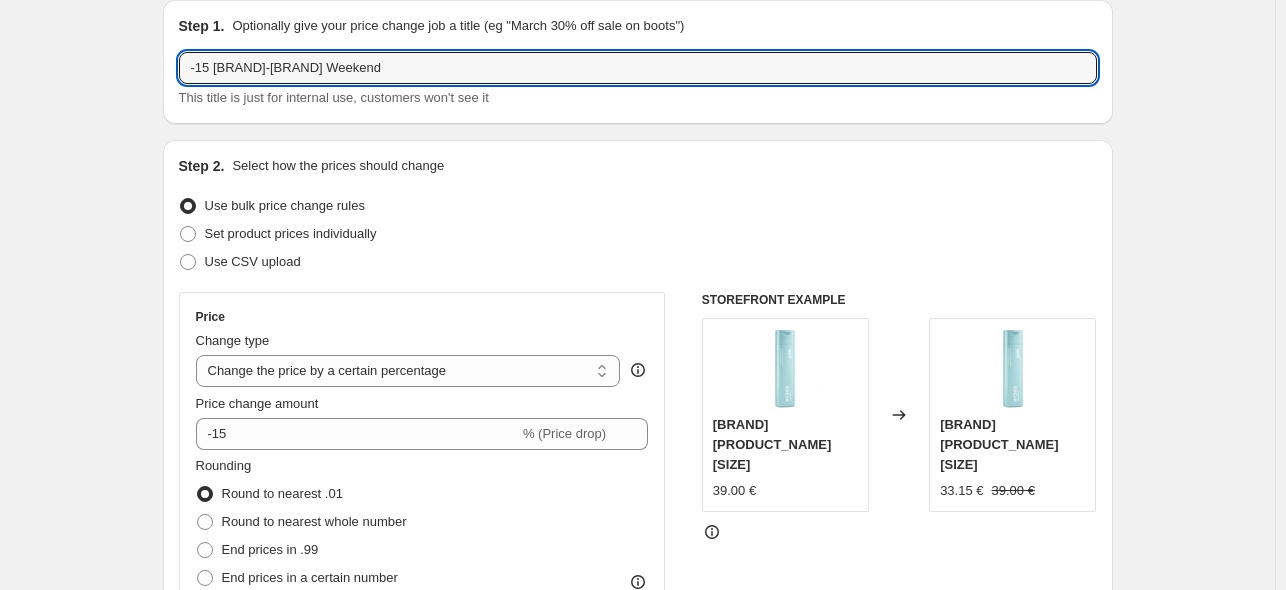 scroll, scrollTop: 0, scrollLeft: 0, axis: both 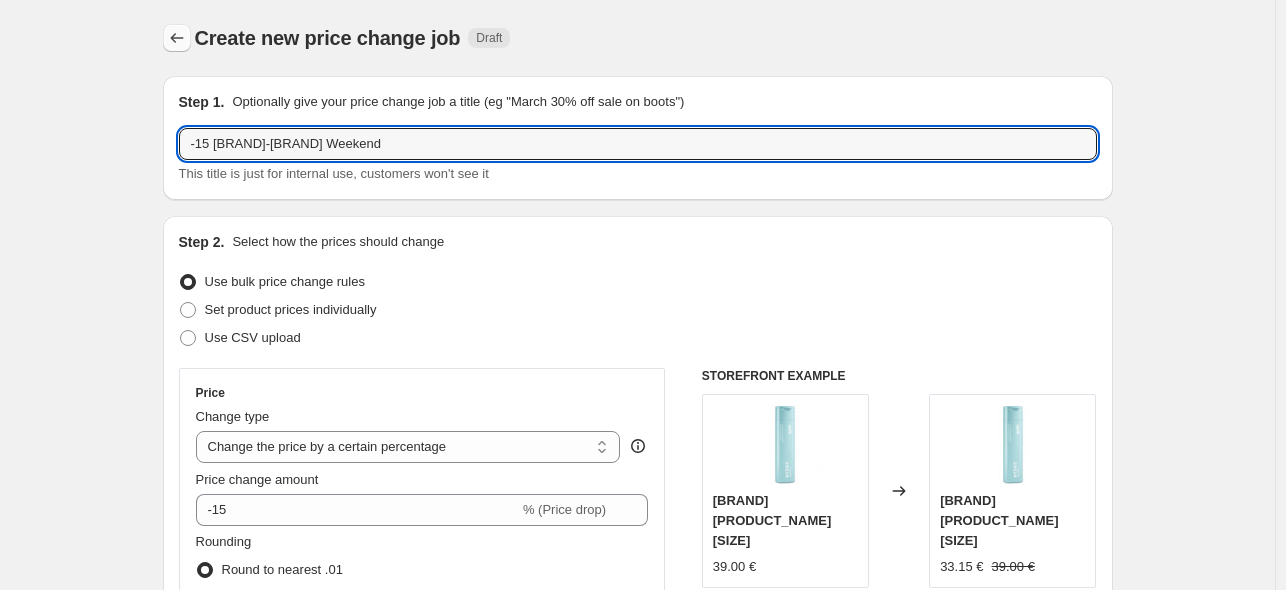 type on "-15 [BRAND]-[BRAND] Weekend" 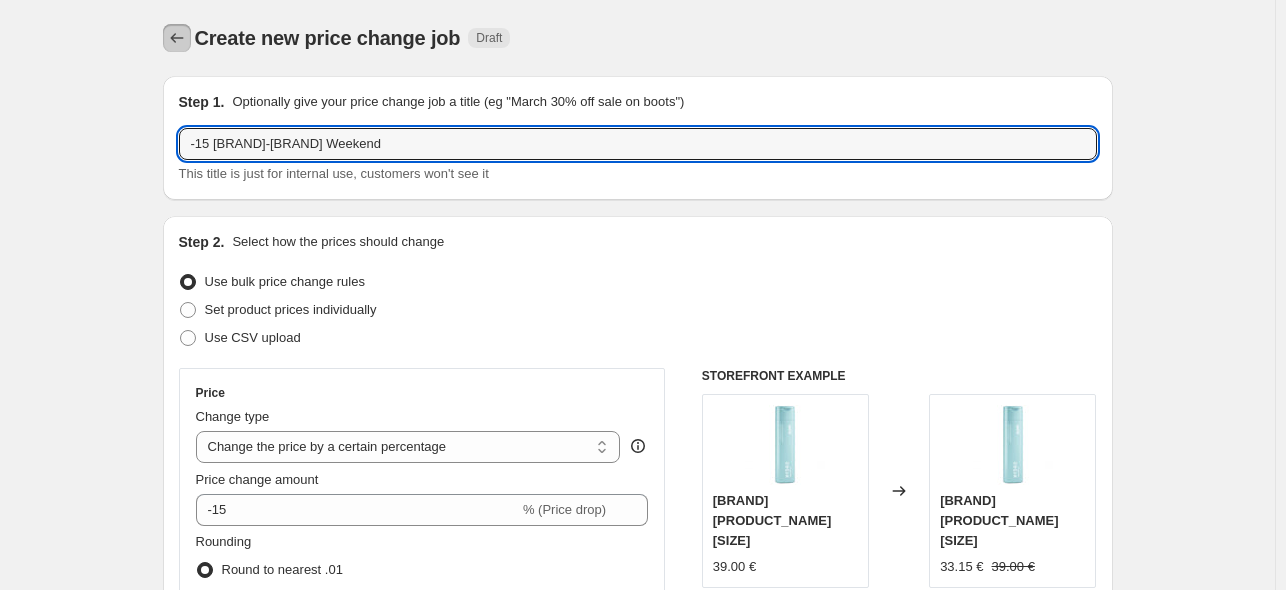 click 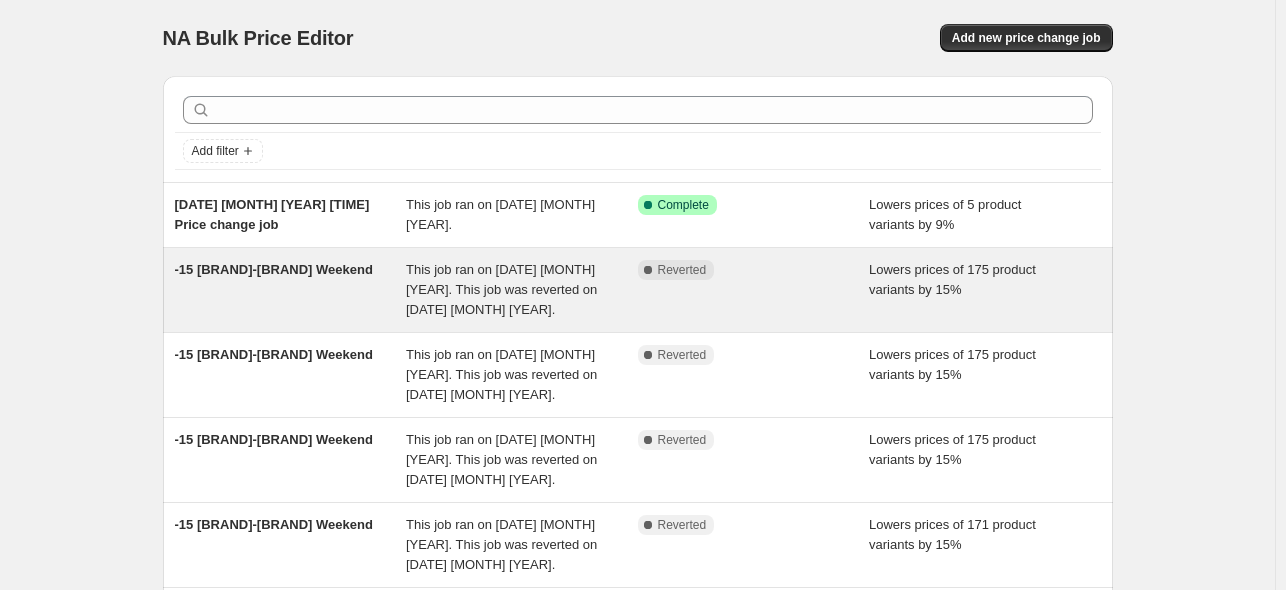 click on "-15 [BRAND]-[BRAND] Weekend This job ran on [DATE] [MONTH] [YEAR]. This job was reverted on [DATE] [MONTH] [YEAR]. Complete Reverted Lowers prices of 175 product variants by 15%" at bounding box center [638, 290] 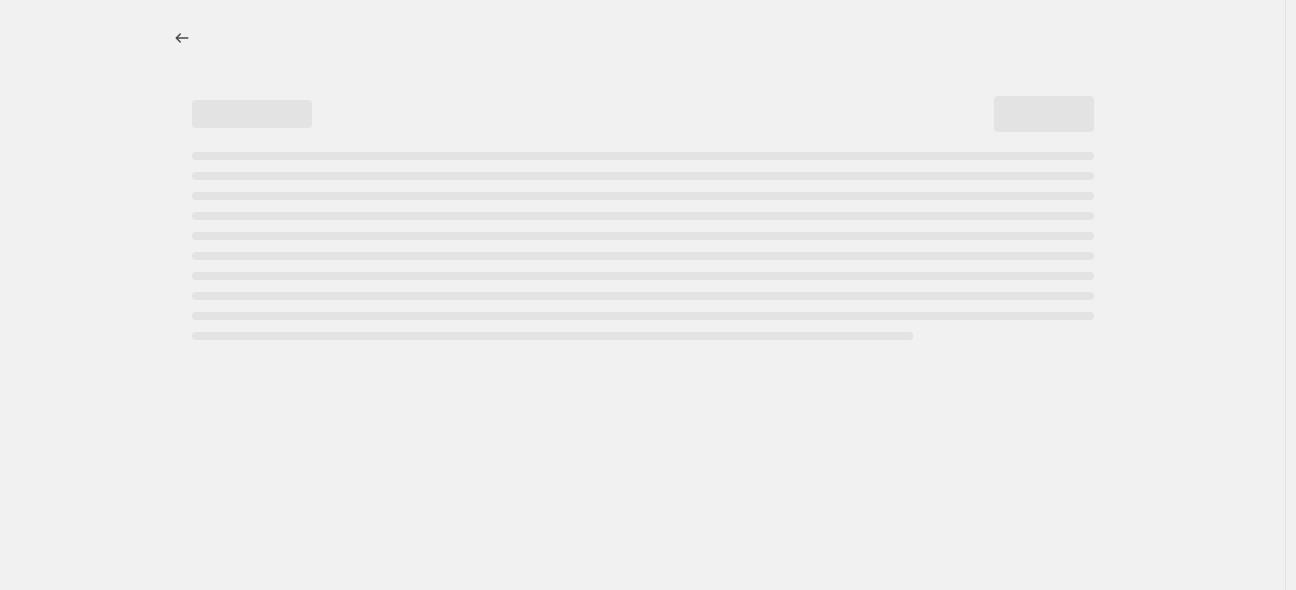 select on "percentage" 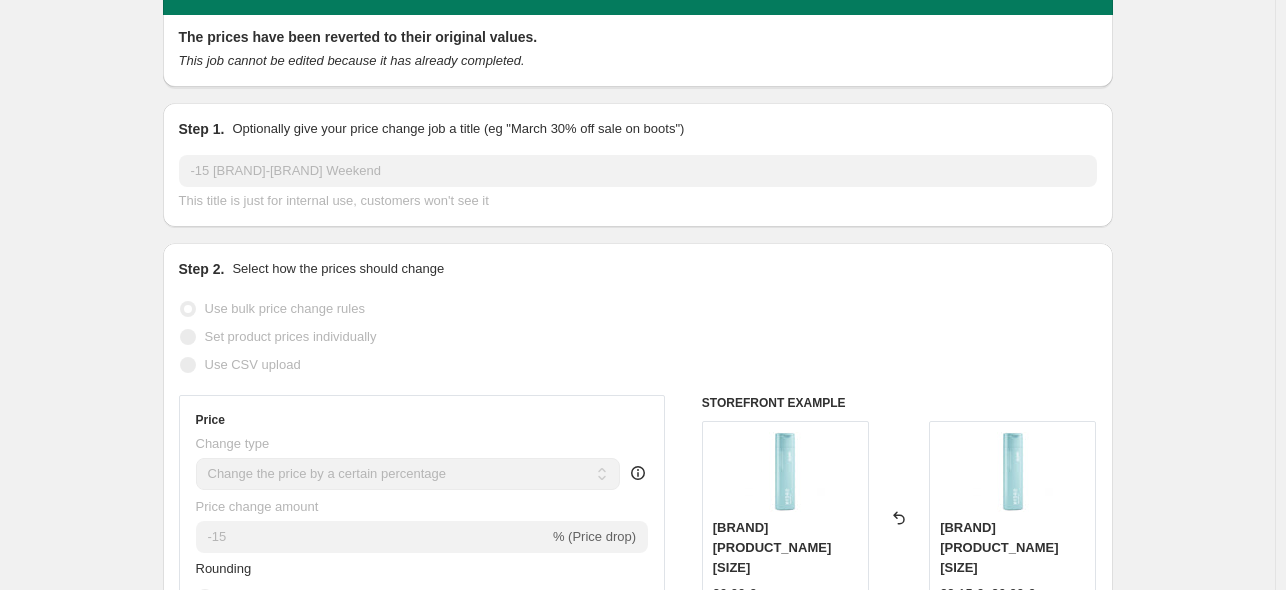 scroll, scrollTop: 5, scrollLeft: 0, axis: vertical 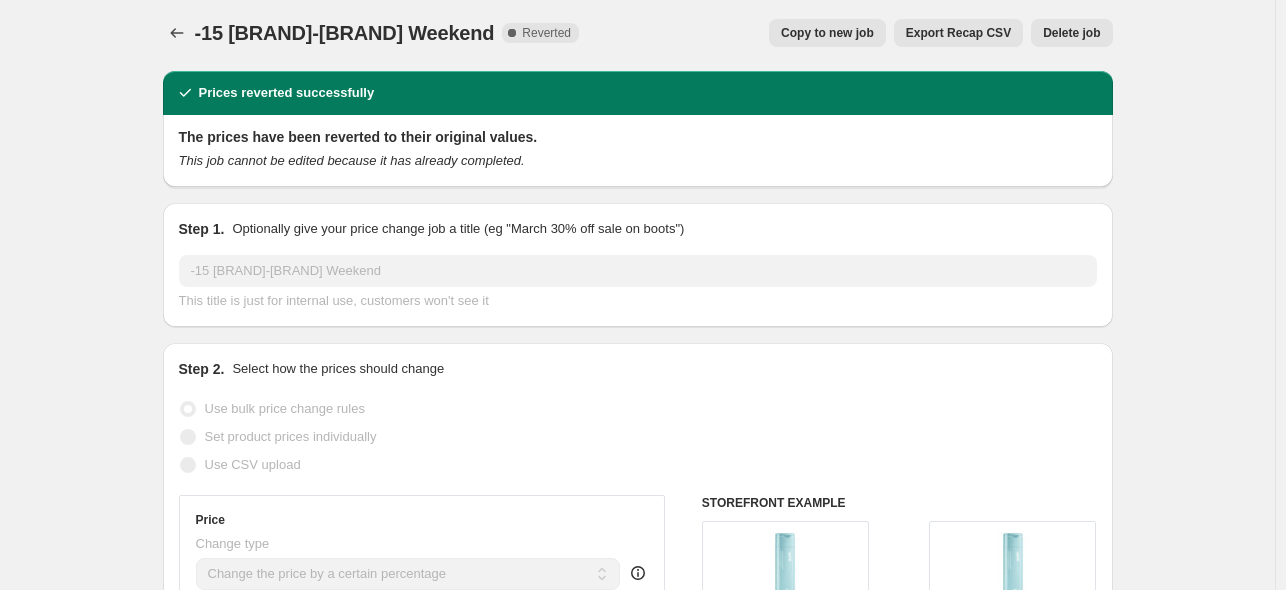 click on "Copy to new job" at bounding box center (827, 33) 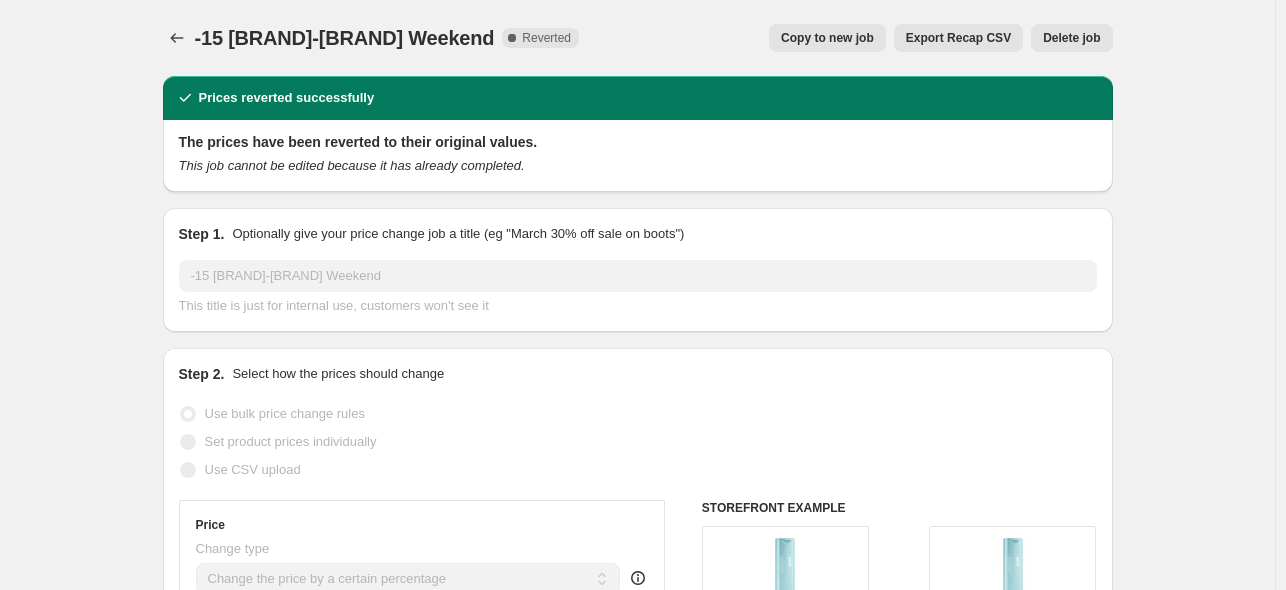 select on "percentage" 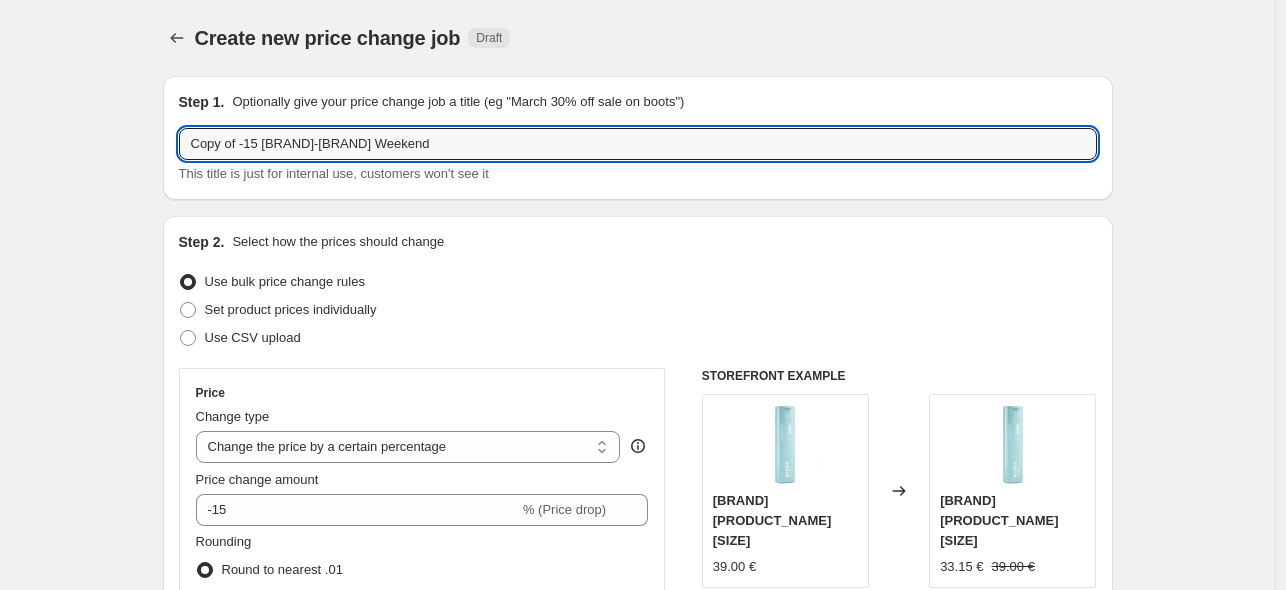 drag, startPoint x: 246, startPoint y: 155, endPoint x: 28, endPoint y: 184, distance: 219.92044 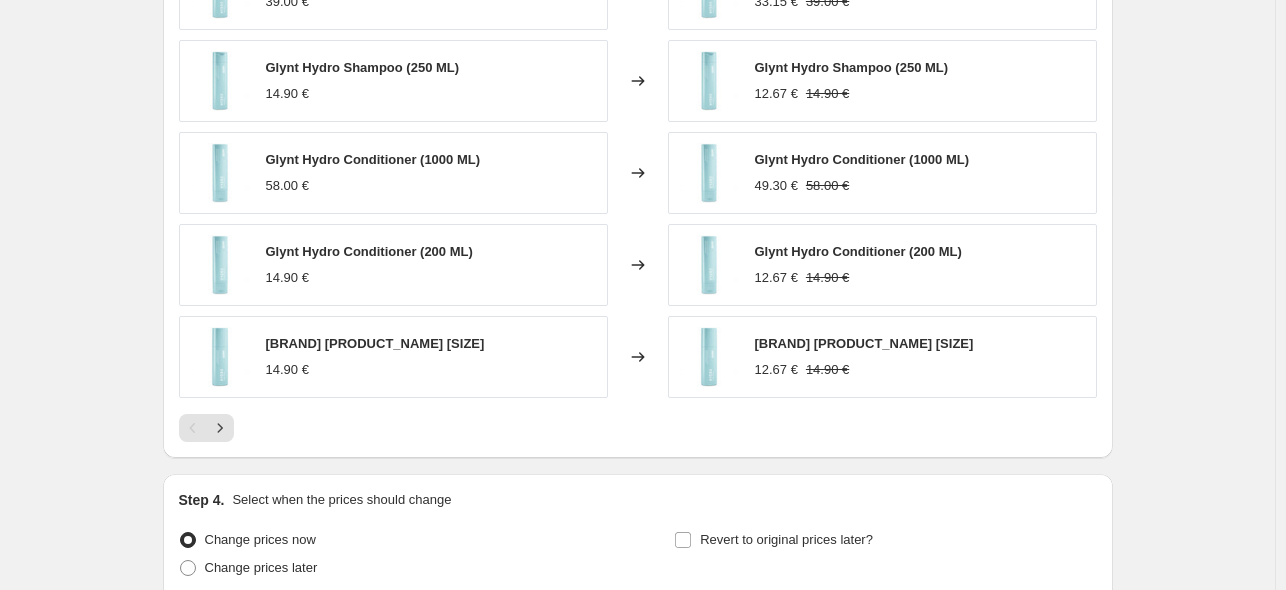 scroll, scrollTop: 1676, scrollLeft: 0, axis: vertical 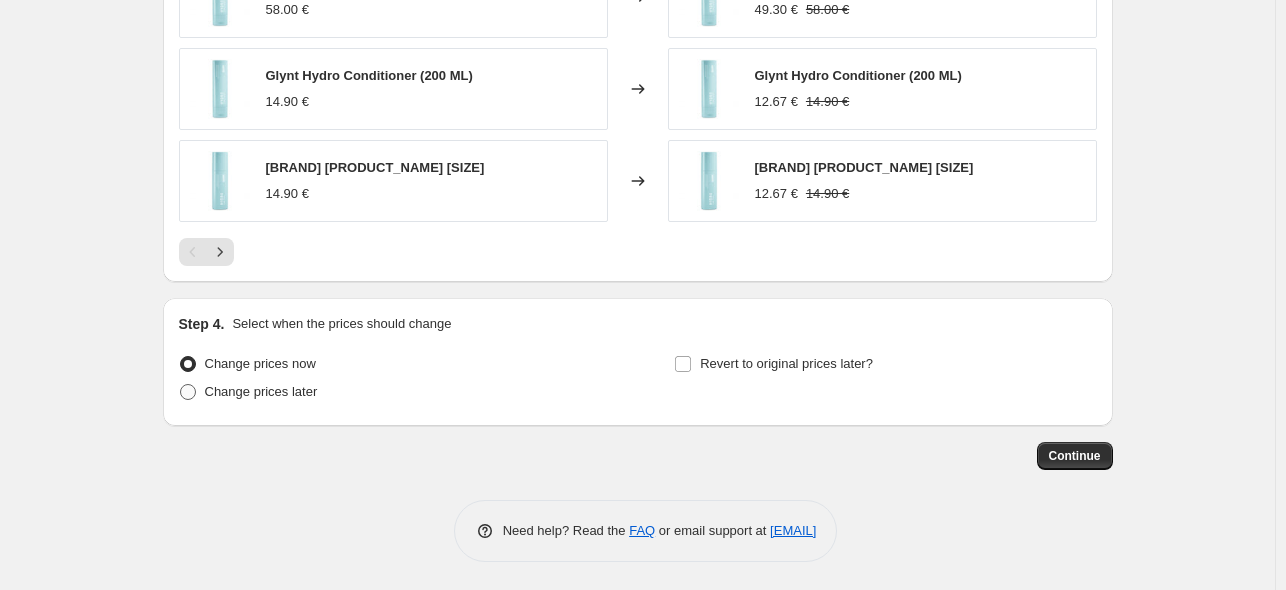 type on "-15 [BRAND]-[BRAND] Weekend" 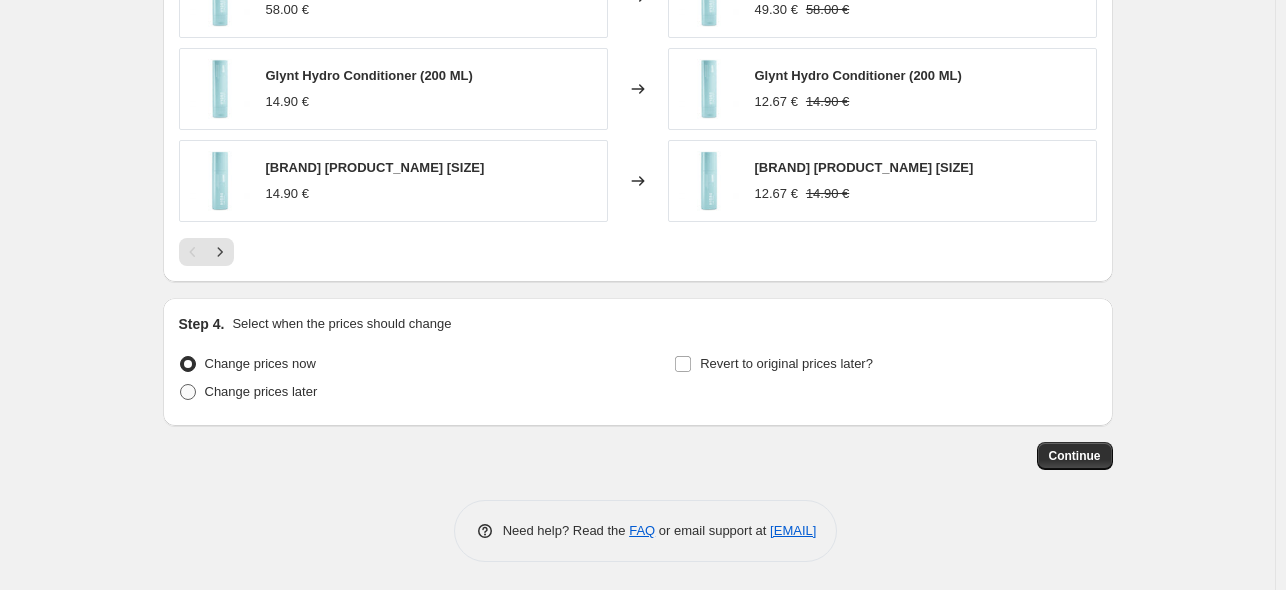 radio on "true" 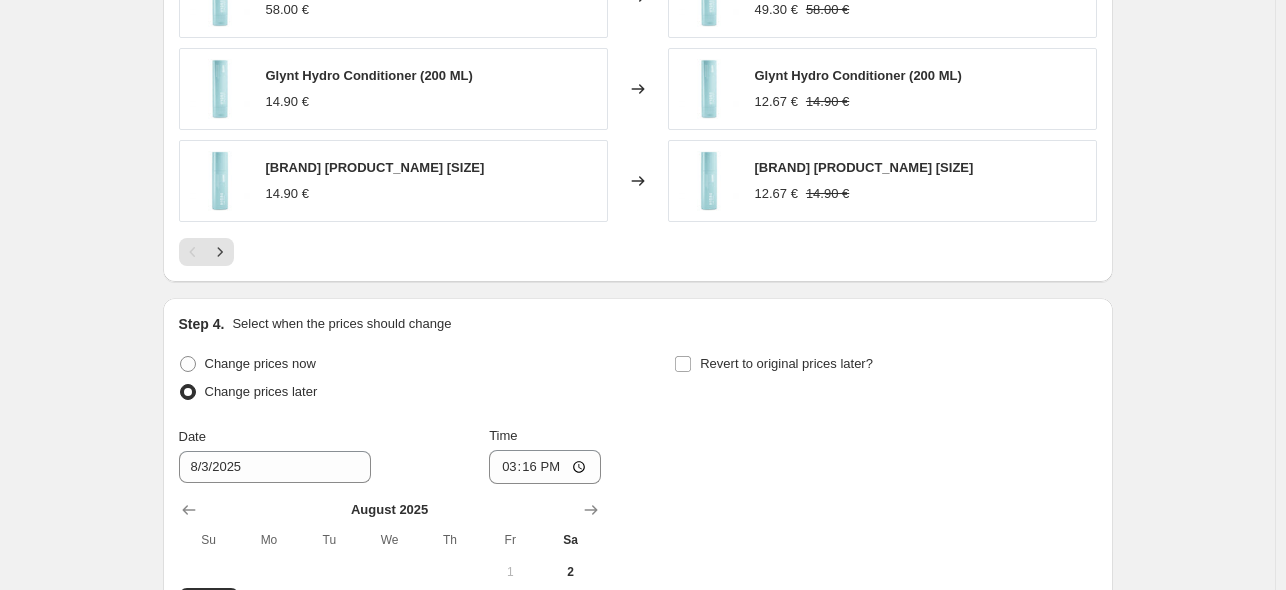 scroll, scrollTop: 1976, scrollLeft: 0, axis: vertical 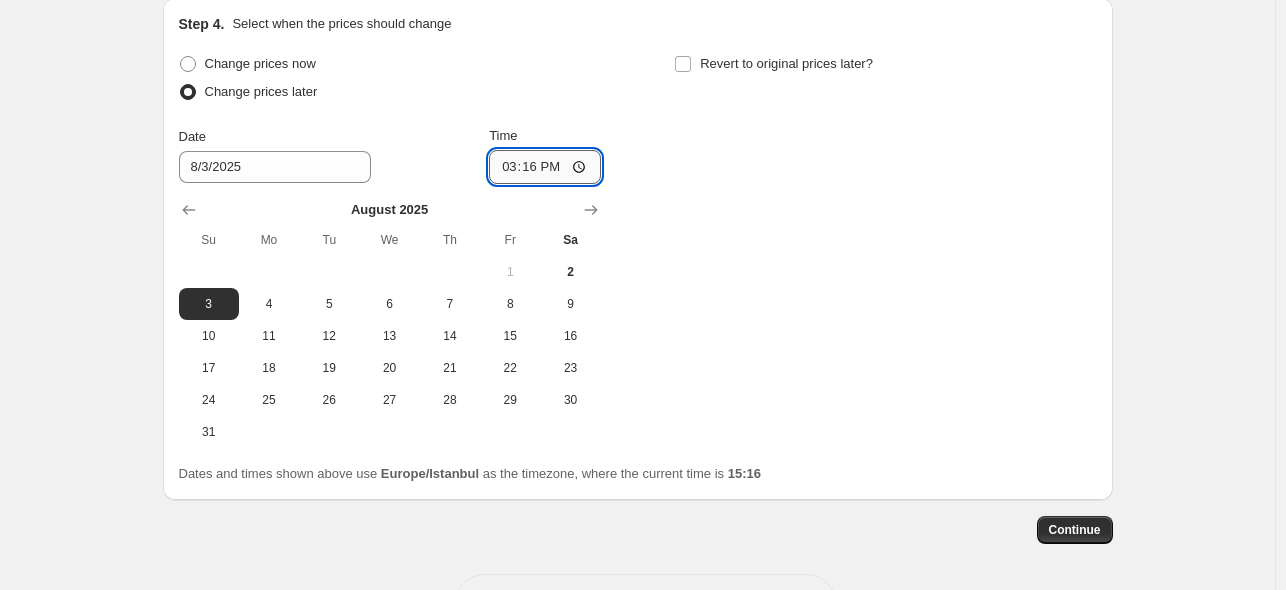 click on "15:16" at bounding box center (545, 167) 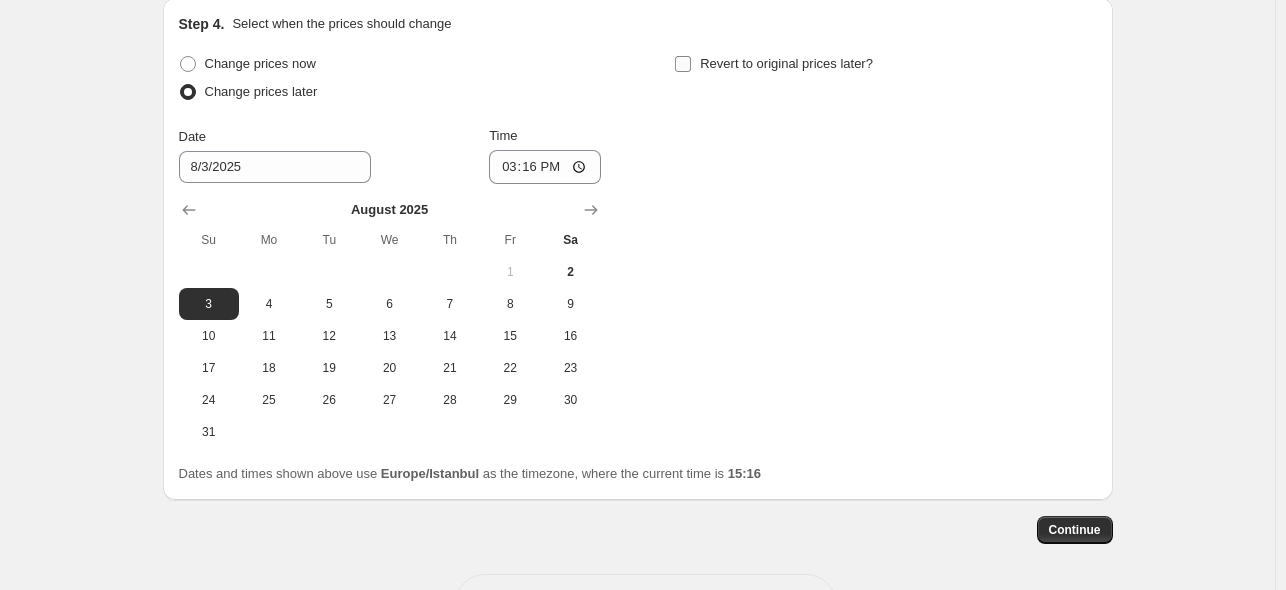 click on "Revert to original prices later?" at bounding box center [786, 63] 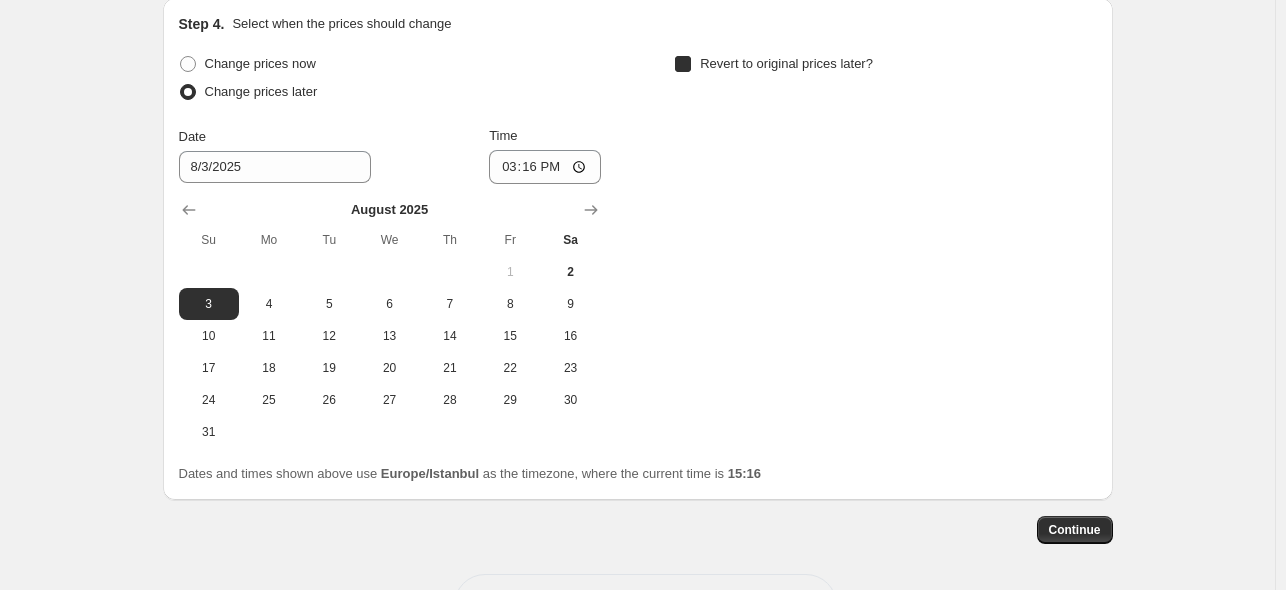 checkbox on "true" 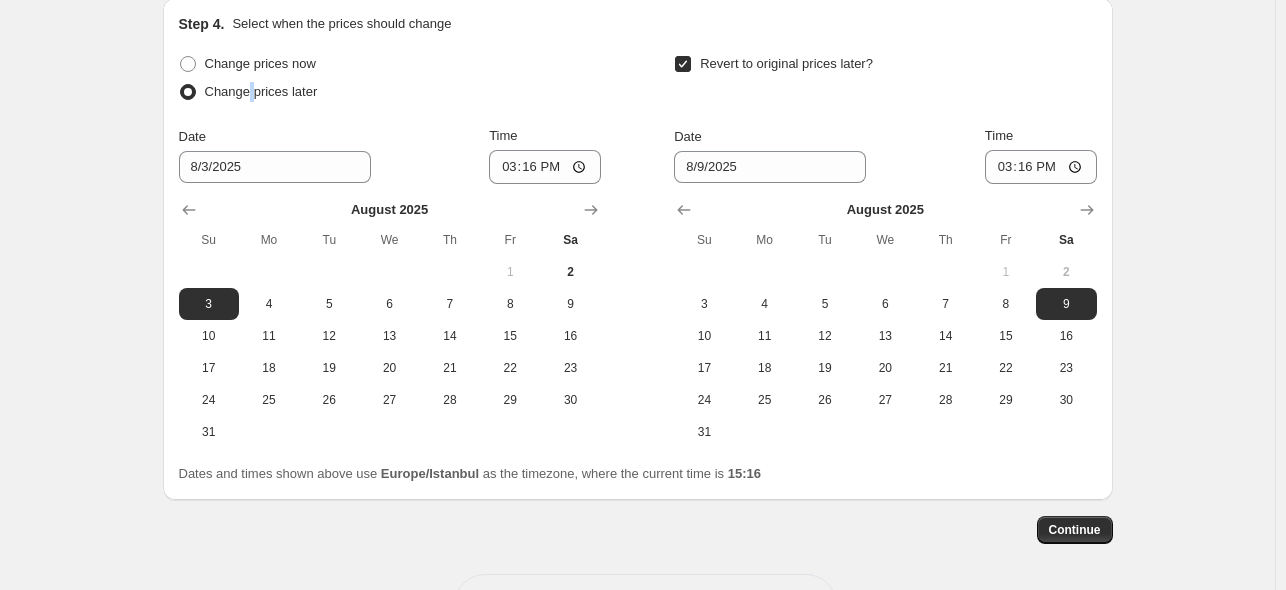 click on "Change prices later" at bounding box center (261, 92) 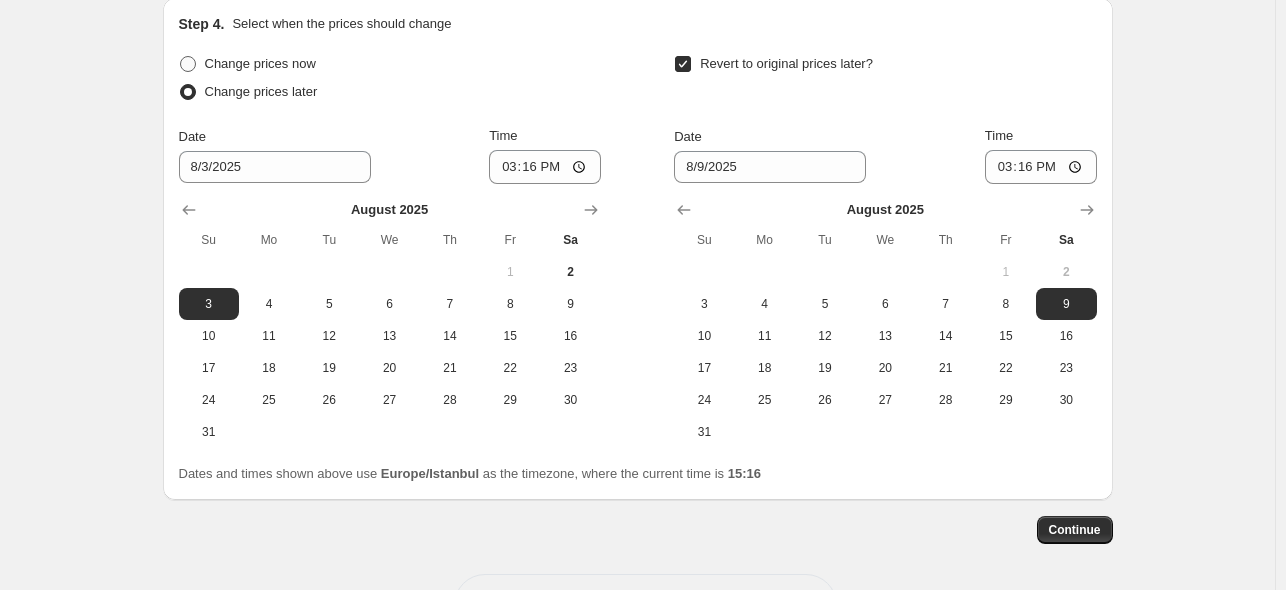 click on "Change prices now" at bounding box center [247, 64] 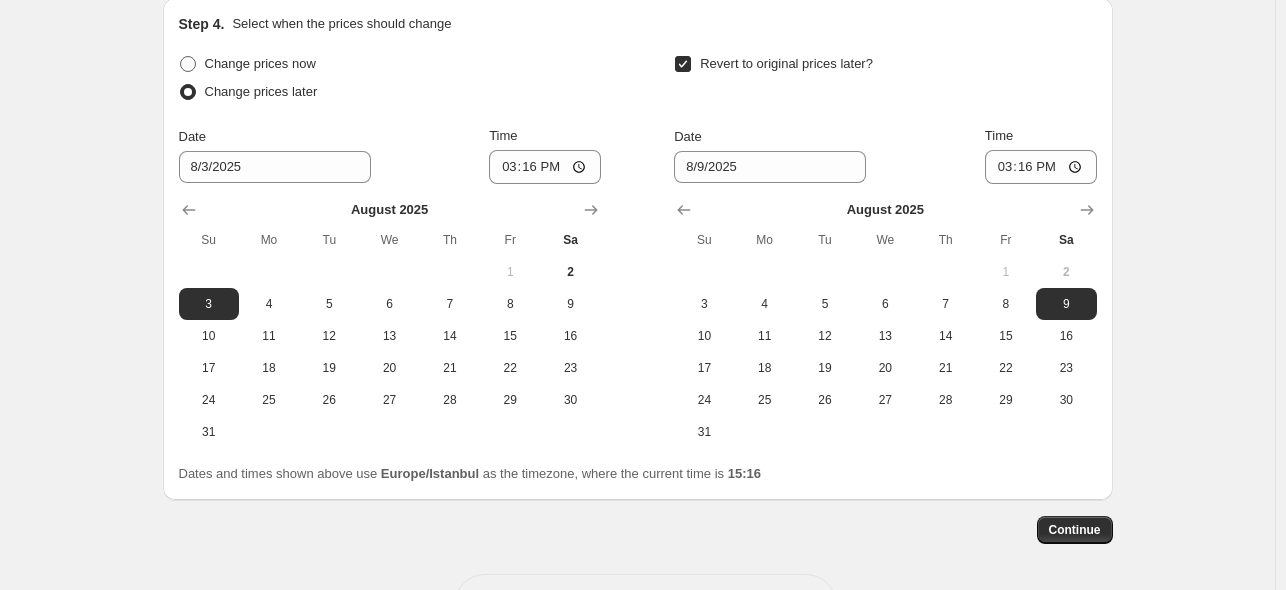 radio on "true" 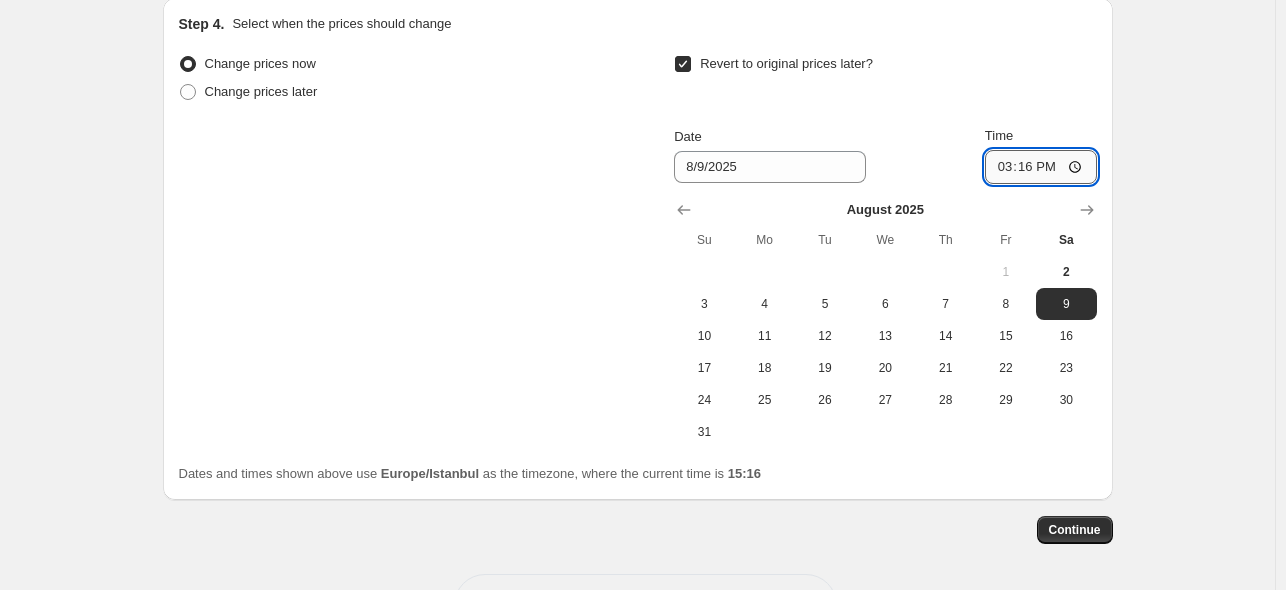 click on "15:16" at bounding box center (1041, 167) 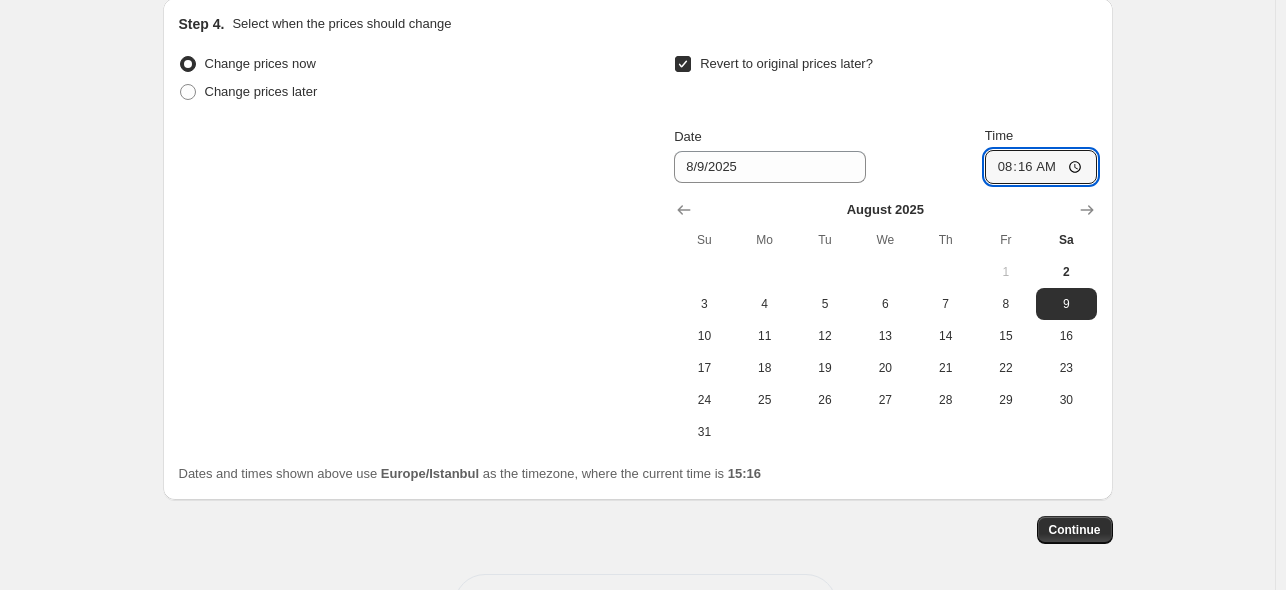 type on "08:00" 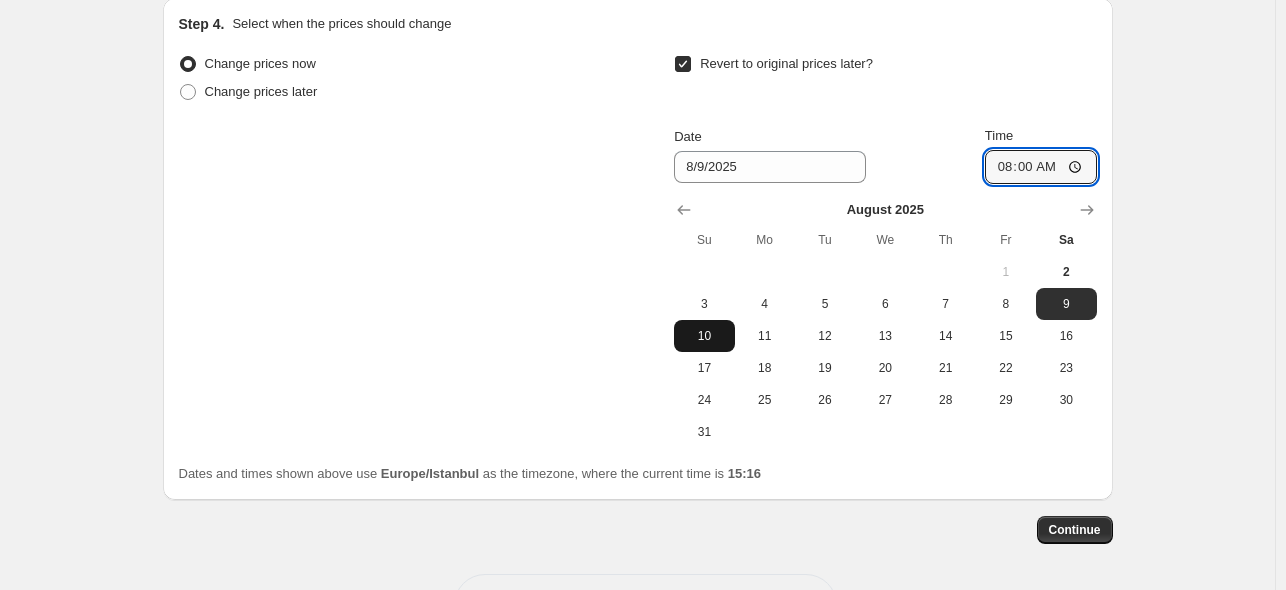 click on "10" at bounding box center [704, 336] 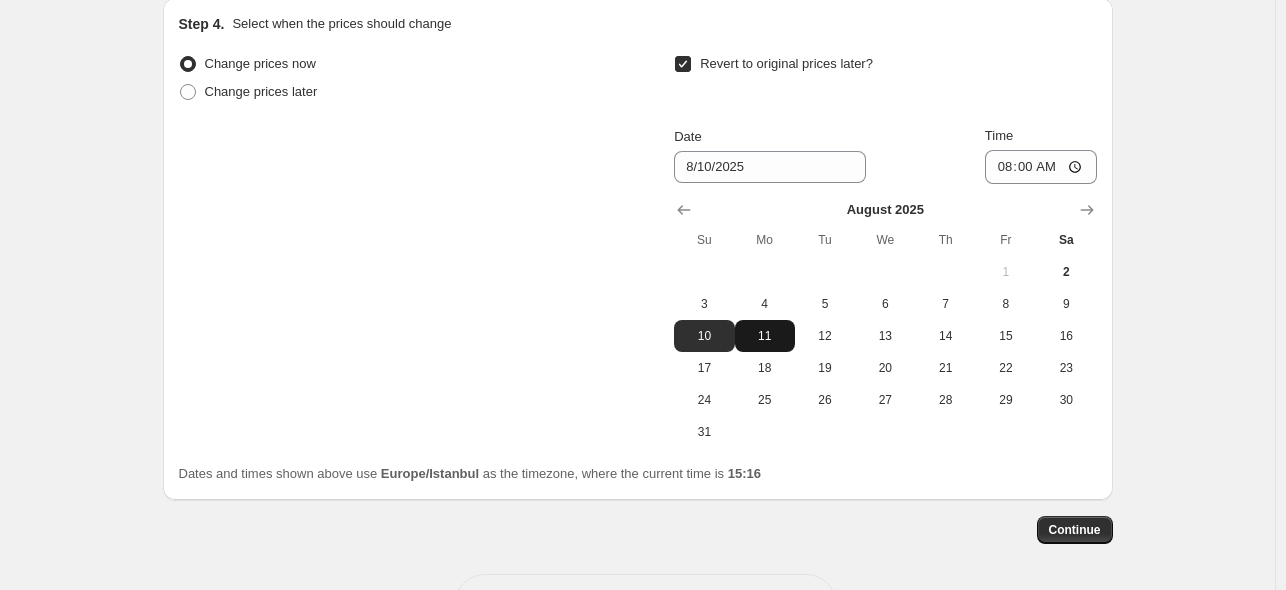 click on "11" at bounding box center [765, 336] 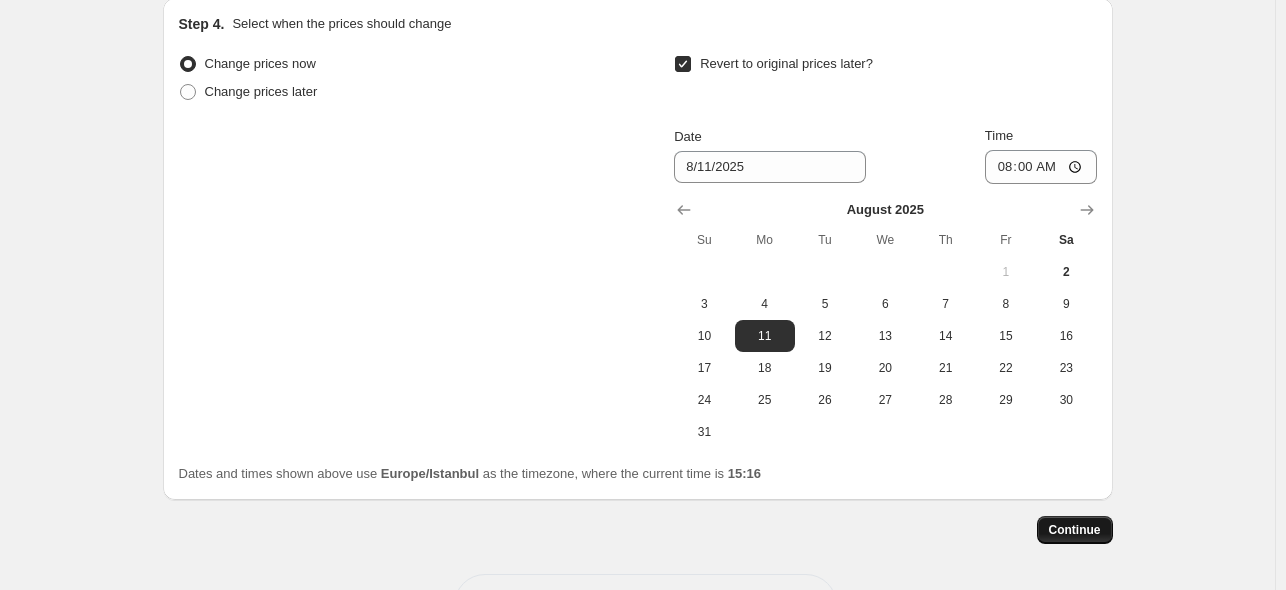 click on "Continue" at bounding box center (1075, 530) 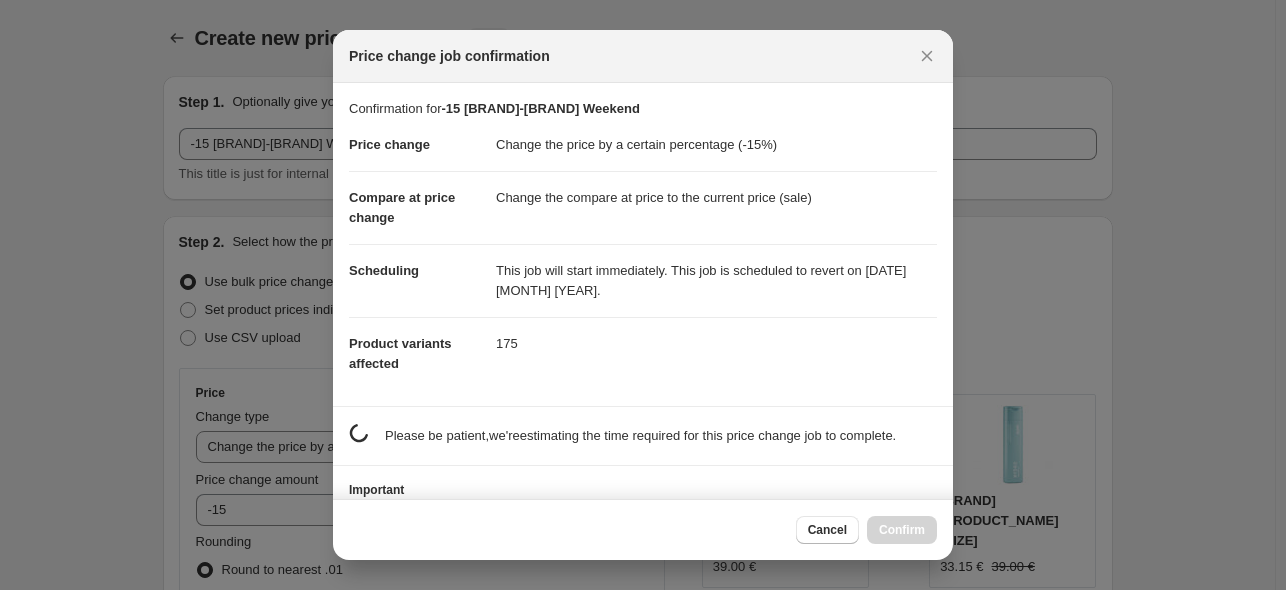 scroll, scrollTop: 1976, scrollLeft: 0, axis: vertical 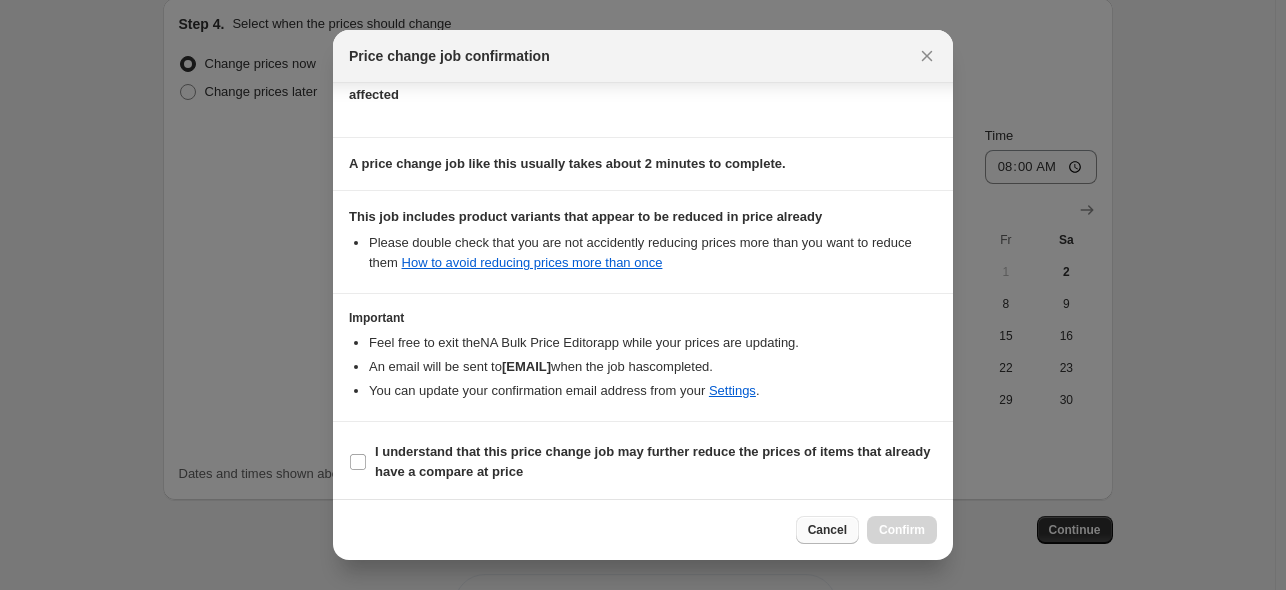 click on "Cancel" at bounding box center [827, 530] 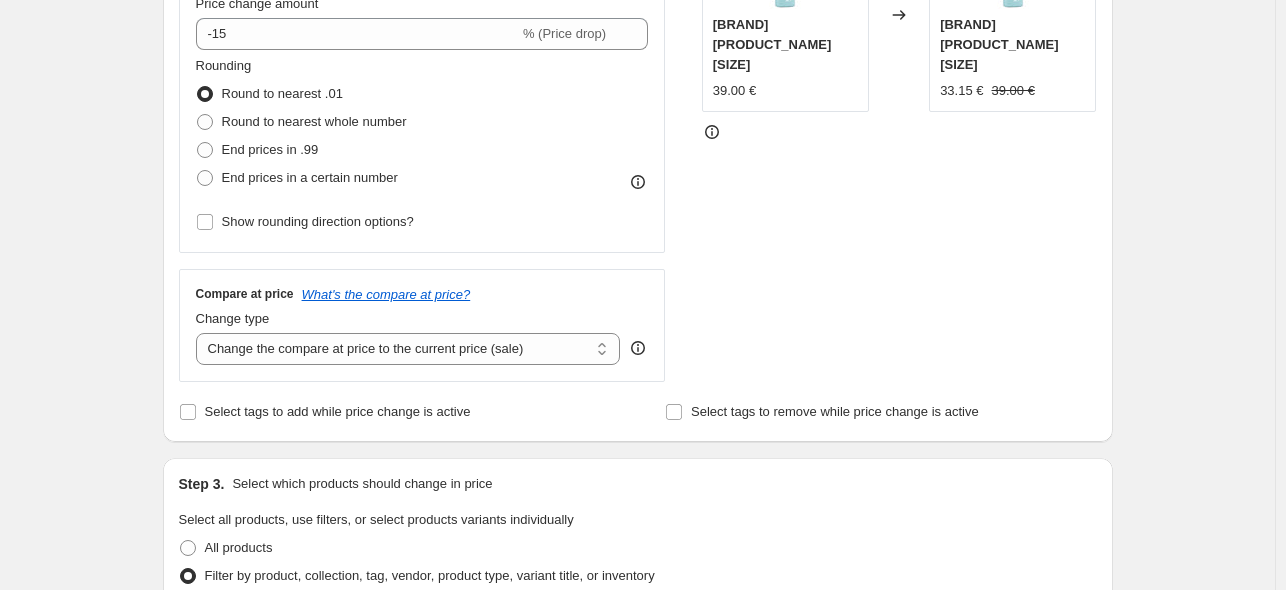 scroll, scrollTop: 376, scrollLeft: 0, axis: vertical 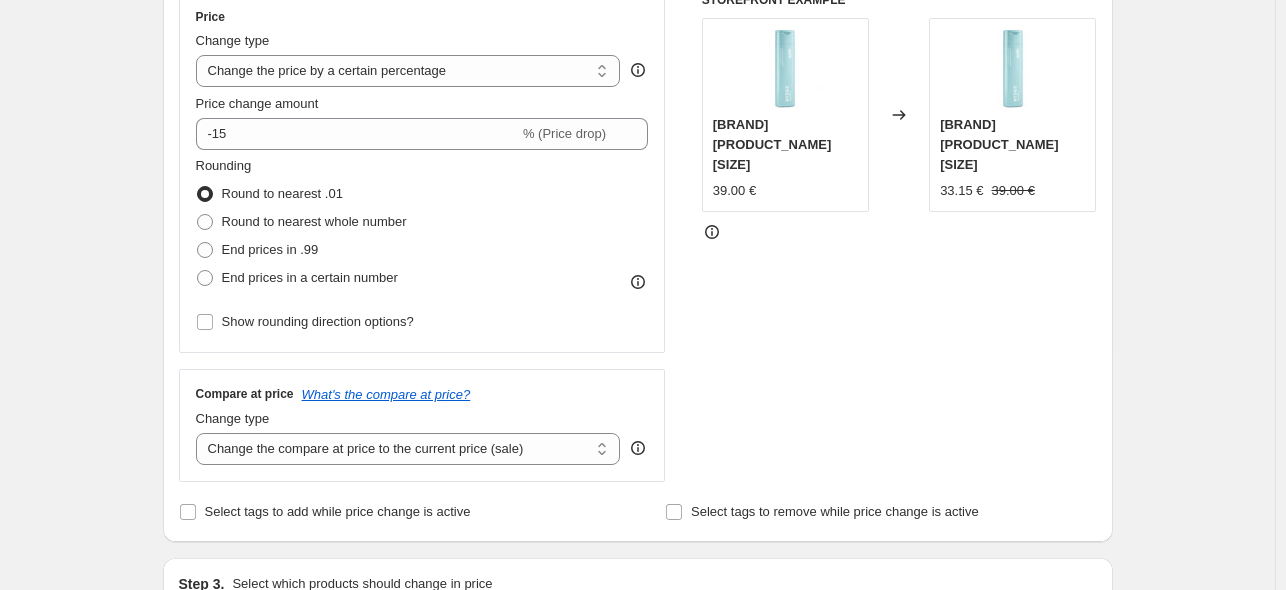 drag, startPoint x: 788, startPoint y: 87, endPoint x: 773, endPoint y: 125, distance: 40.853397 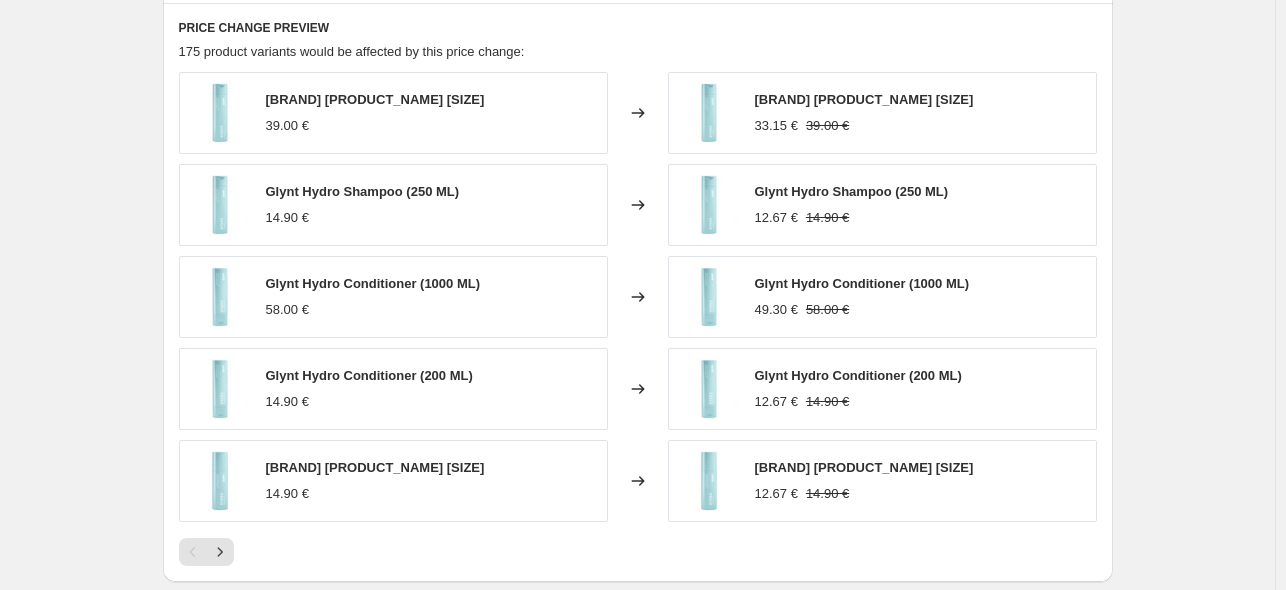 scroll, scrollTop: 1576, scrollLeft: 0, axis: vertical 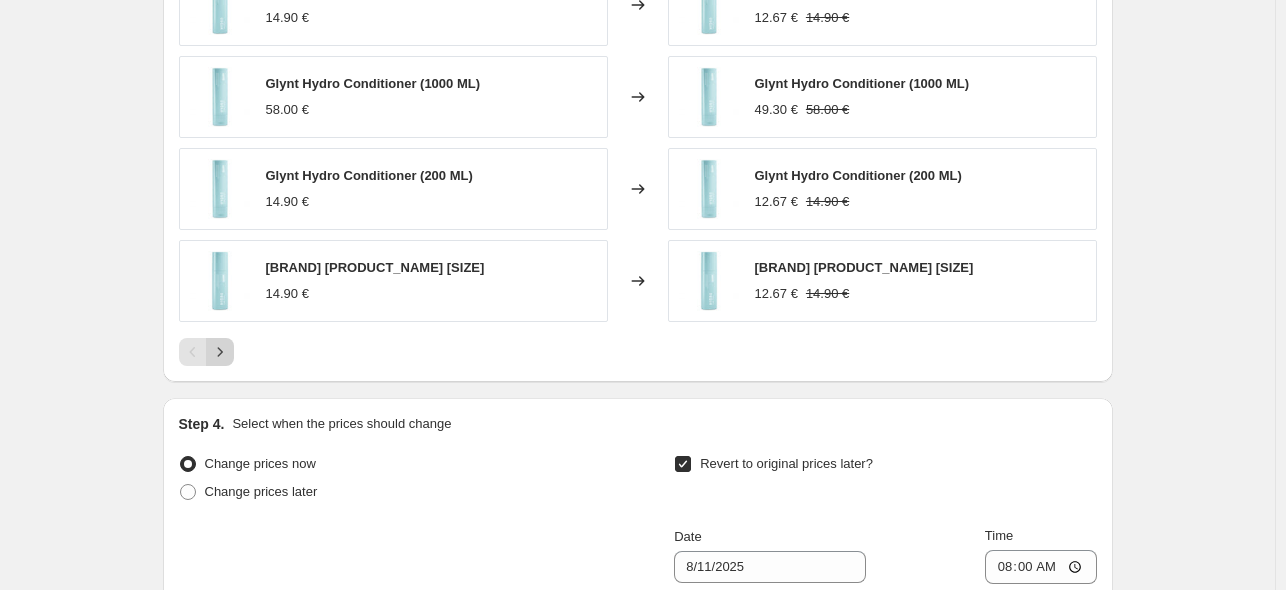 click 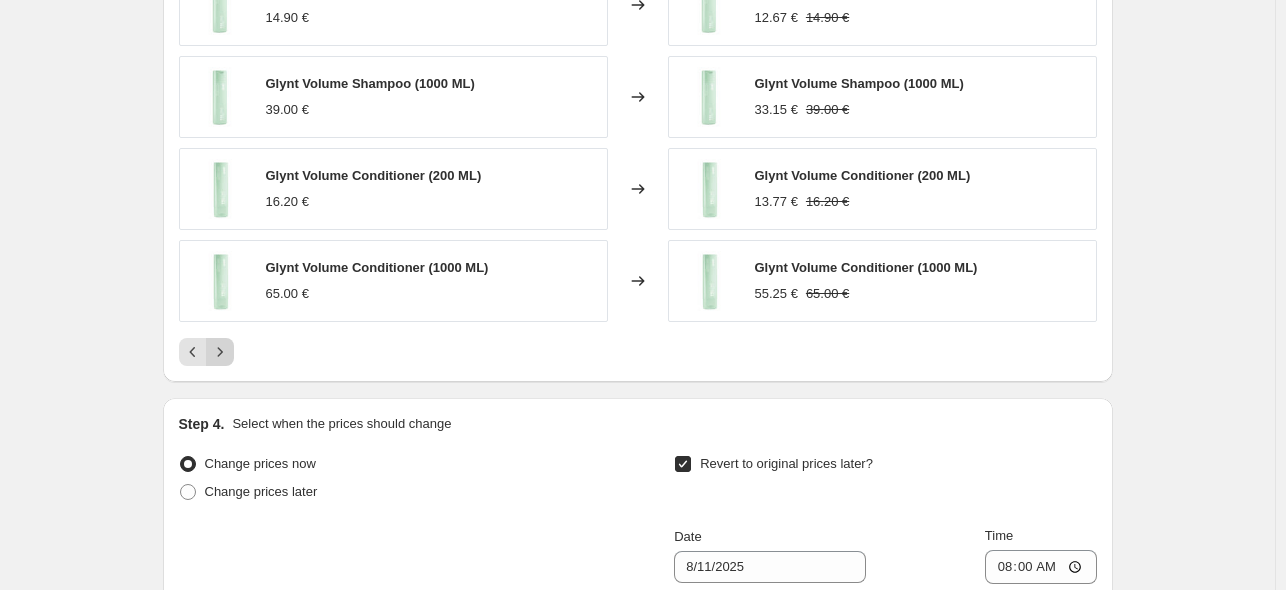 click 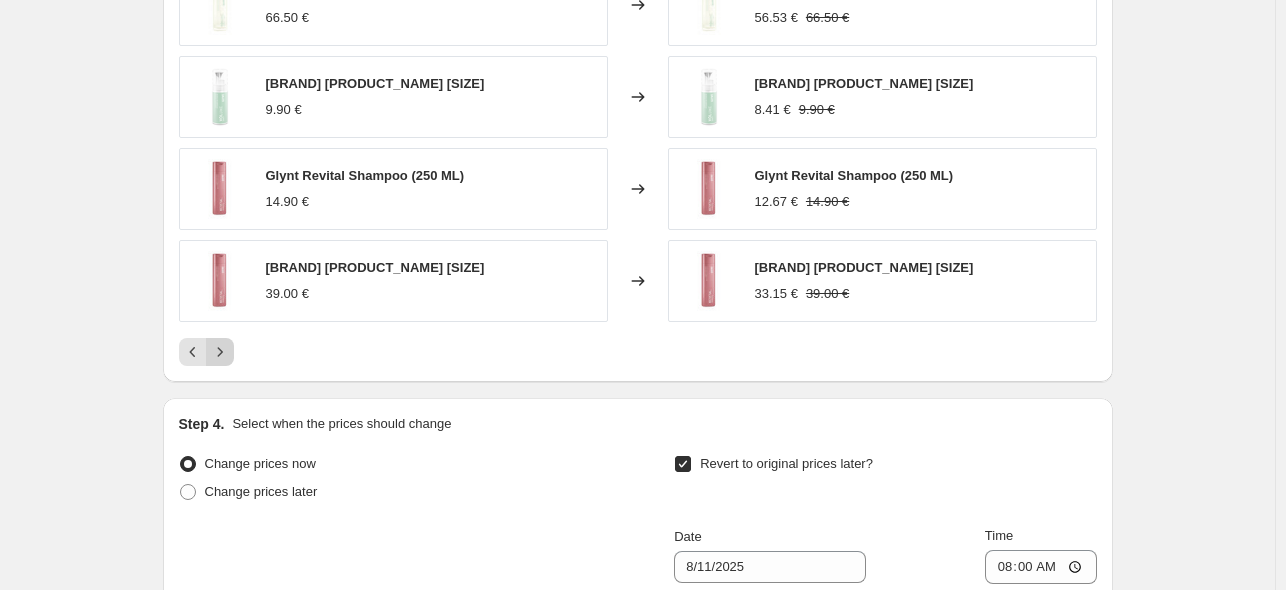 click 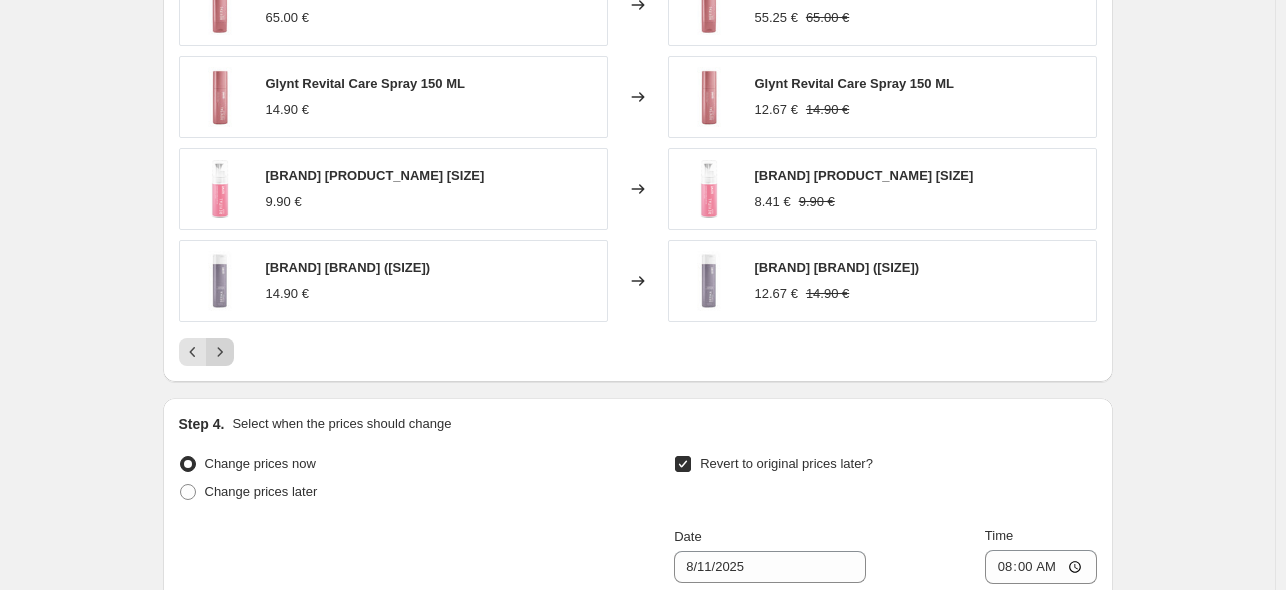 click 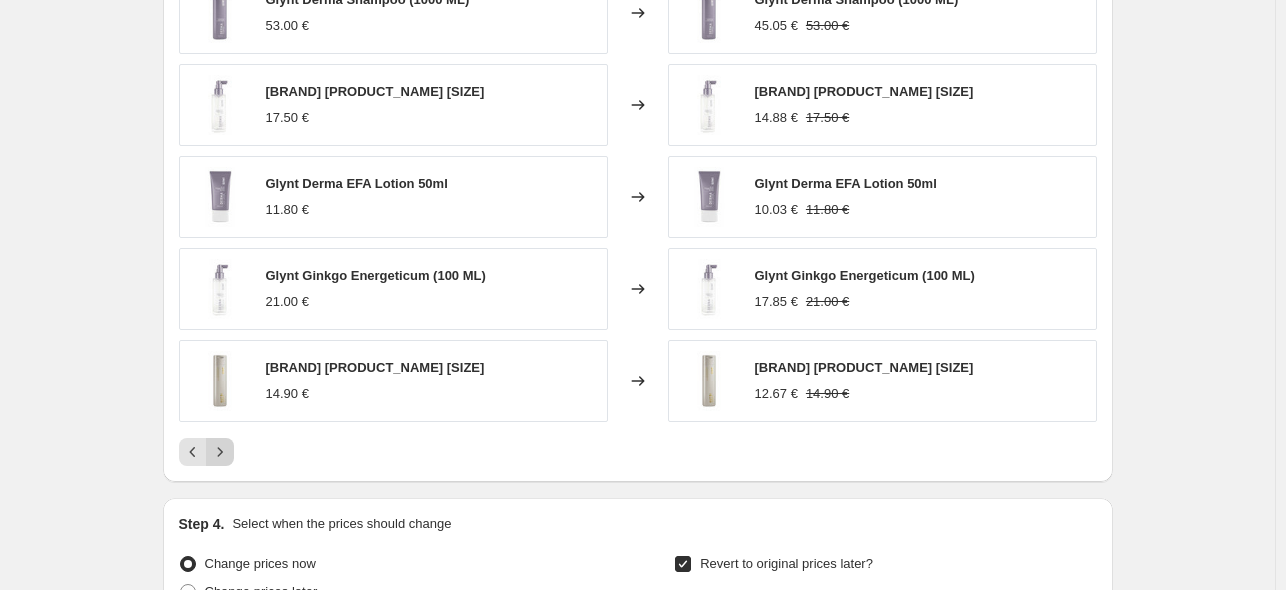 scroll, scrollTop: 1376, scrollLeft: 0, axis: vertical 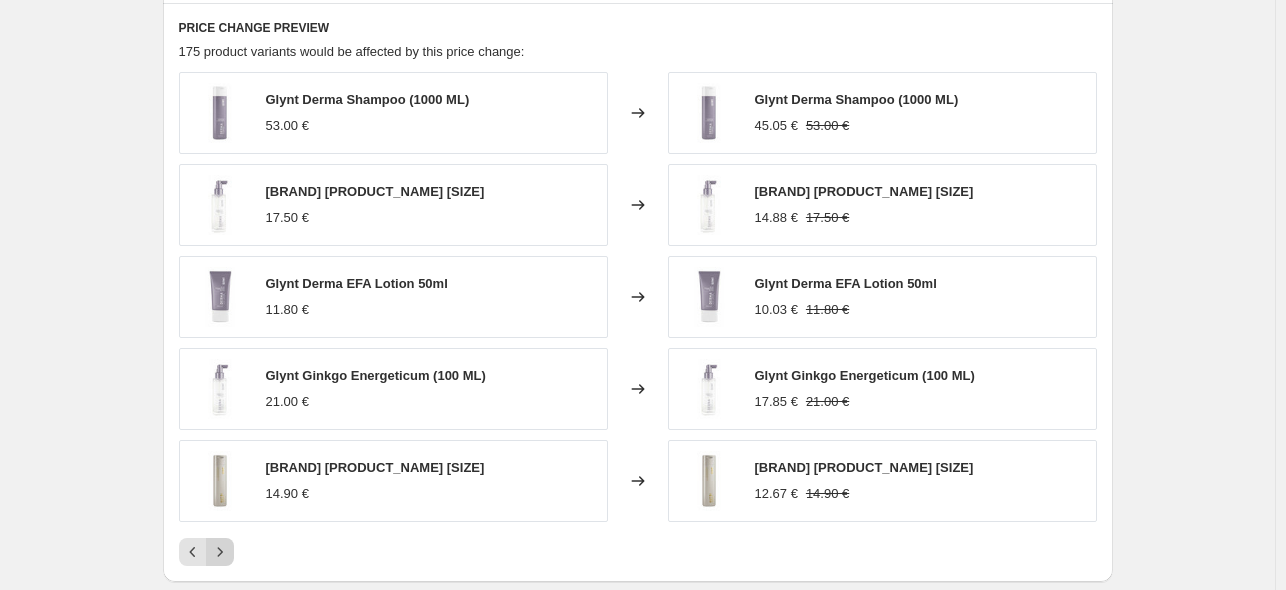 click 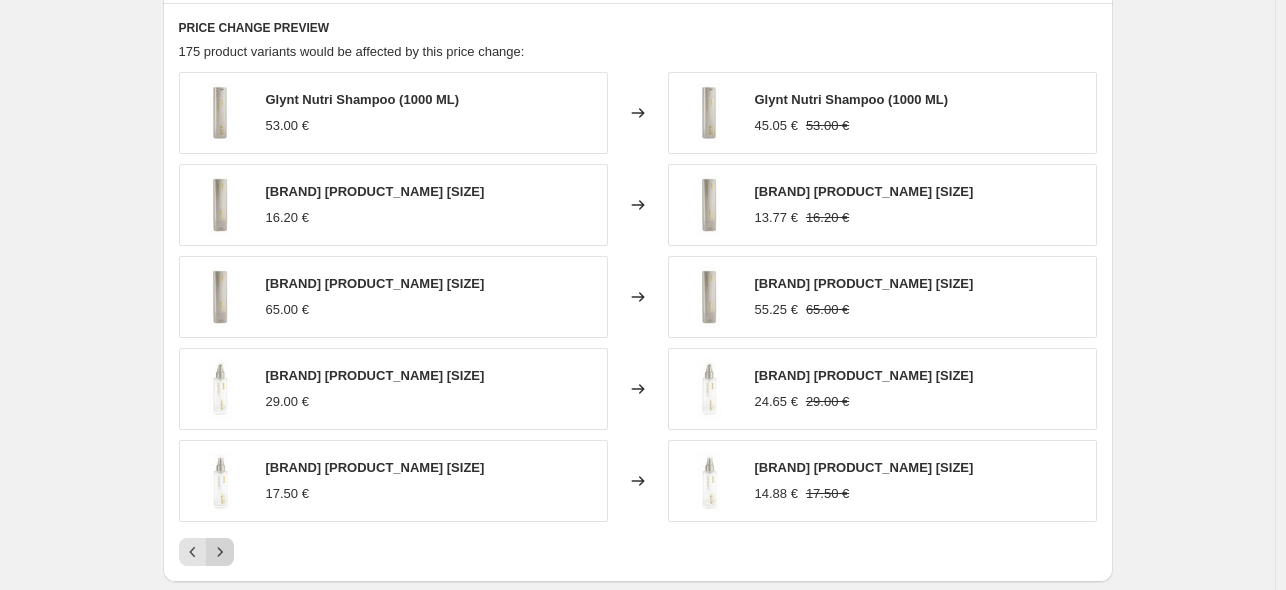 click 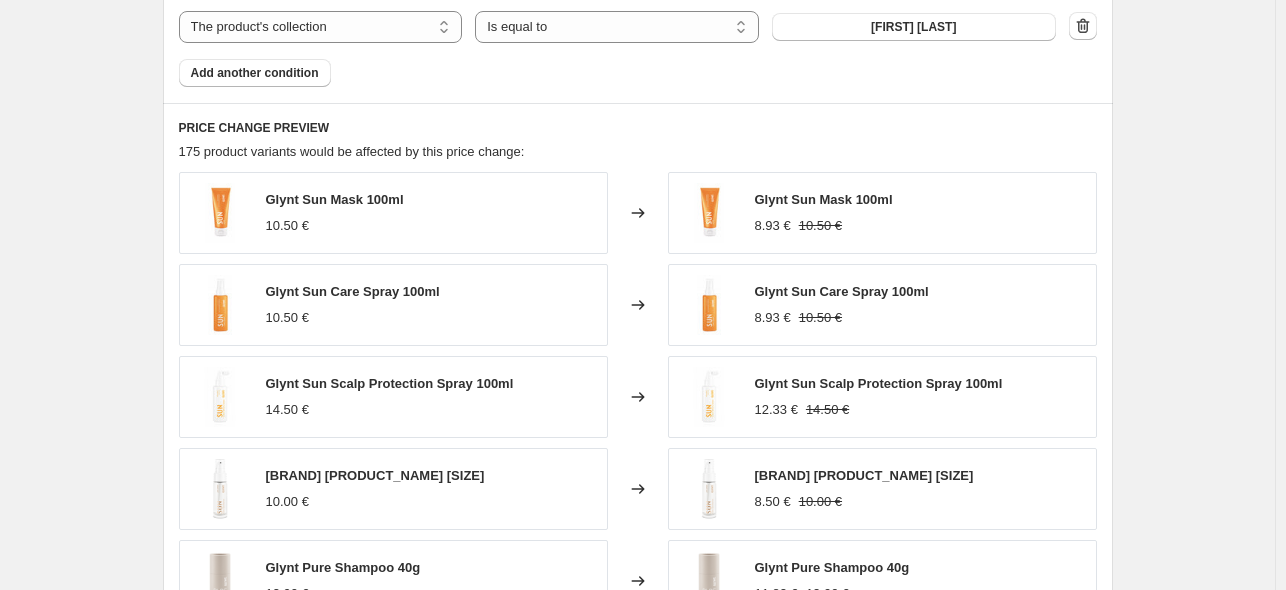 scroll, scrollTop: 1376, scrollLeft: 0, axis: vertical 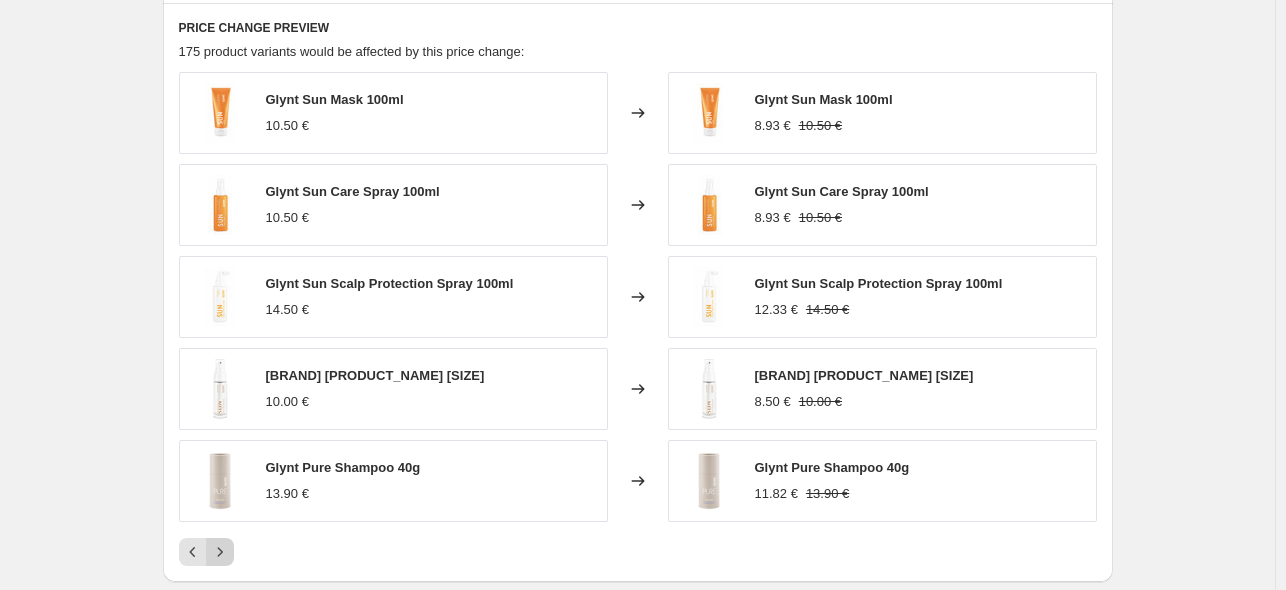 click 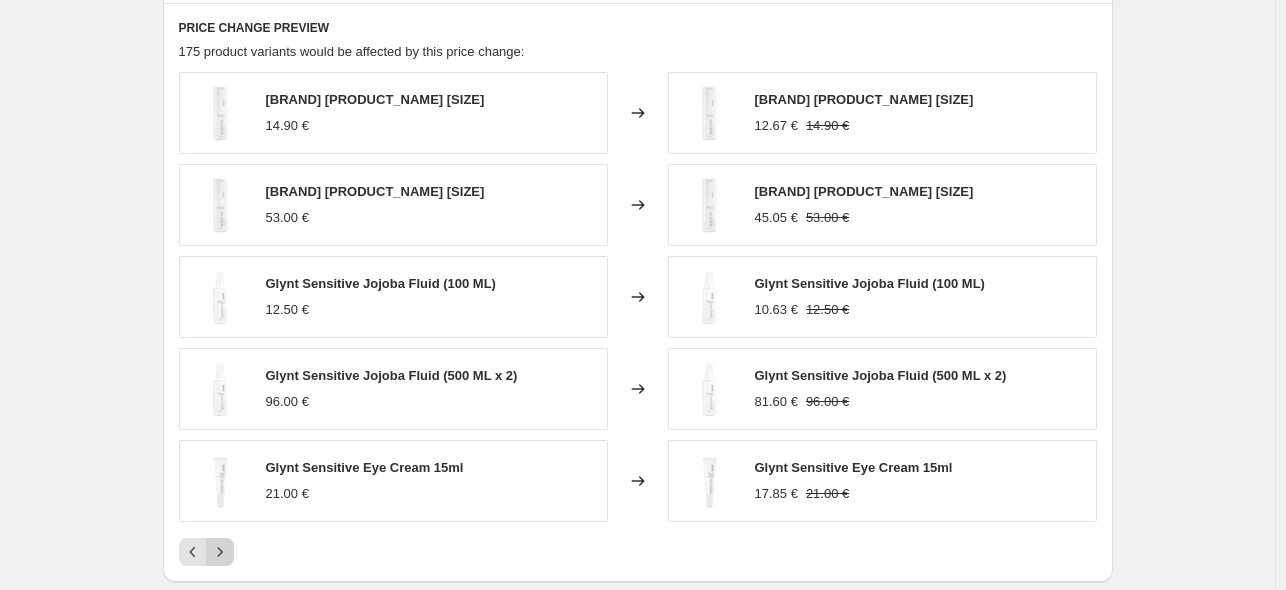 click 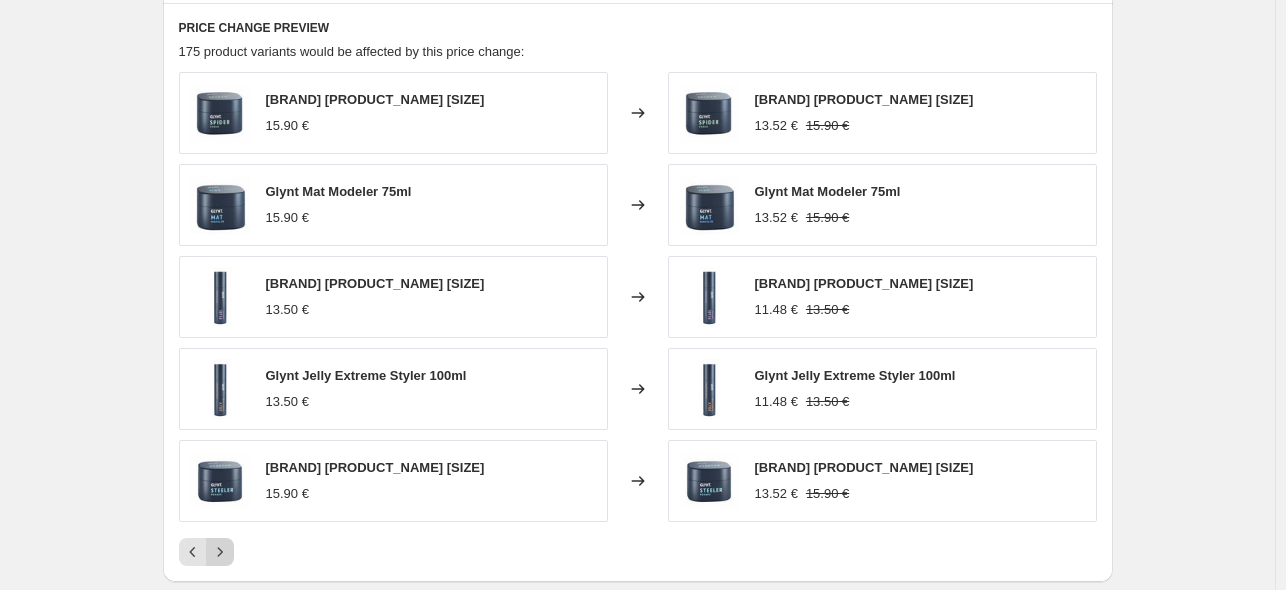 click 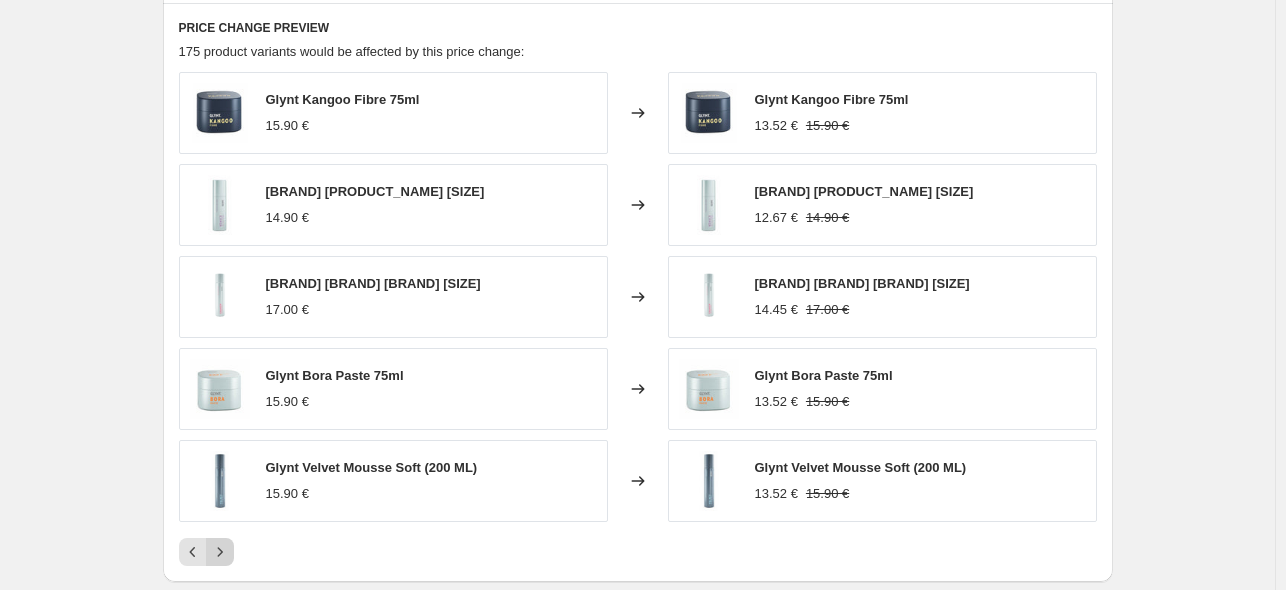 click 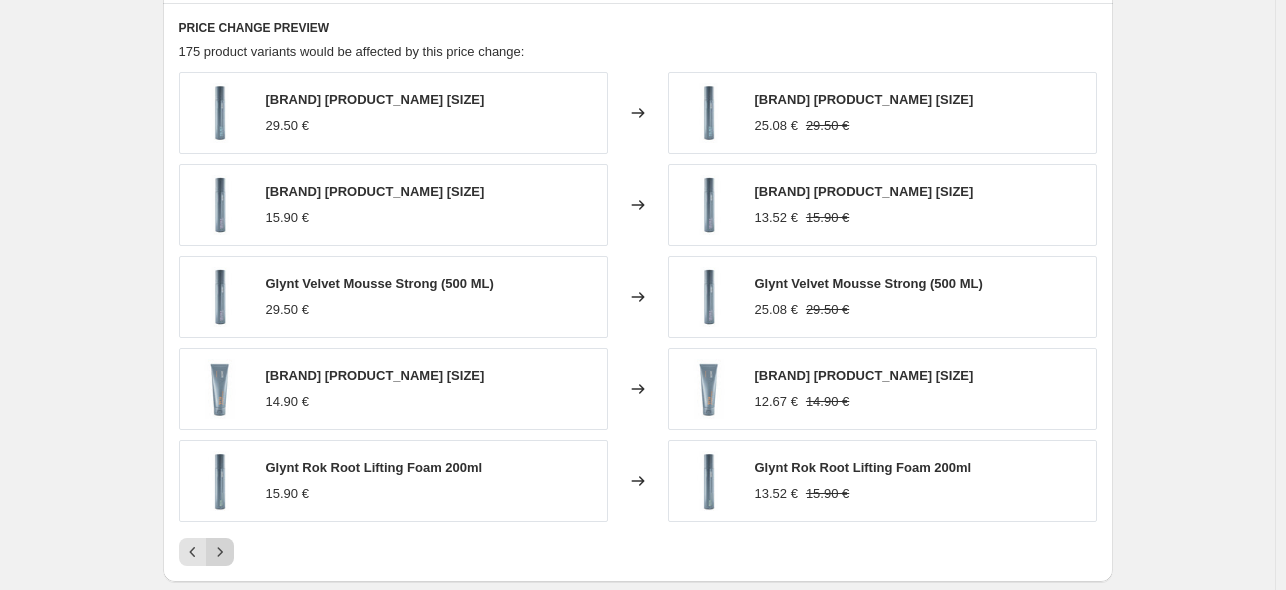 click 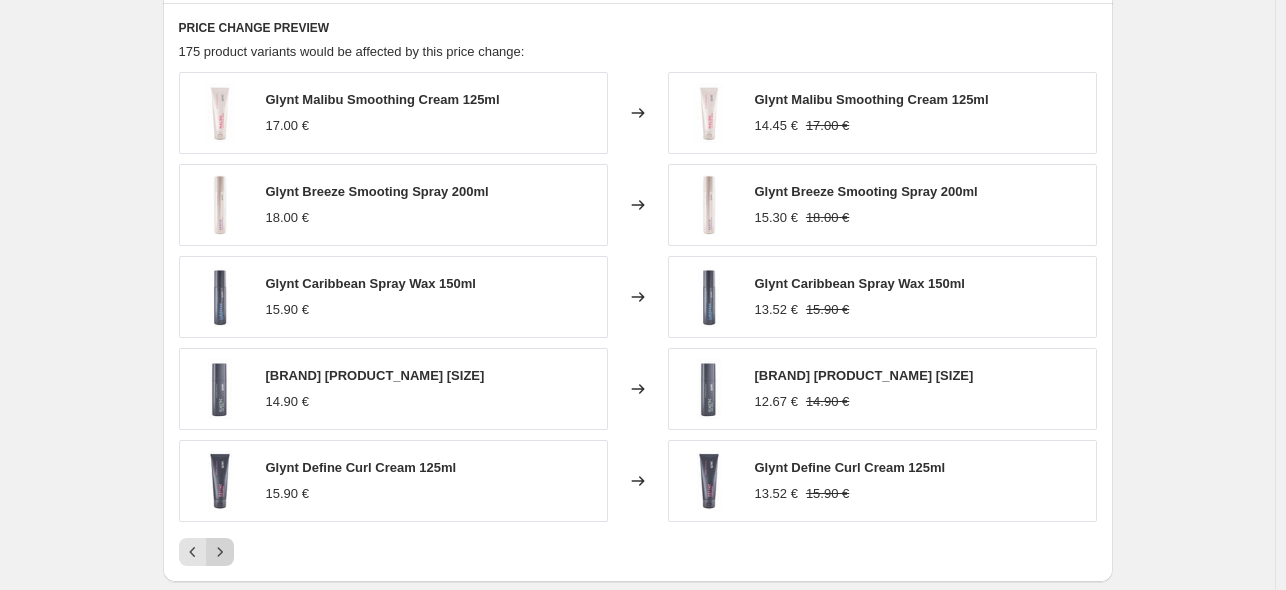 click 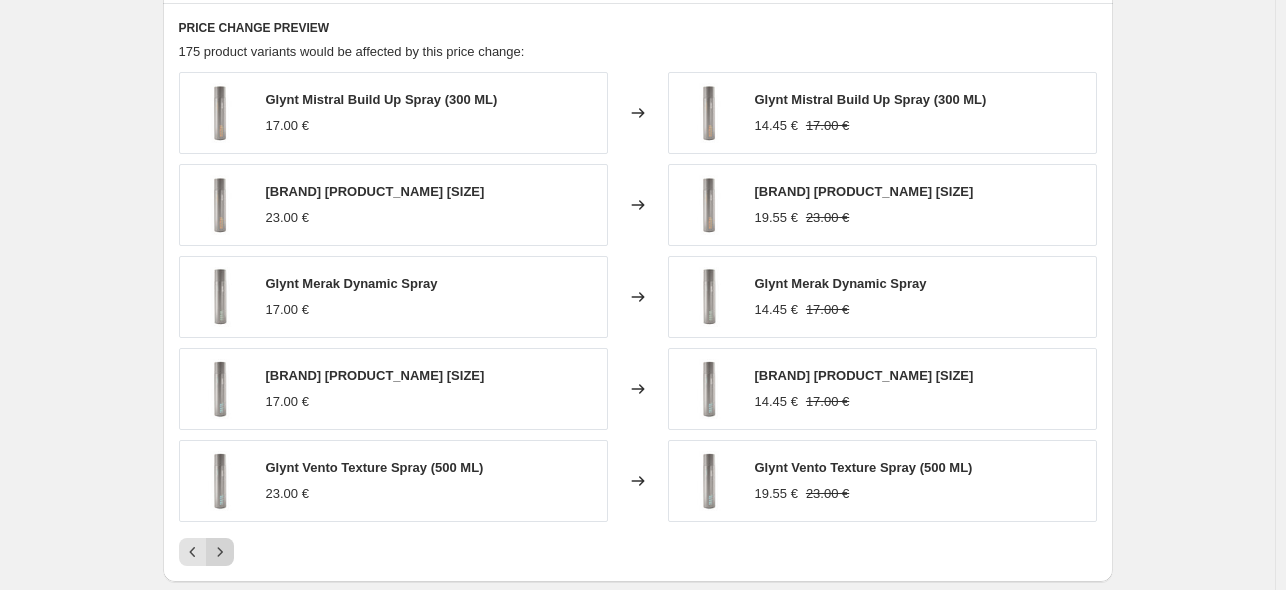 click 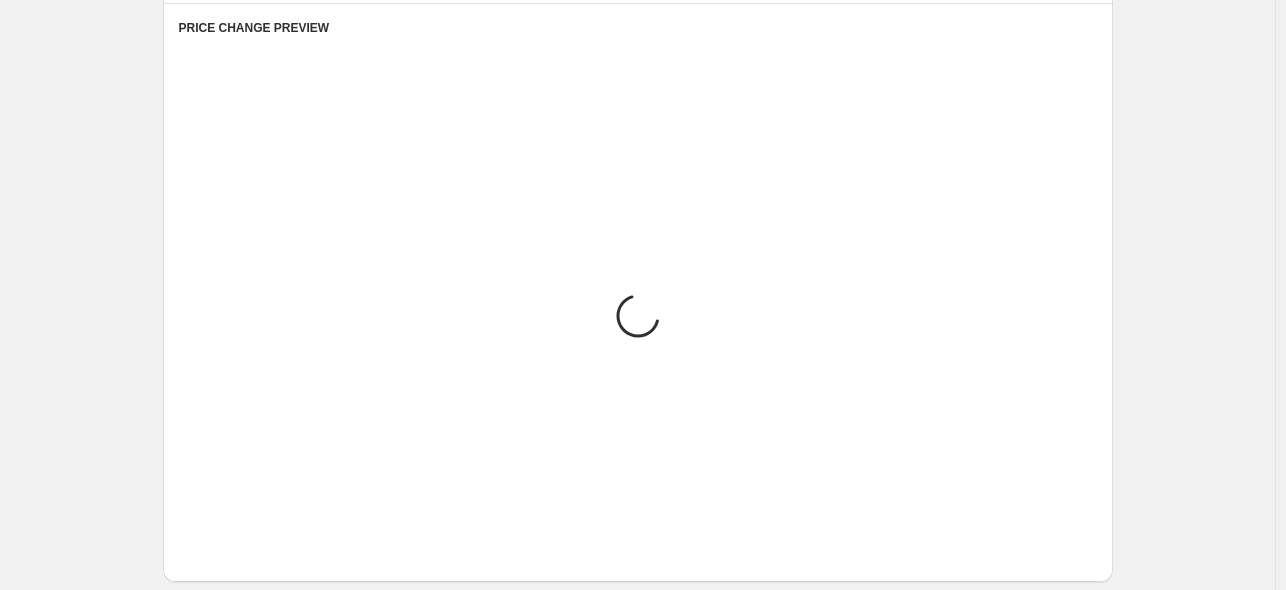 click 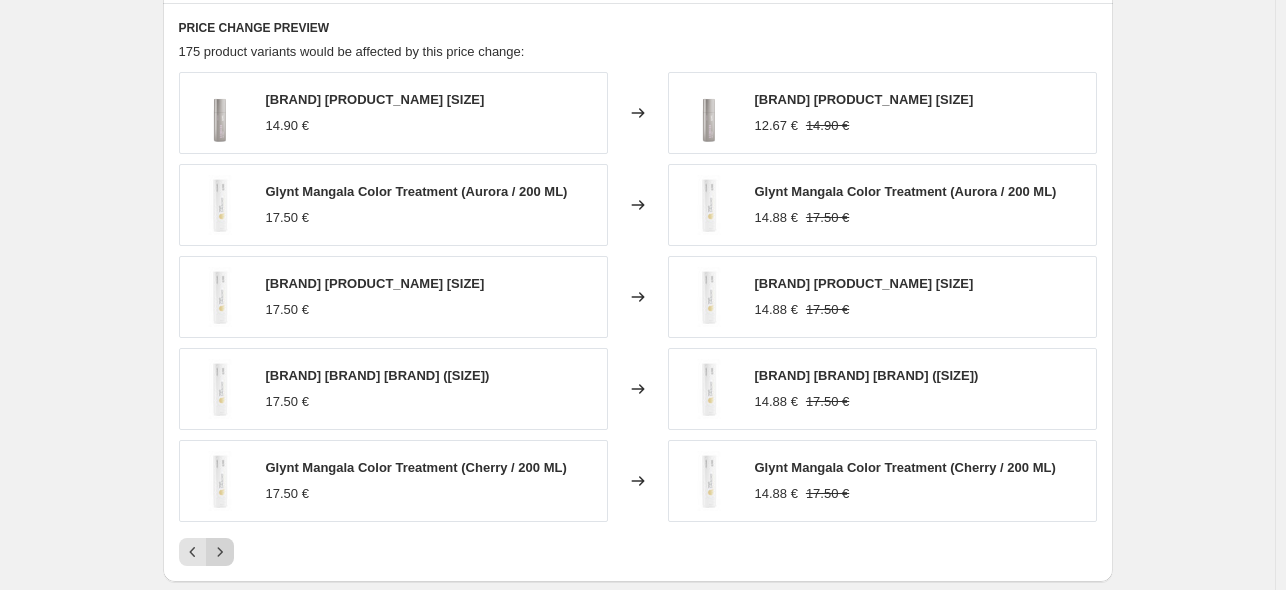 click 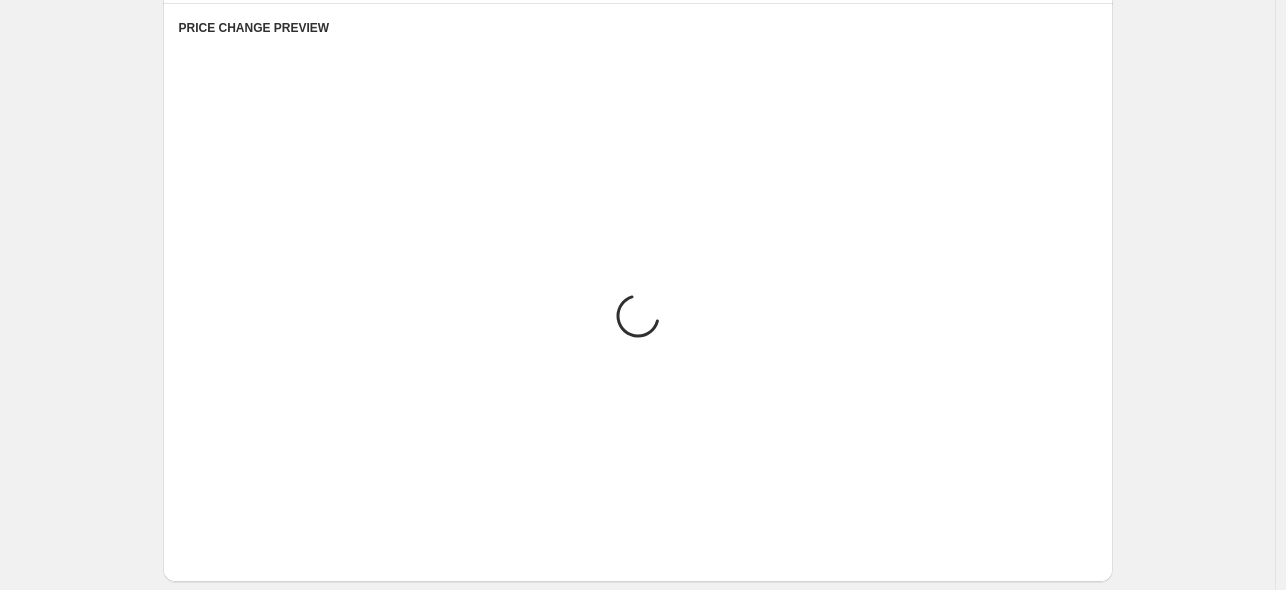 click 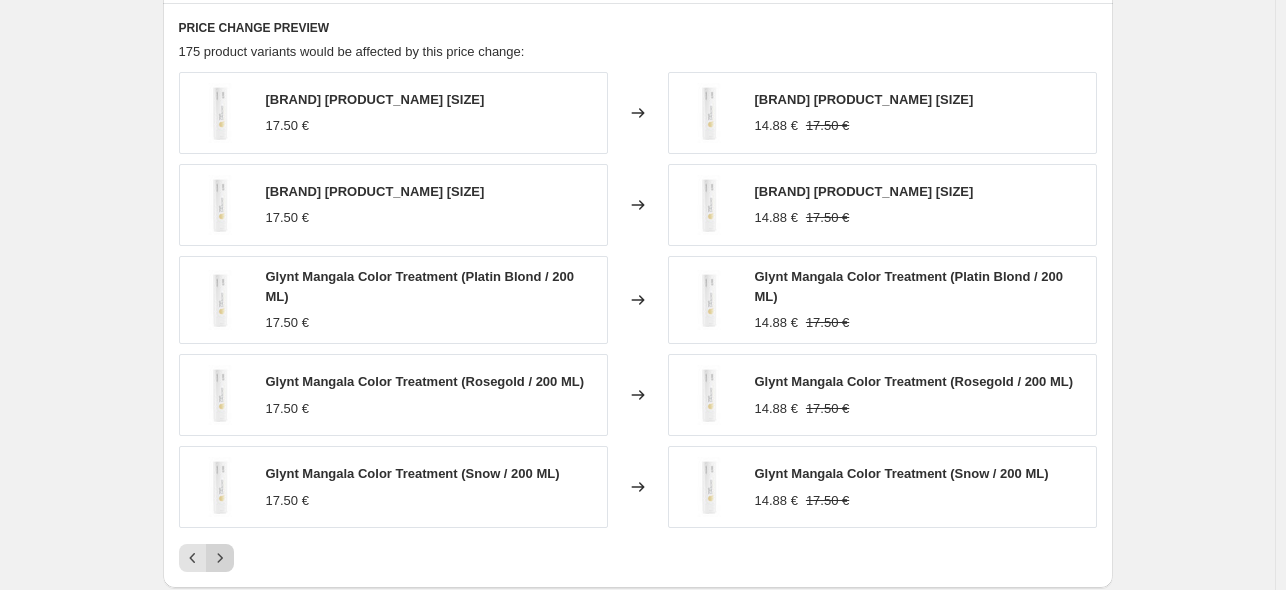 click 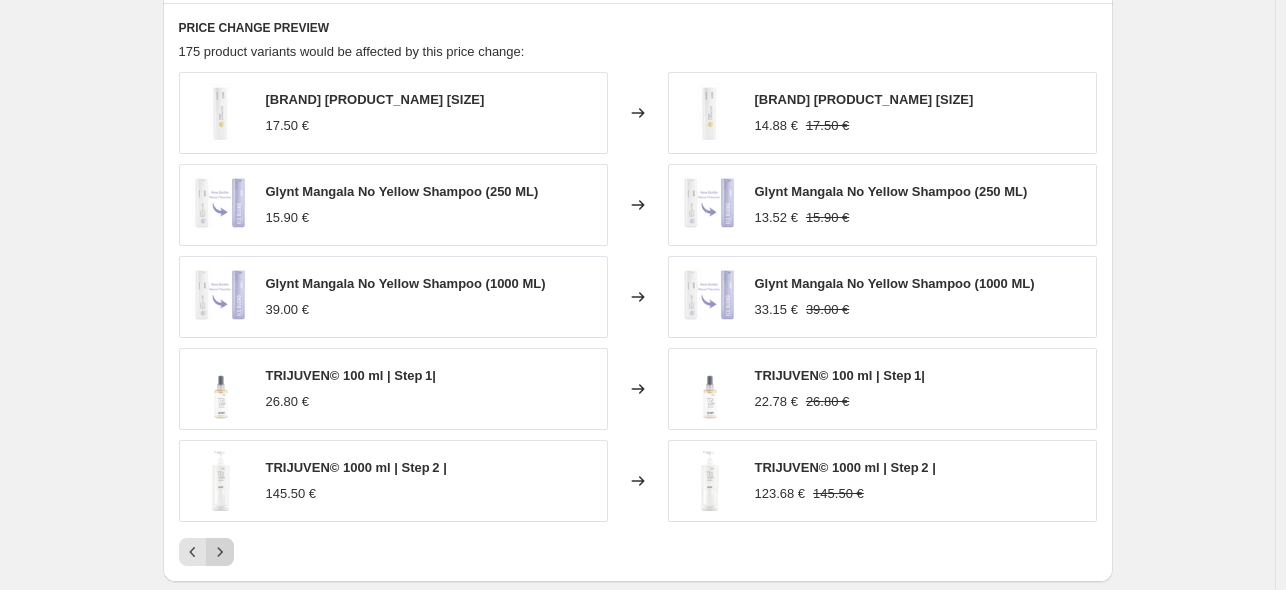 click 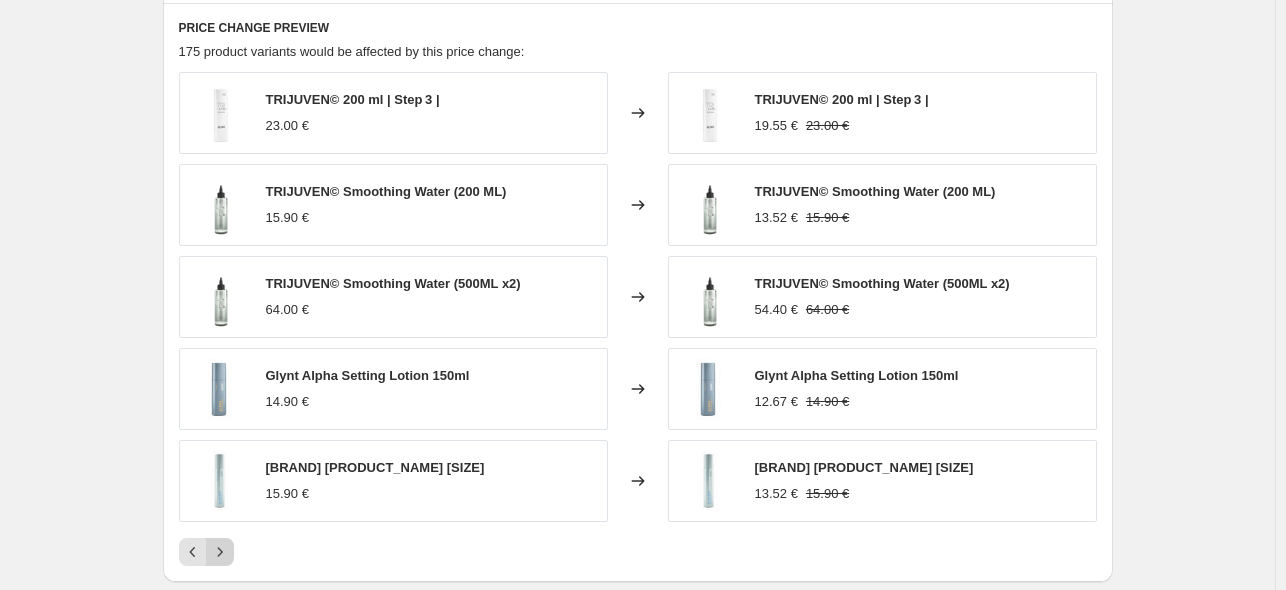 click 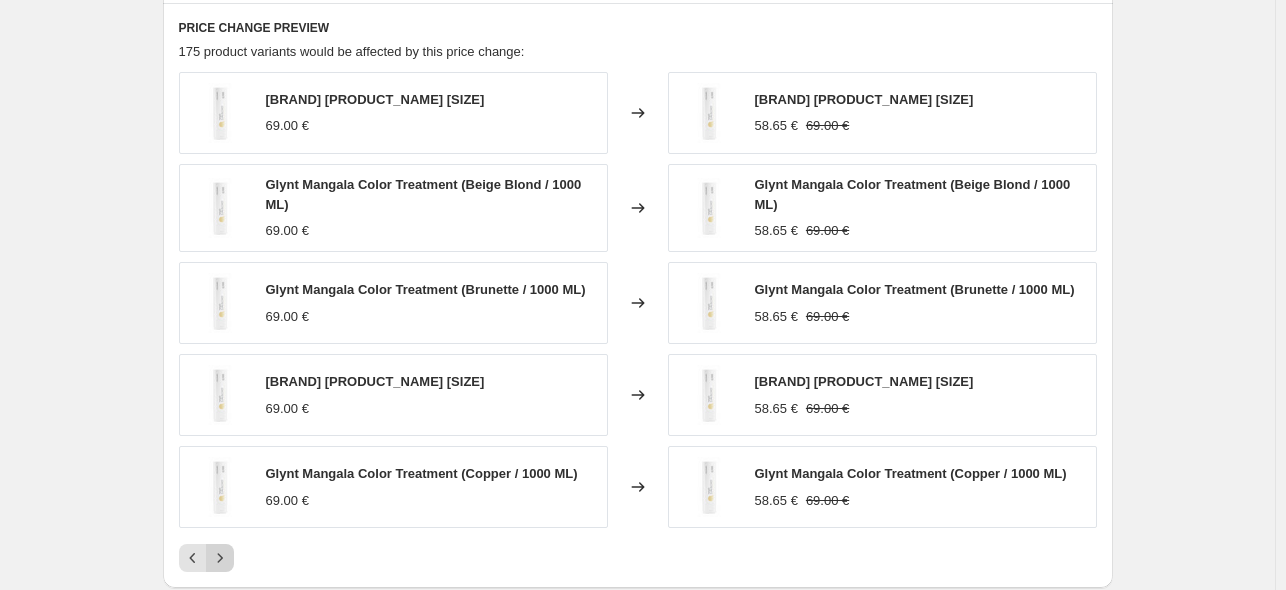 click 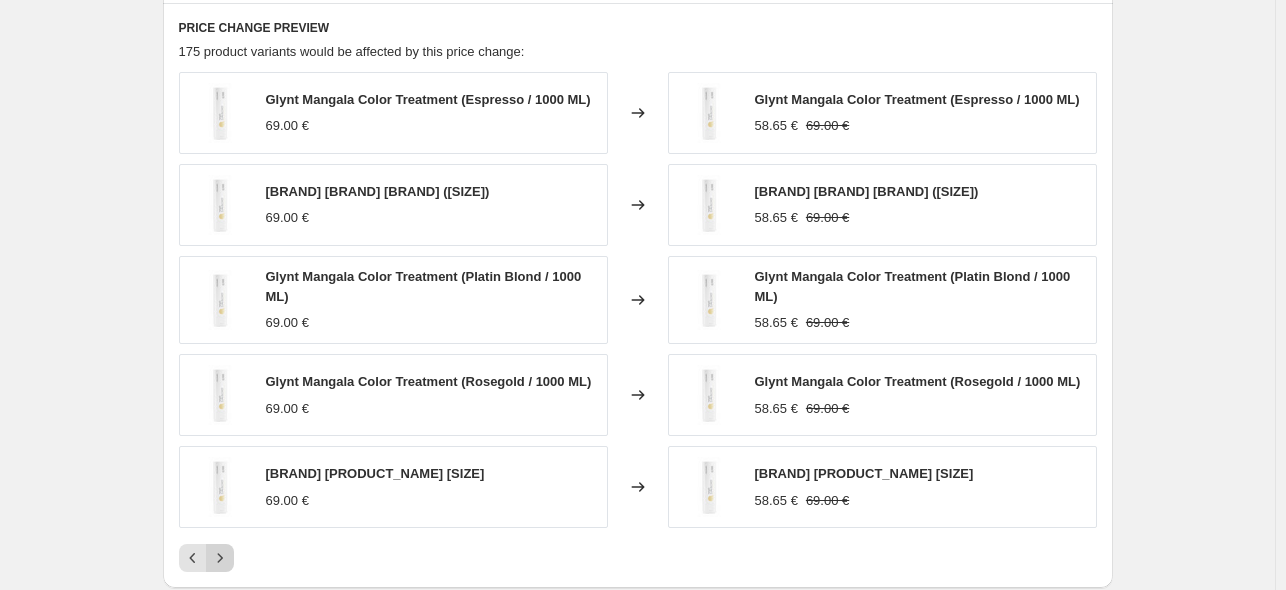click 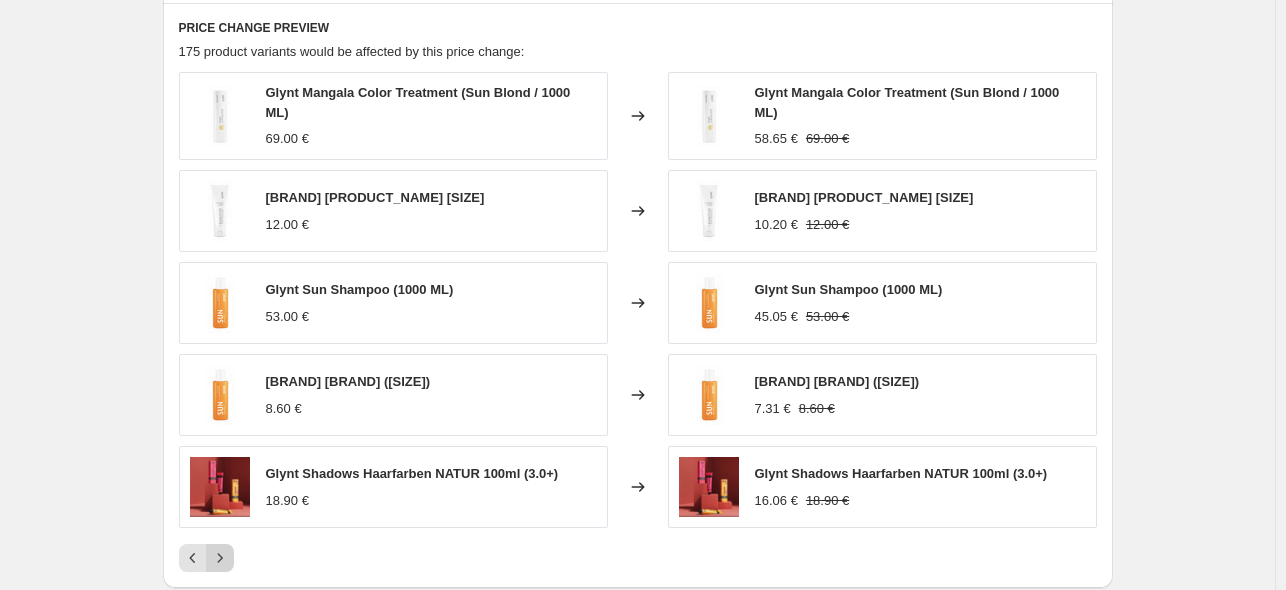 click 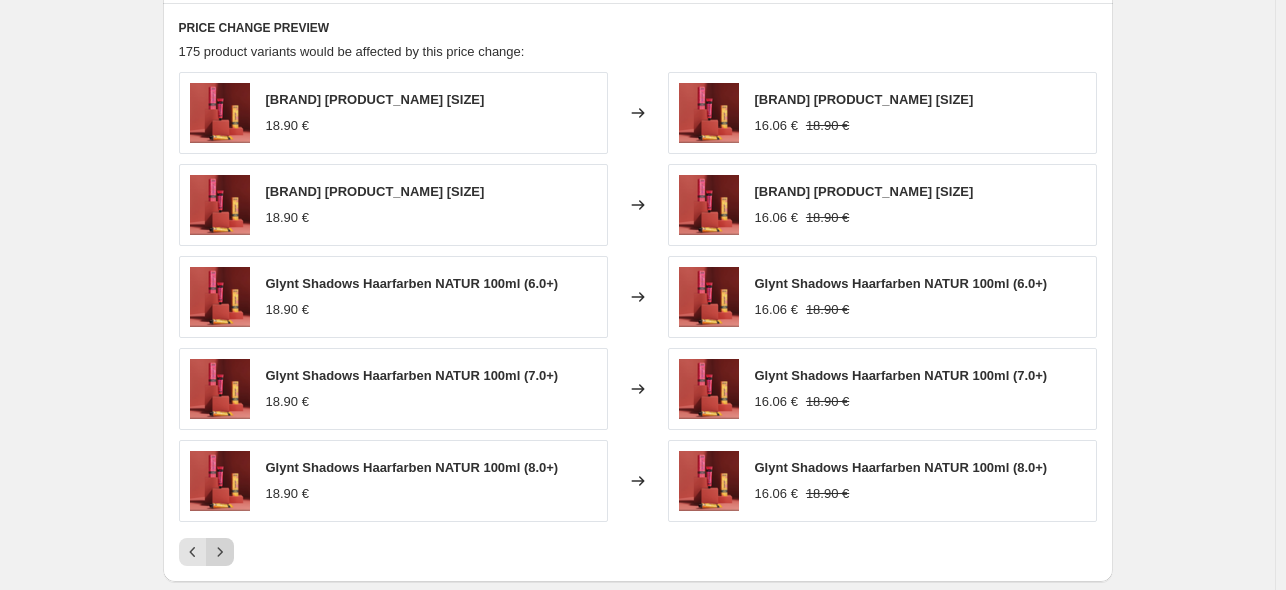 click 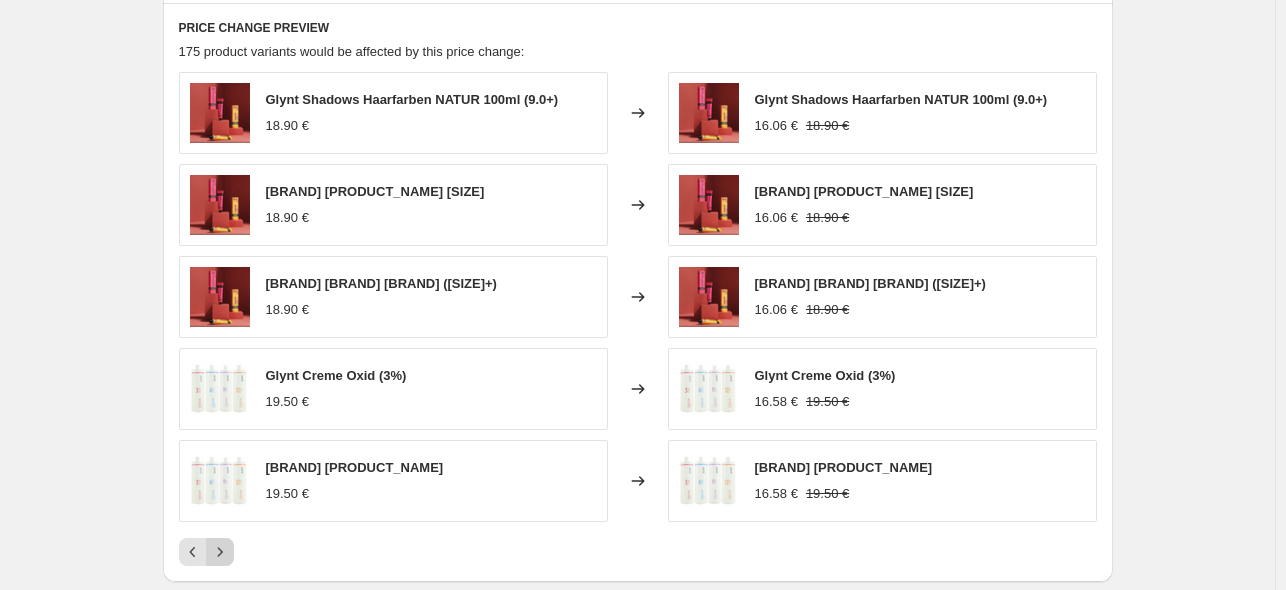 click 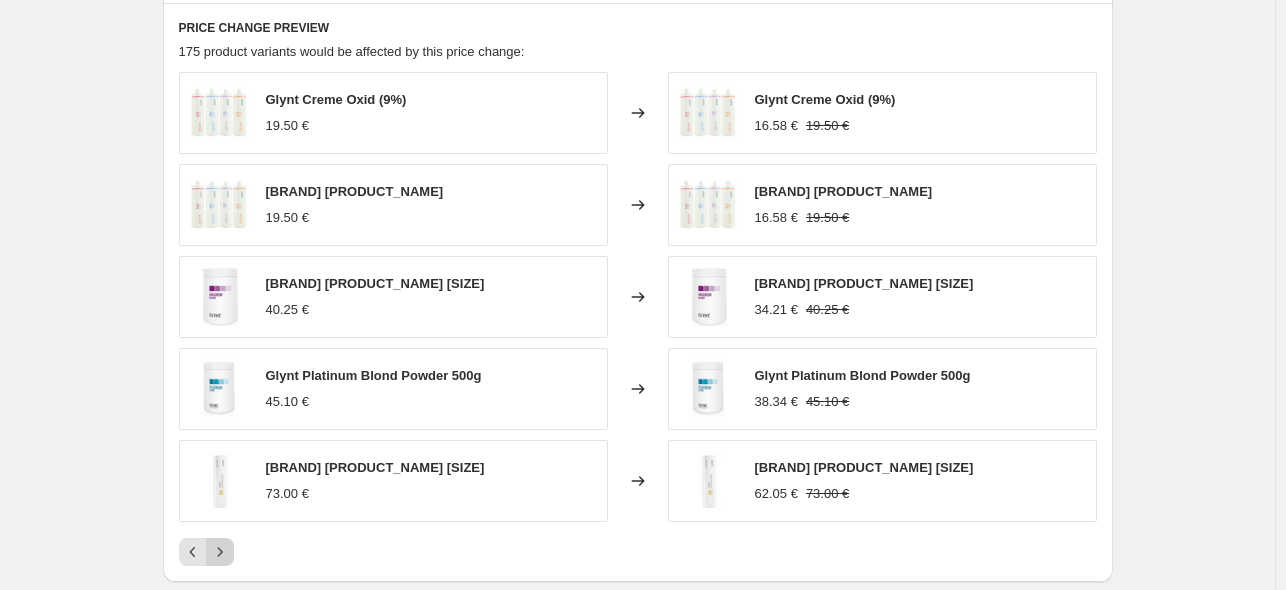 click 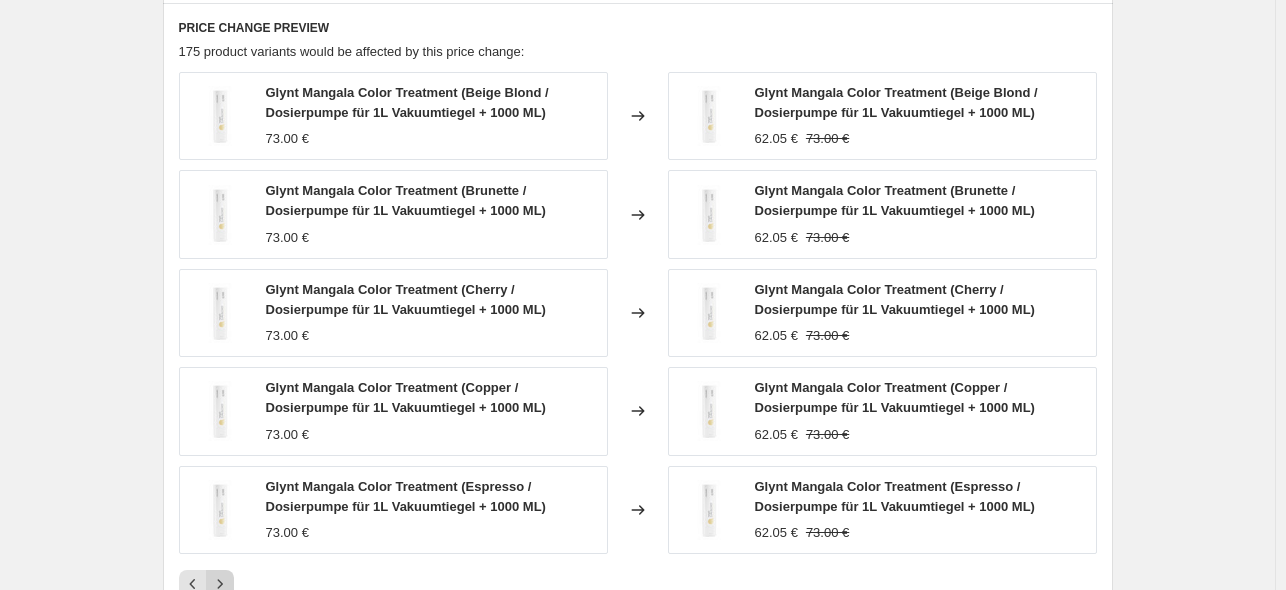 click on "[BRAND] [BRAND] [BRAND] ([SIZE] [SIZE] + [SIZE]) [PRICE] Changed to [BRAND] [BRAND] [BRAND] ([SIZE] [SIZE] + [SIZE]) [PRICE] [PRICE] [BRAND] [BRAND] [BRAND] ([SIZE] [SIZE] + [SIZE]) [PRICE] Changed to [BRAND] [BRAND] [BRAND] ([SIZE] [SIZE] + [SIZE]) [PRICE] [PRICE] [BRAND] [BRAND] [BRAND] ([SIZE] [SIZE] + [SIZE]) [PRICE] Changed to [BRAND] [BRAND] [BRAND] ([SIZE] [SIZE] + [SIZE]) [PRICE] [PRICE] [BRAND] [BRAND] [BRAND] ([SIZE] [SIZE] + [SIZE]) [PRICE] Changed to [BRAND] [BRAND] [BRAND] ([SIZE] [SIZE] + [SIZE]) [PRICE] [PRICE] [BRAND] [BRAND] [BRAND] ([SIZE] [SIZE] + [SIZE]) [PRICE] Changed to [PRICE] [PRICE]" at bounding box center (638, 335) 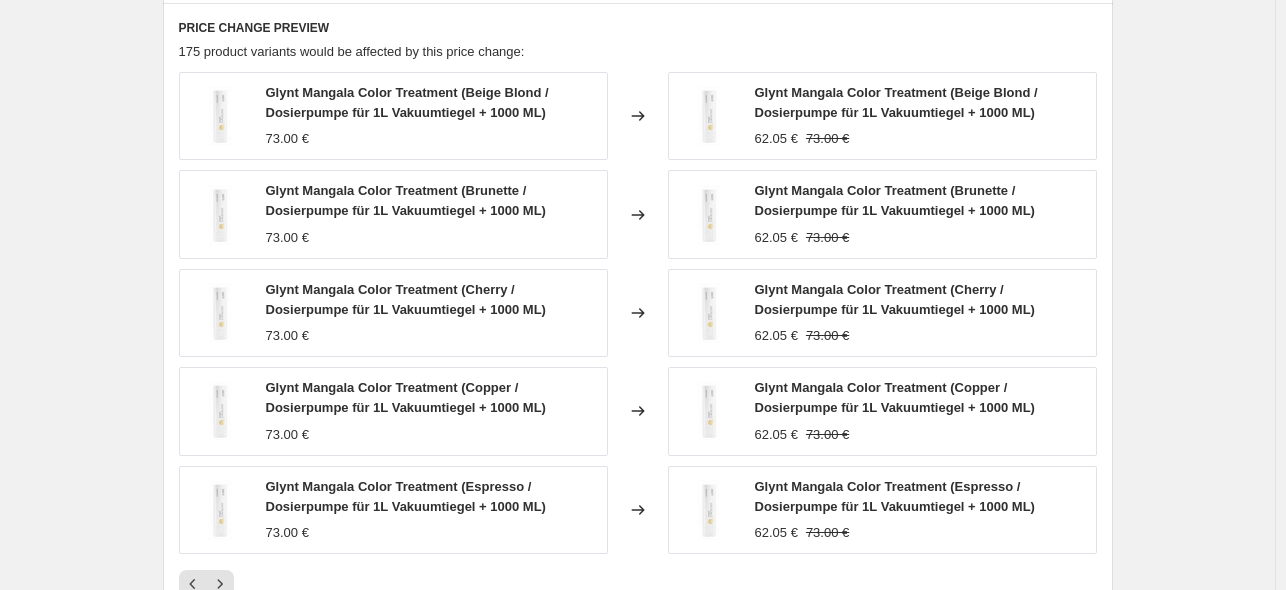 click at bounding box center [220, 584] 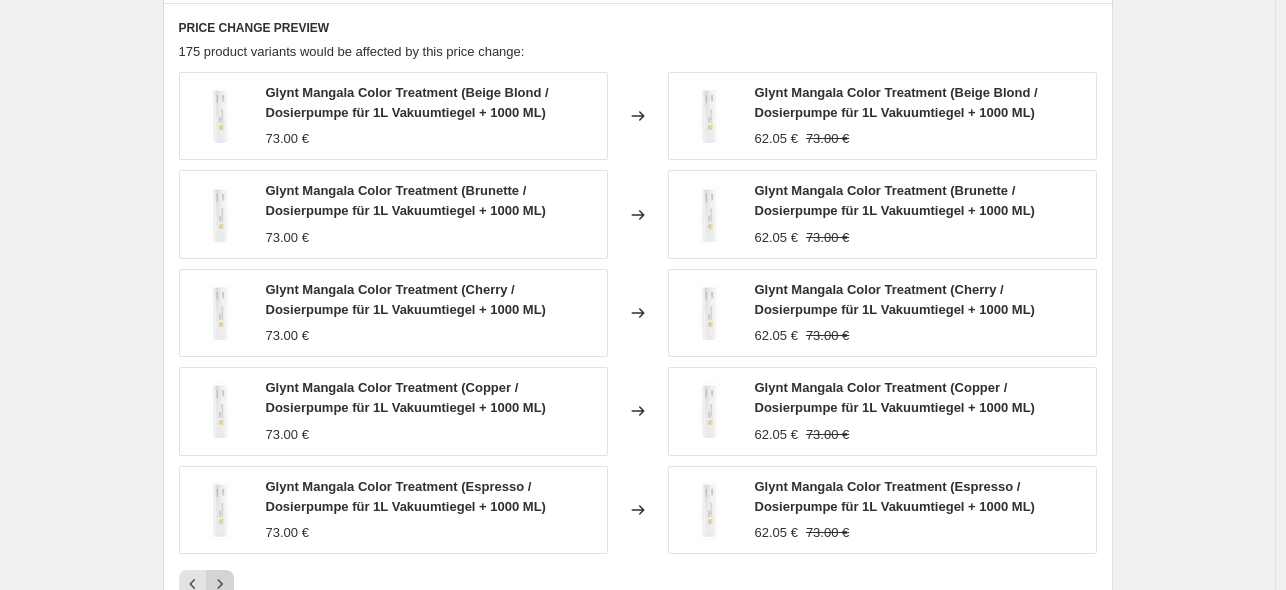 click at bounding box center (220, 584) 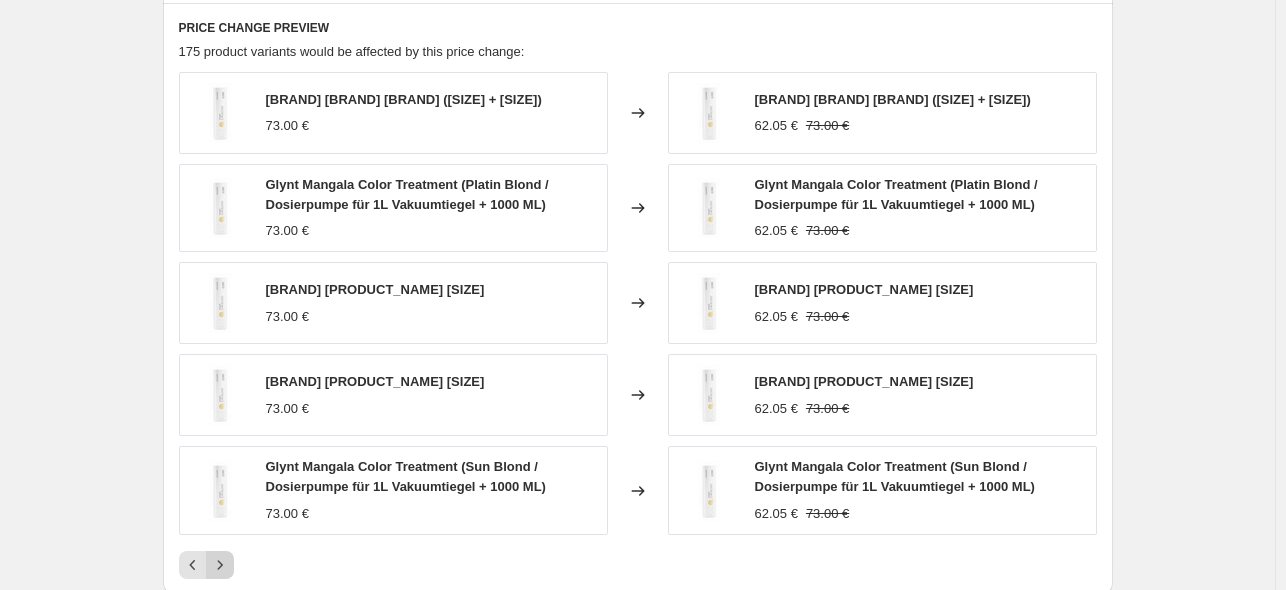 click at bounding box center (220, 565) 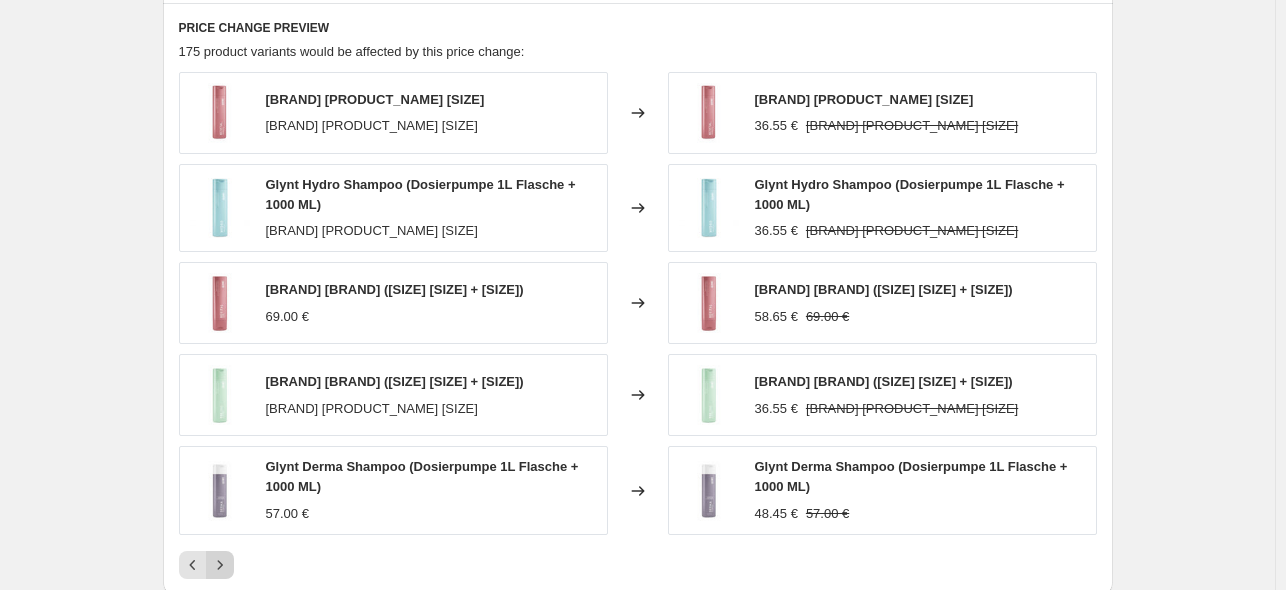 click at bounding box center [220, 565] 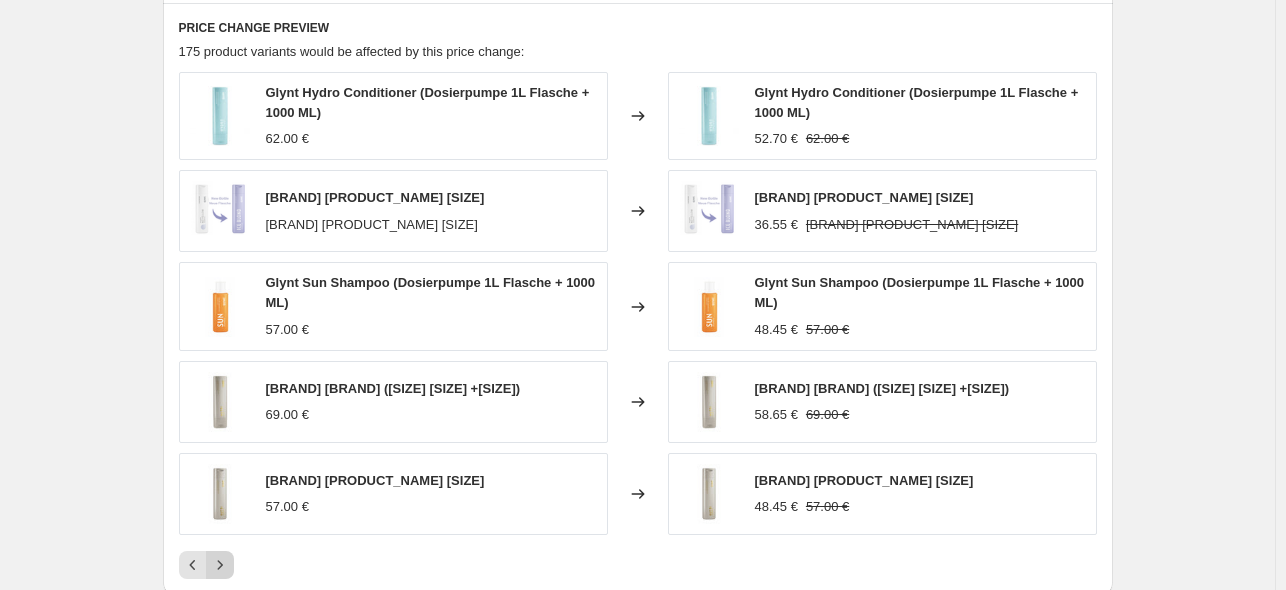 click at bounding box center (220, 565) 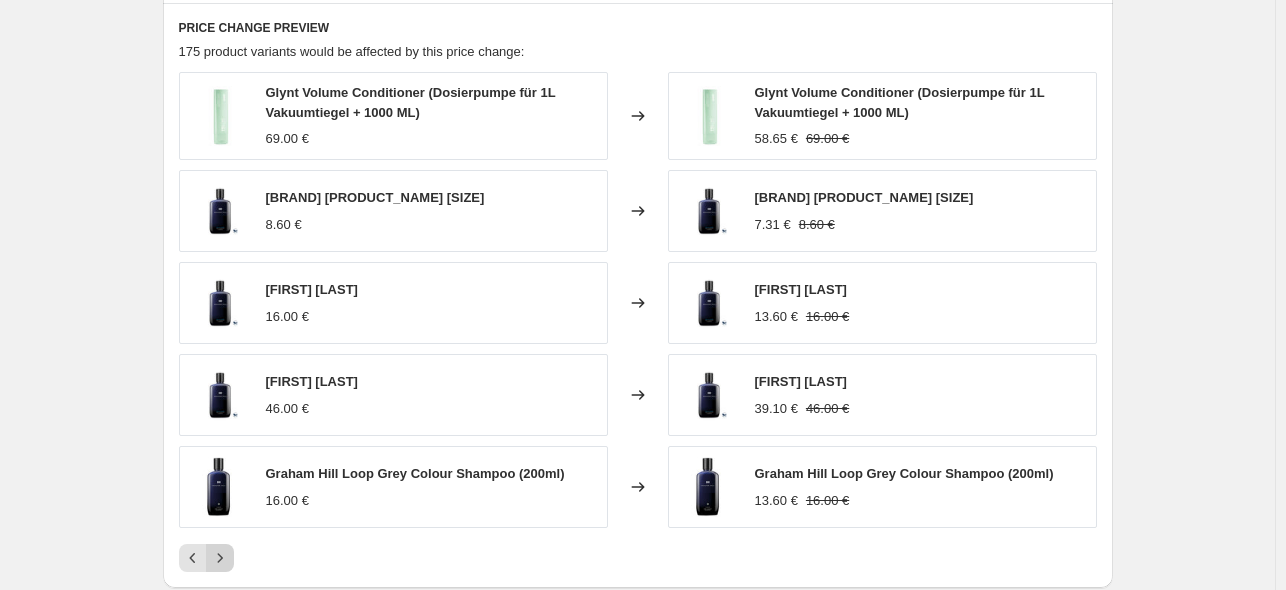 click 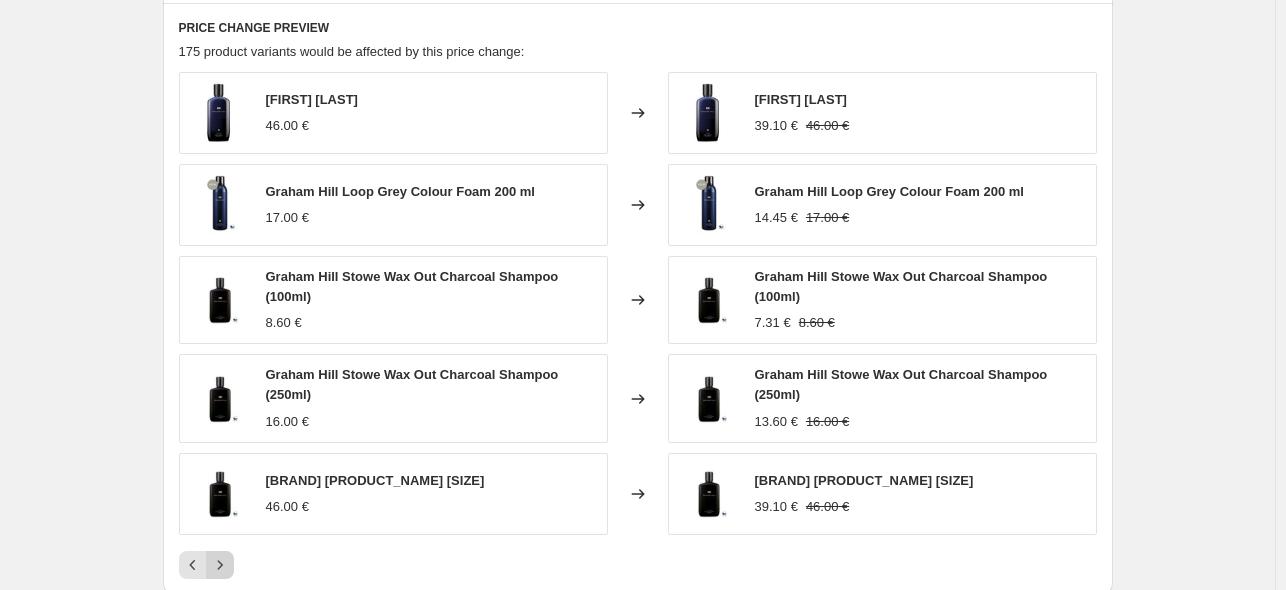 click 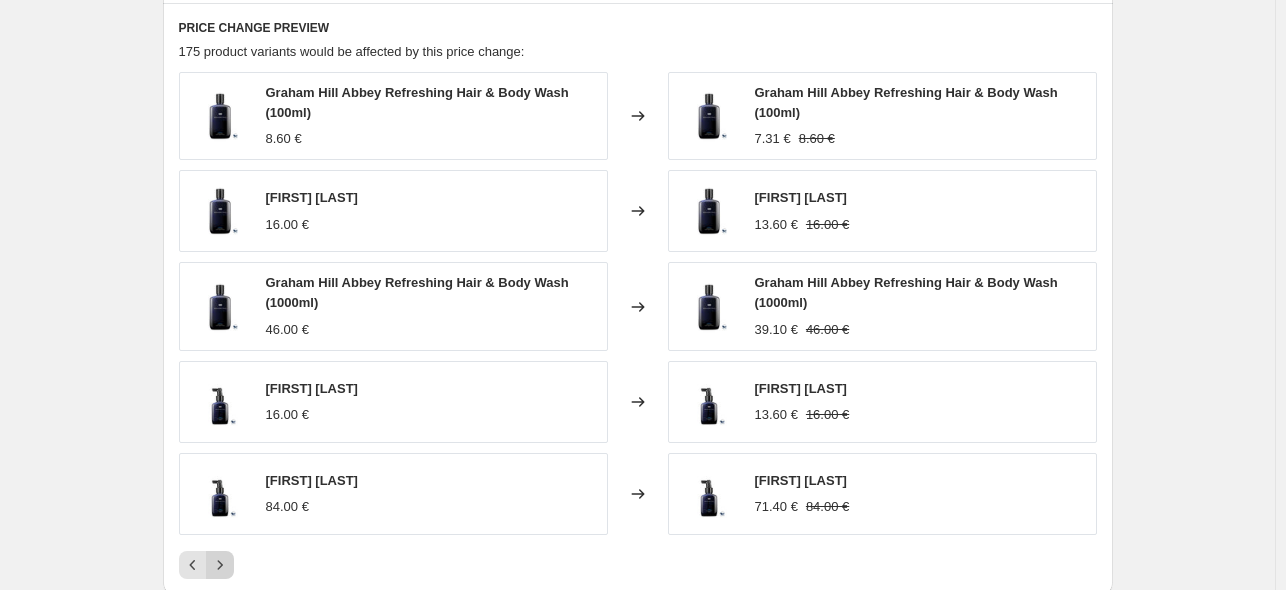 click 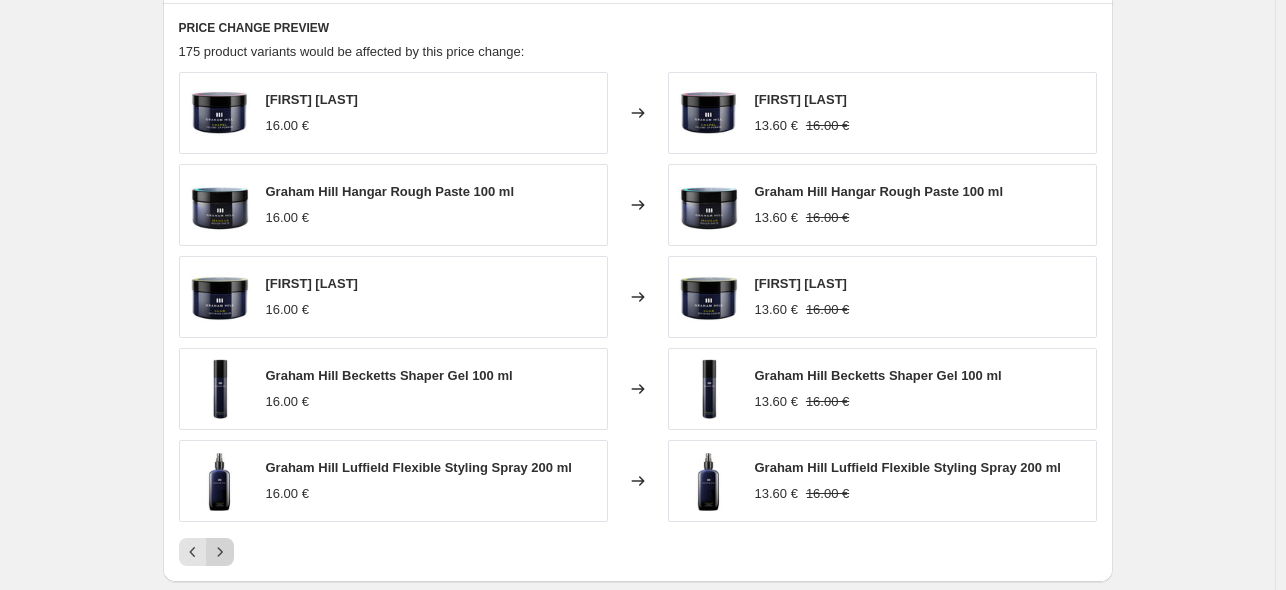 click at bounding box center [220, 552] 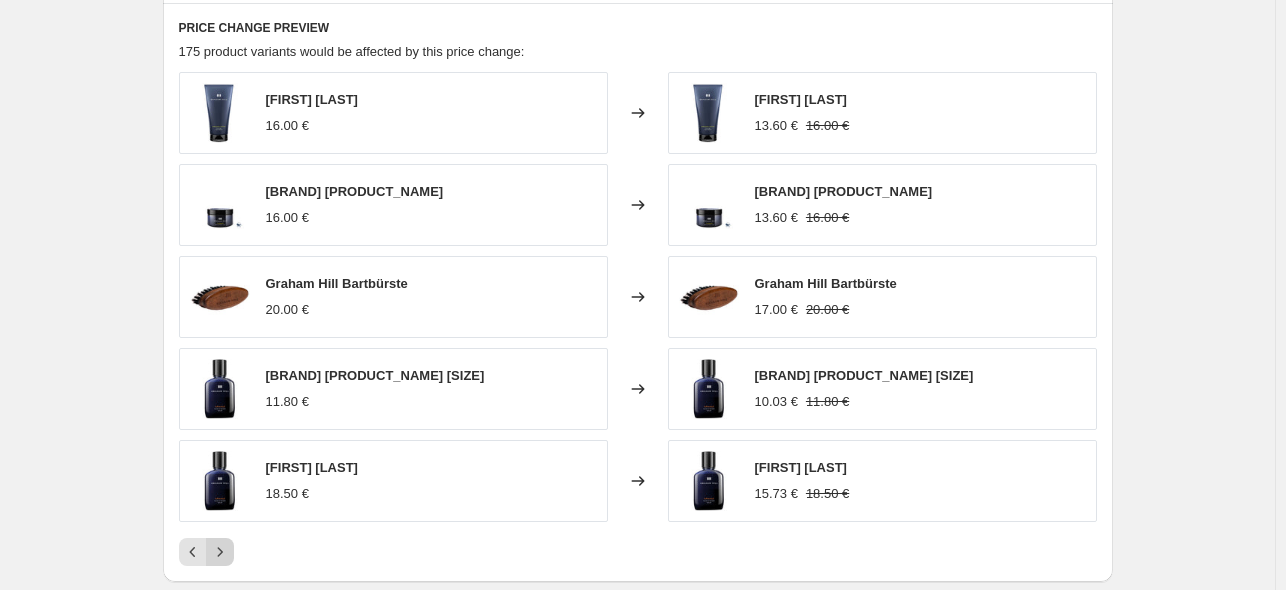 click at bounding box center [220, 552] 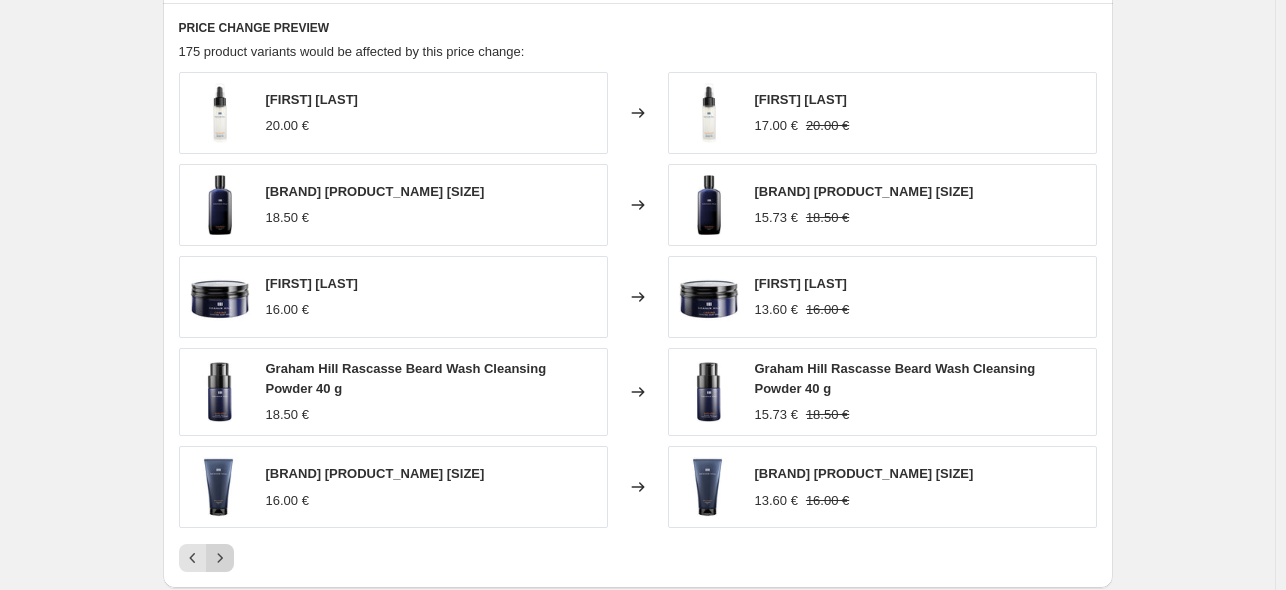 click 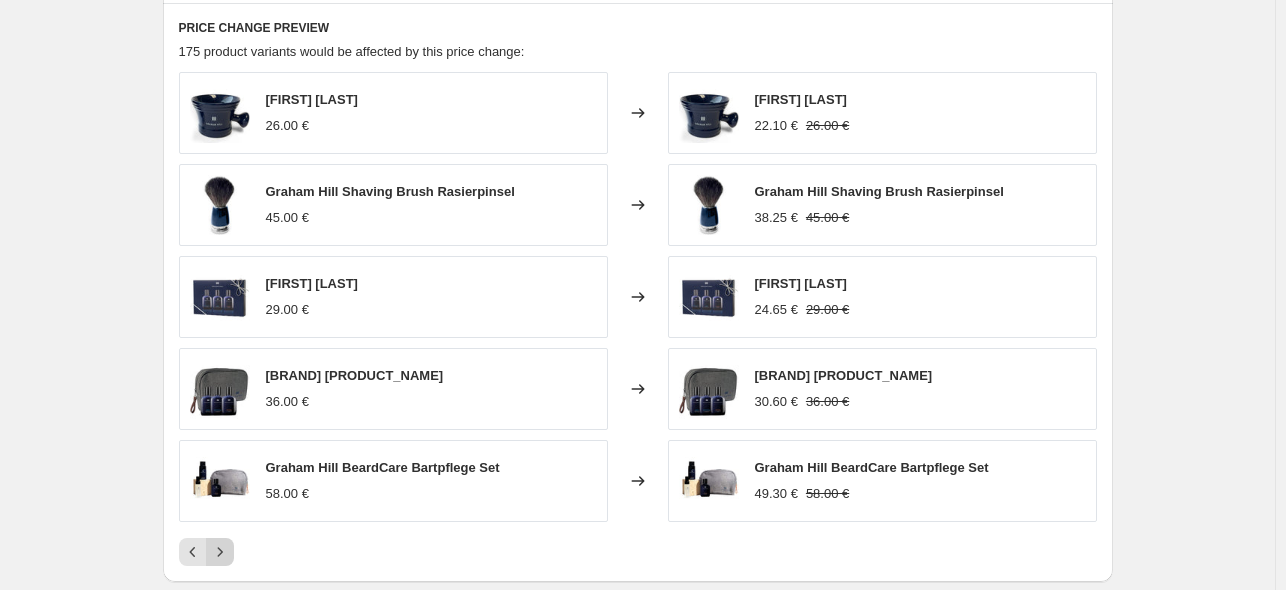 click at bounding box center [220, 552] 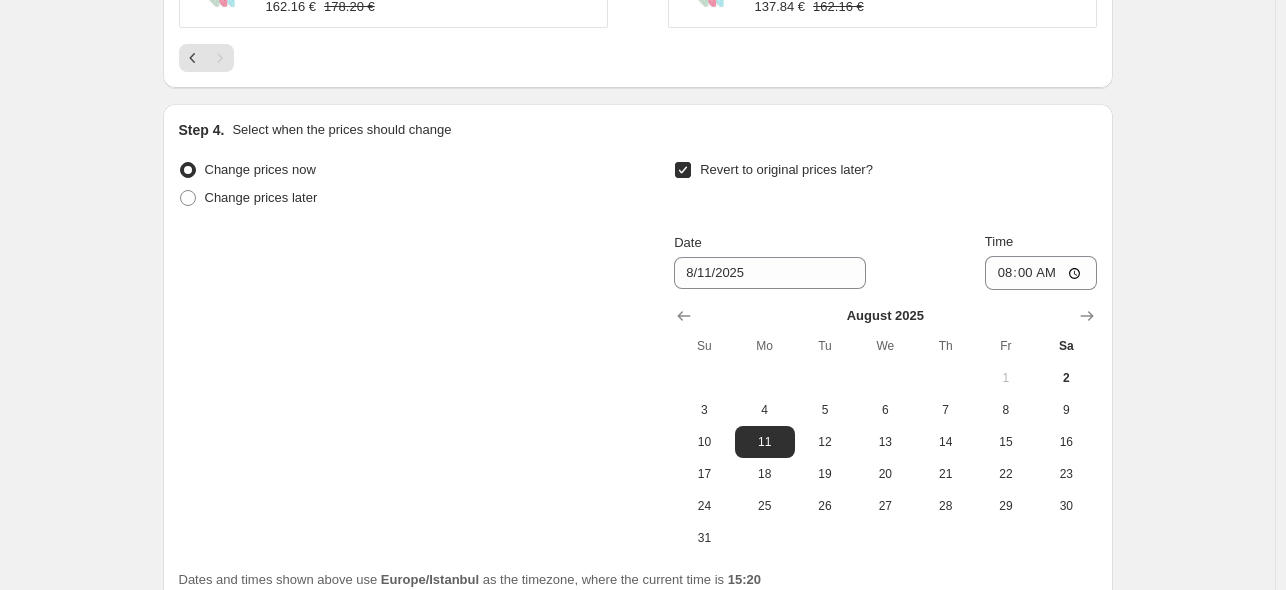 scroll, scrollTop: 2056, scrollLeft: 0, axis: vertical 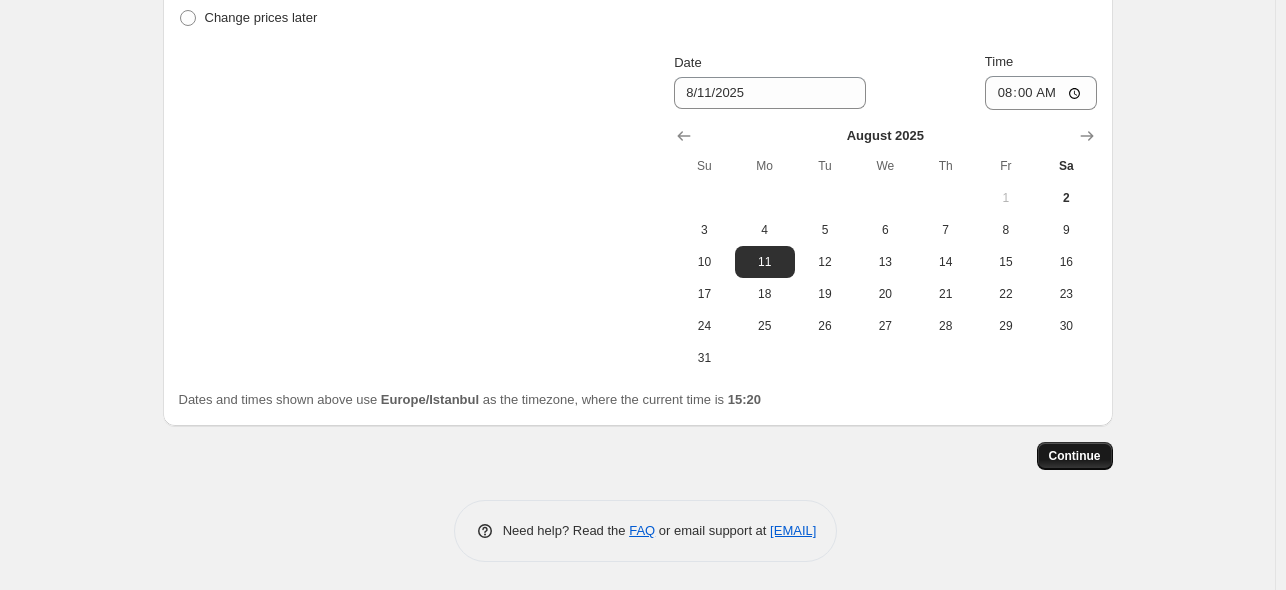 click on "Continue" at bounding box center (1075, 456) 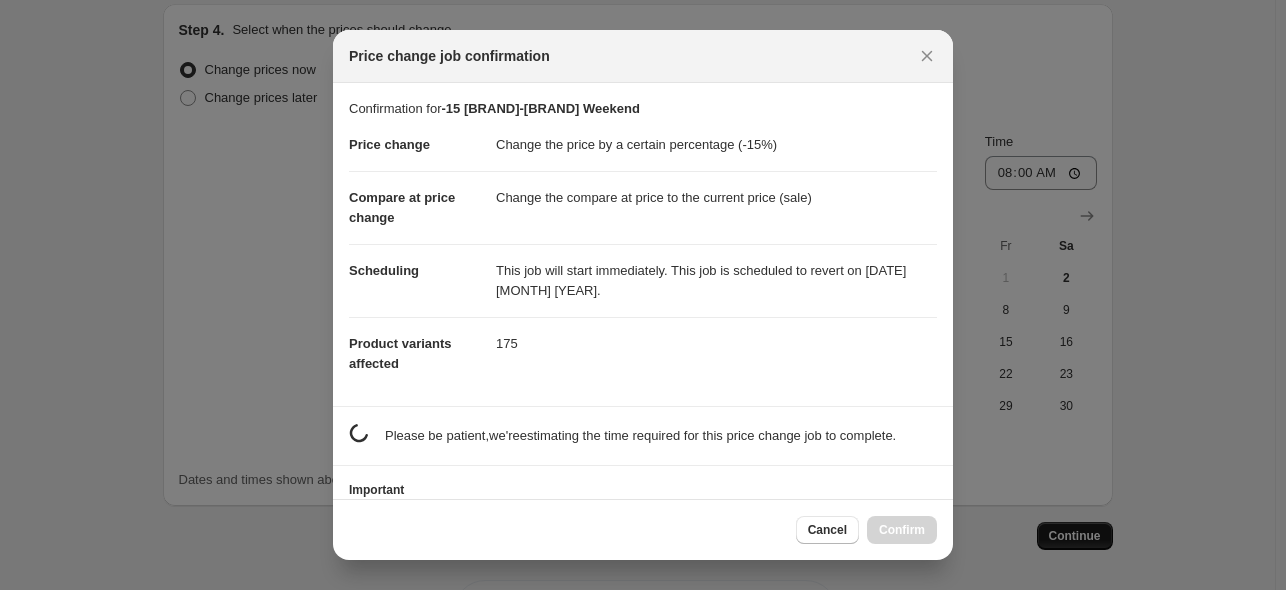 scroll, scrollTop: 0, scrollLeft: 0, axis: both 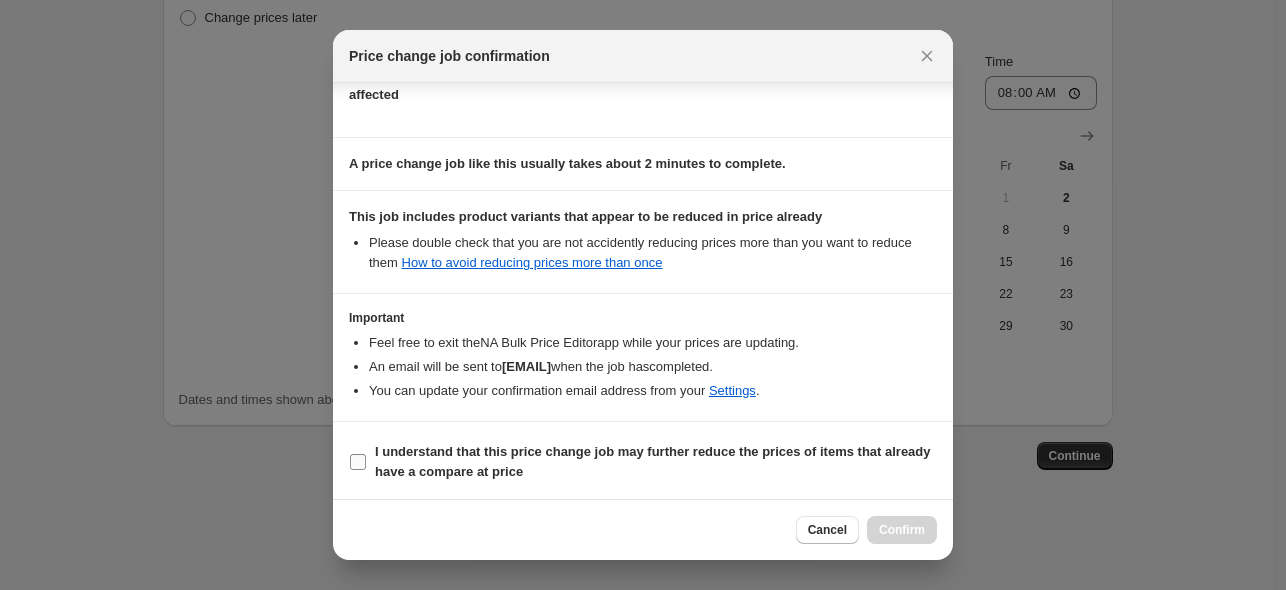 click on "I understand that this price change job may further reduce the prices of items that already have a compare at price" at bounding box center [653, 461] 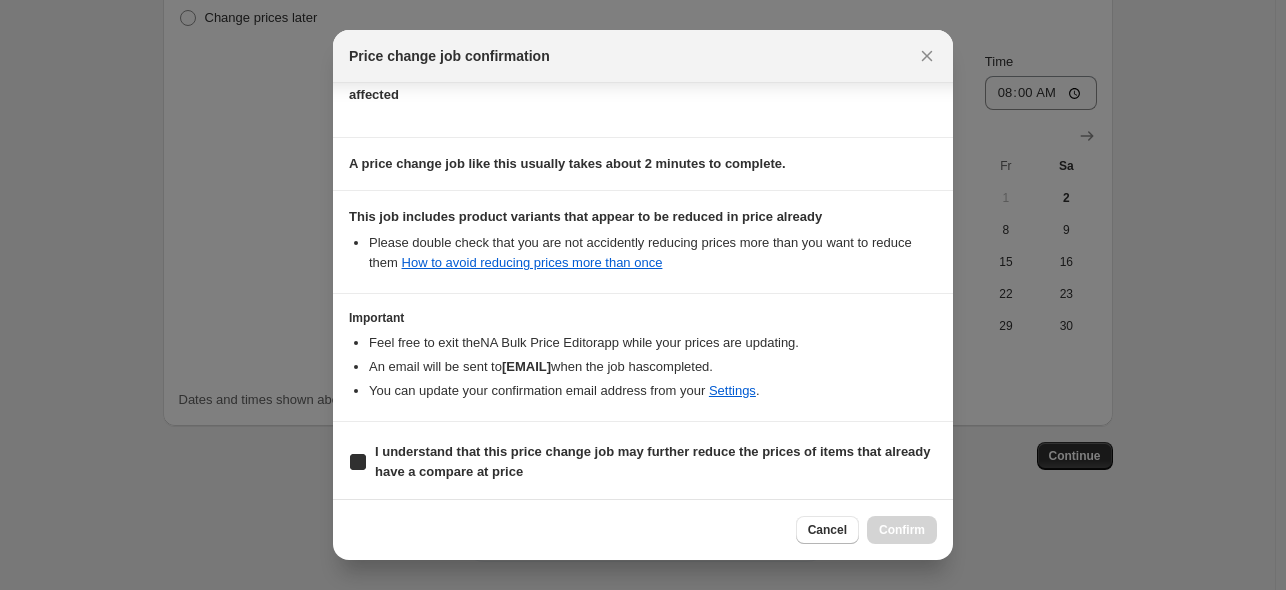 checkbox on "true" 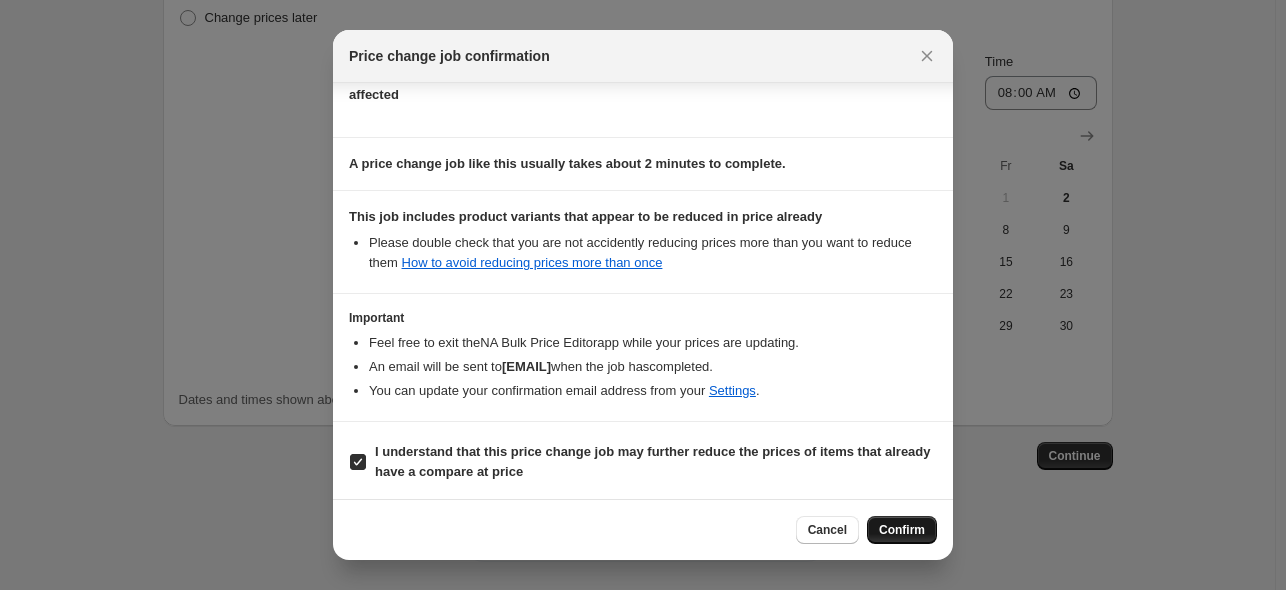 click on "Confirm" at bounding box center [902, 530] 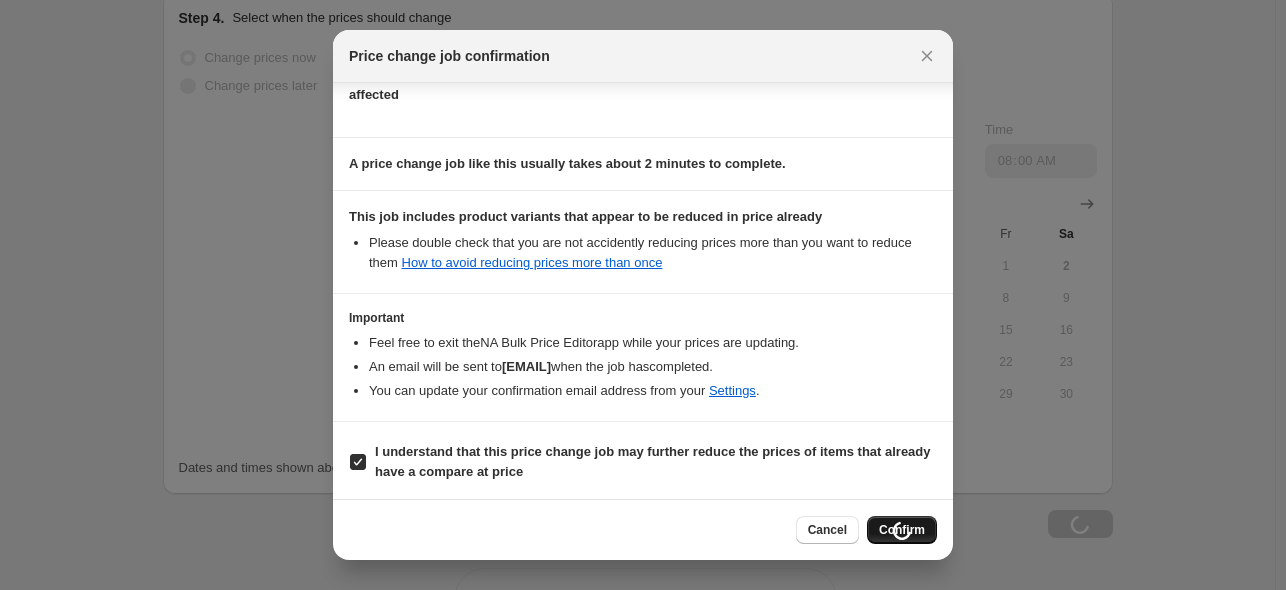 scroll, scrollTop: 2124, scrollLeft: 0, axis: vertical 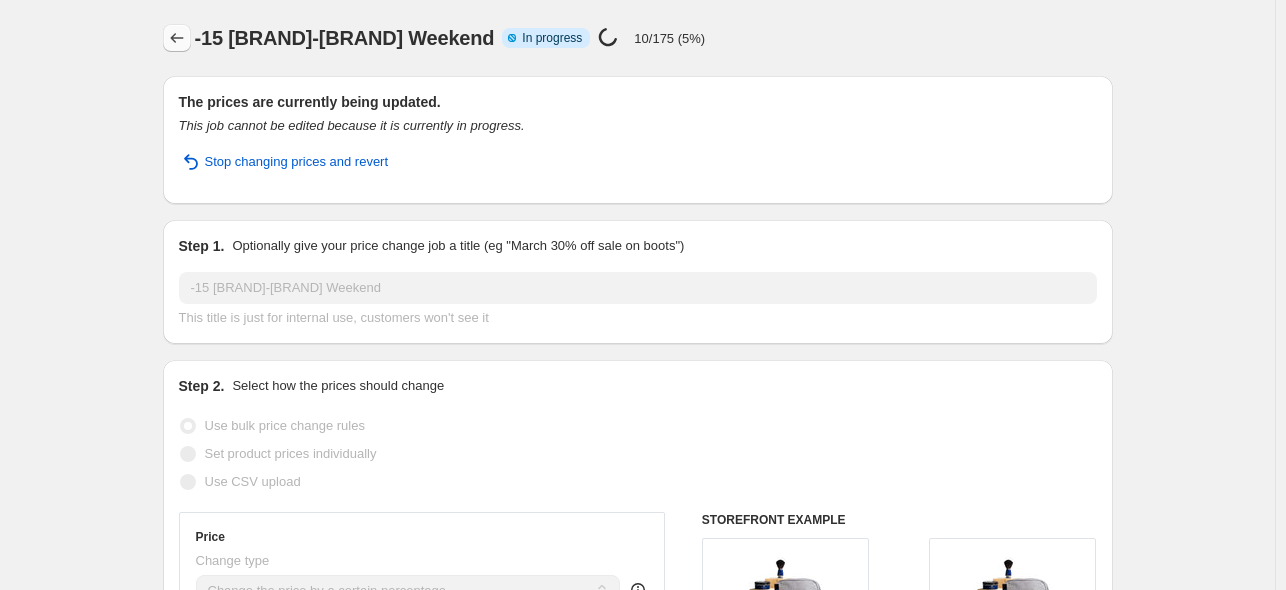 click 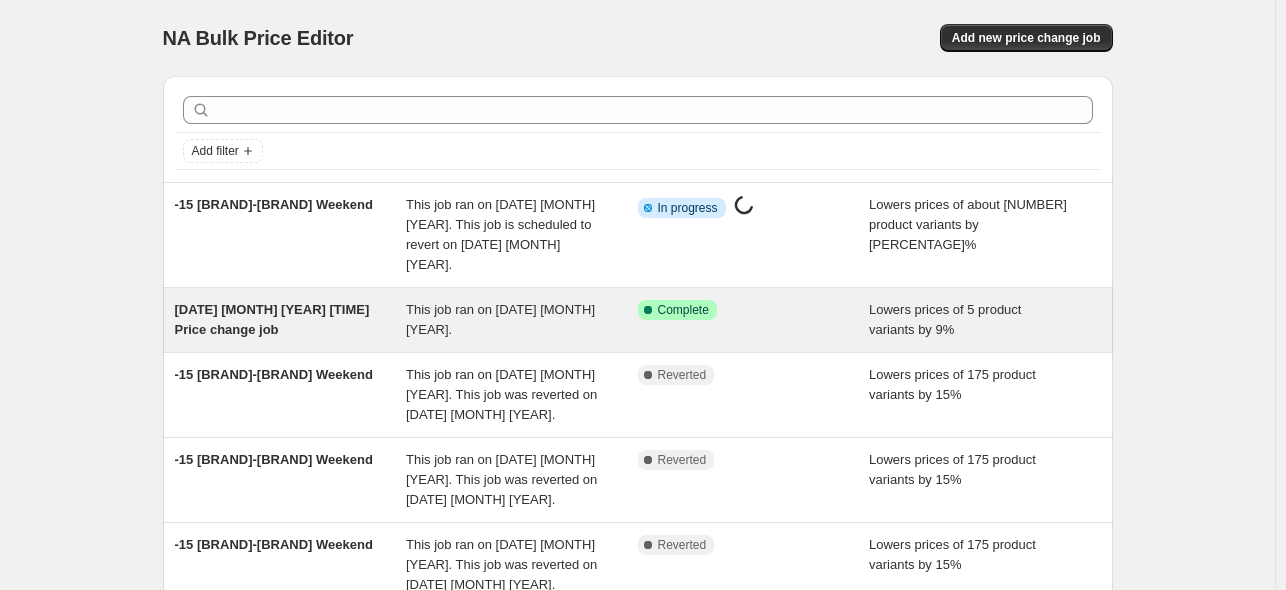 click on "[DATE] [MONTH] [YEAR] [TIME] Price change job" at bounding box center [291, 320] 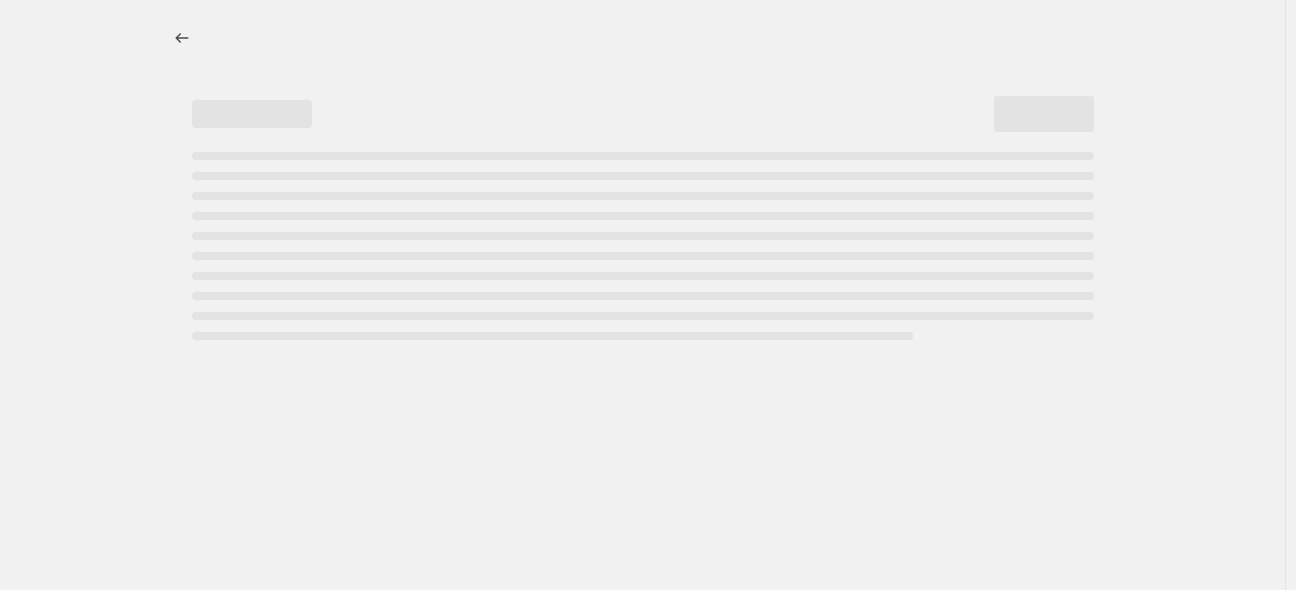 select on "percentage" 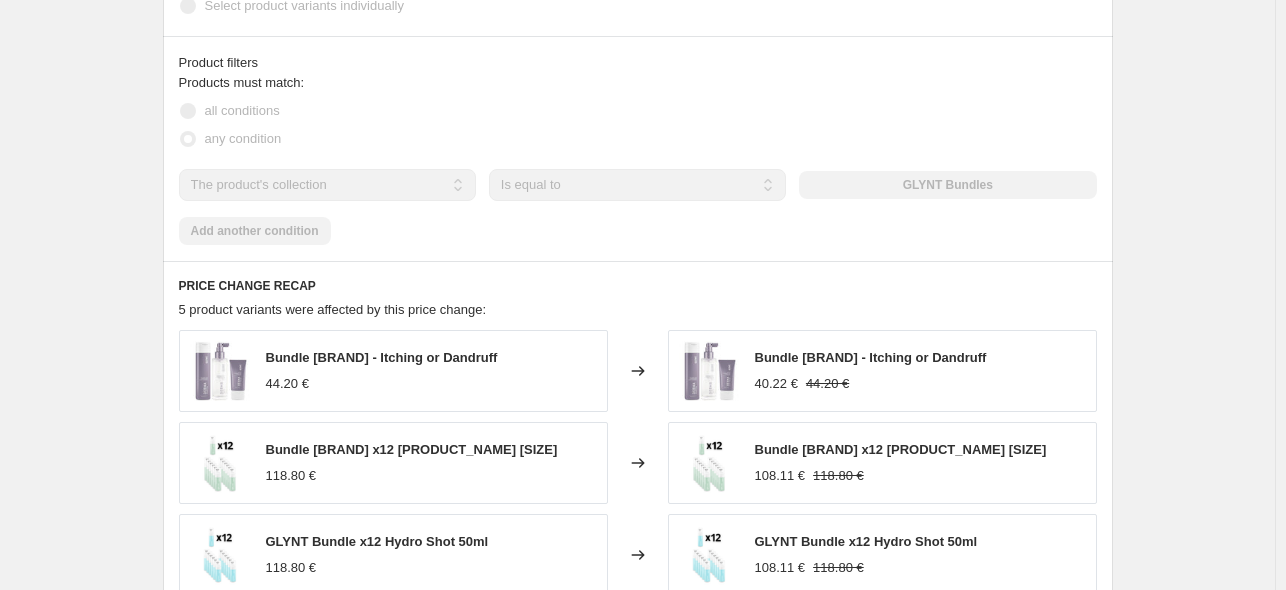 scroll, scrollTop: 0, scrollLeft: 0, axis: both 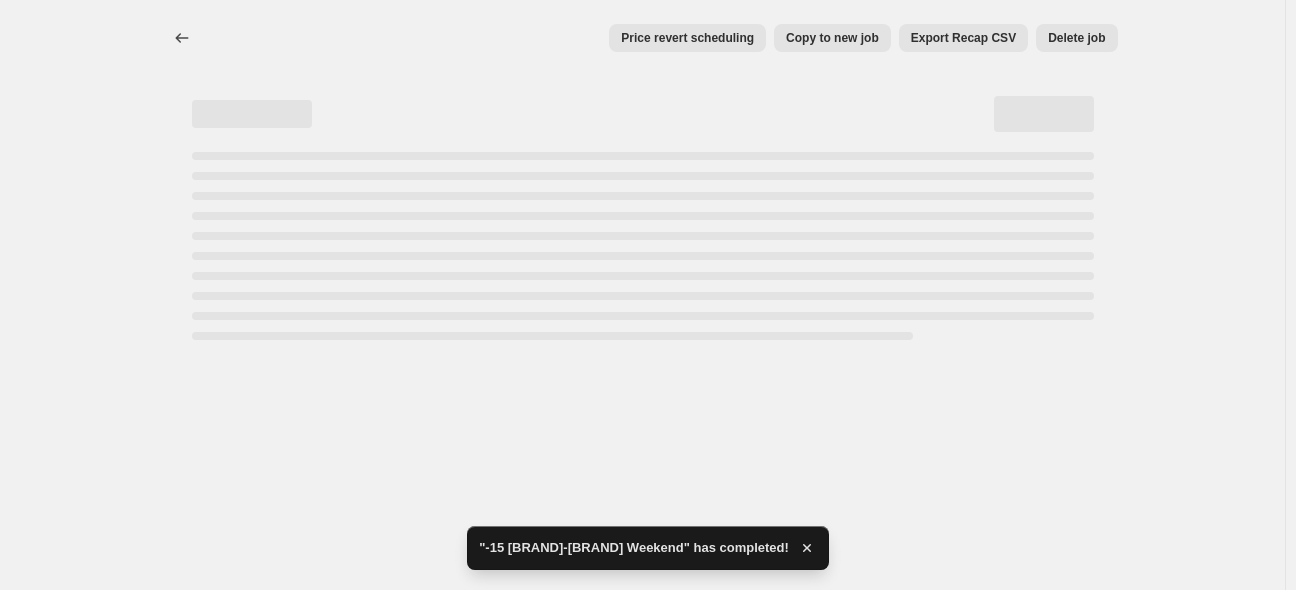 select on "percentage" 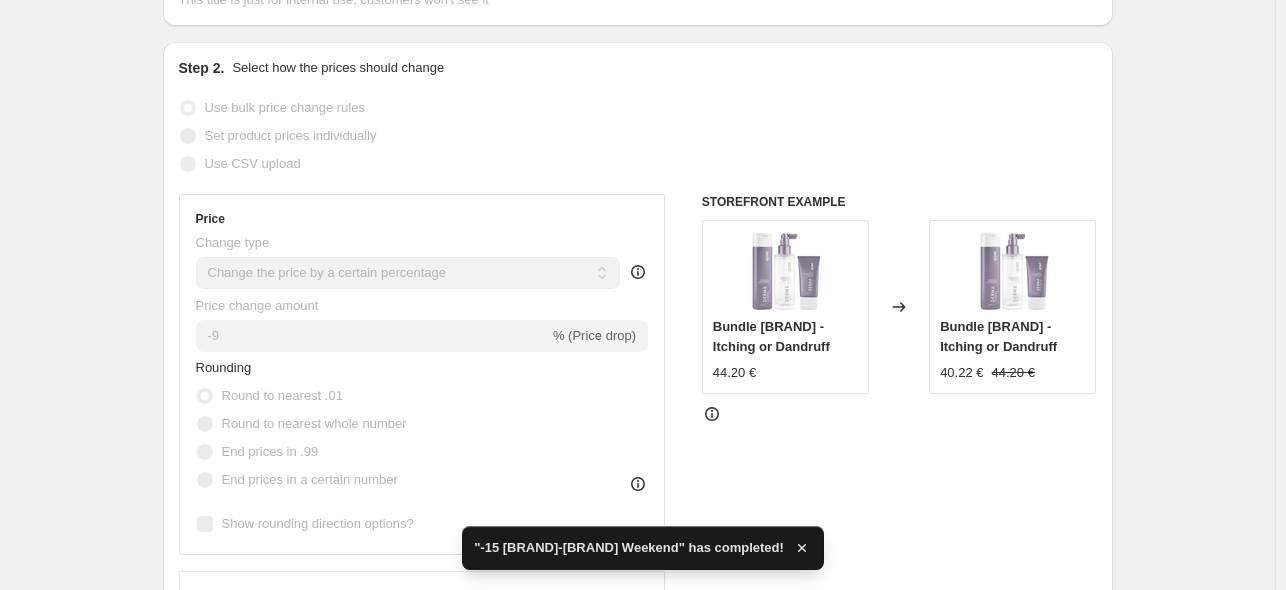 scroll, scrollTop: 0, scrollLeft: 0, axis: both 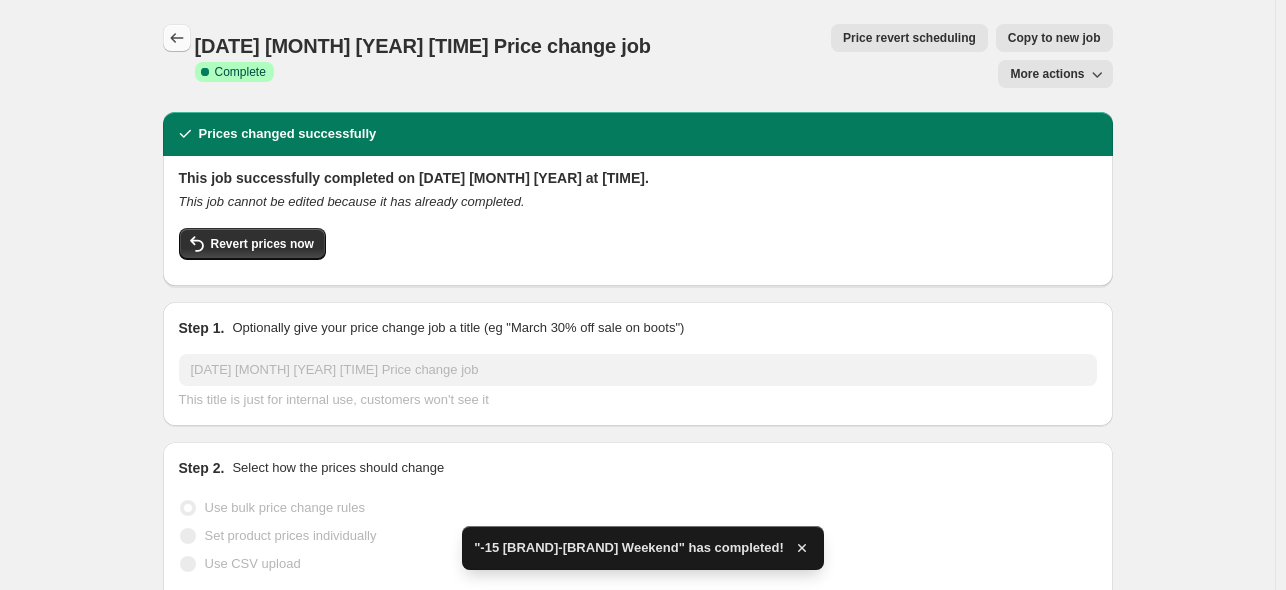 click 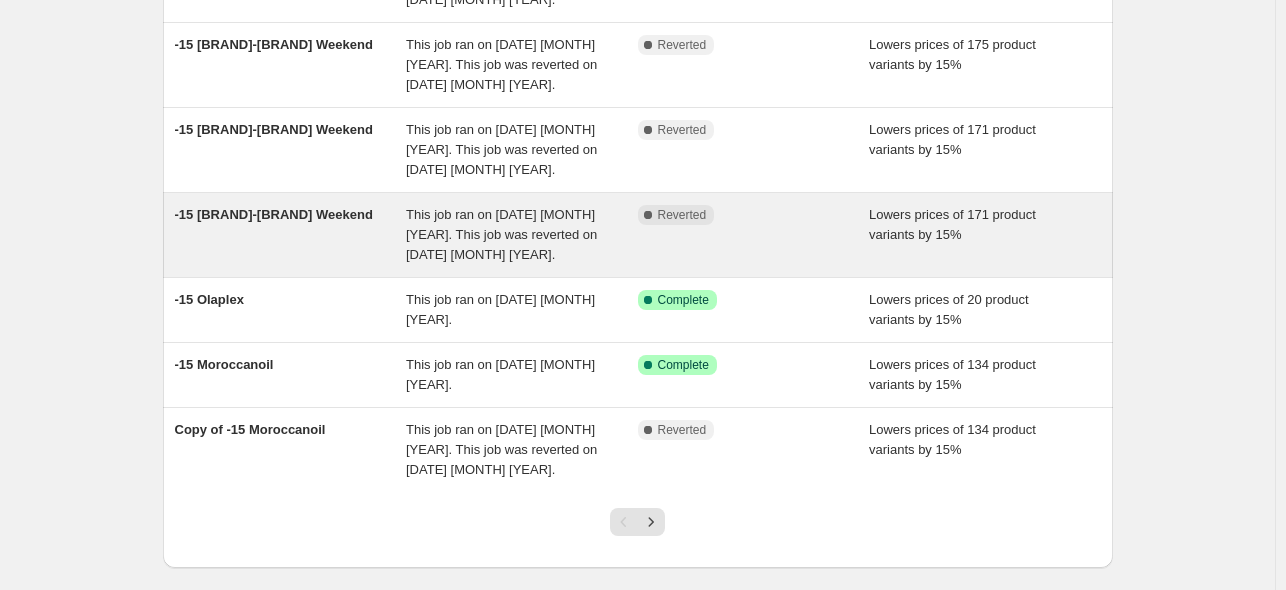 scroll, scrollTop: 556, scrollLeft: 0, axis: vertical 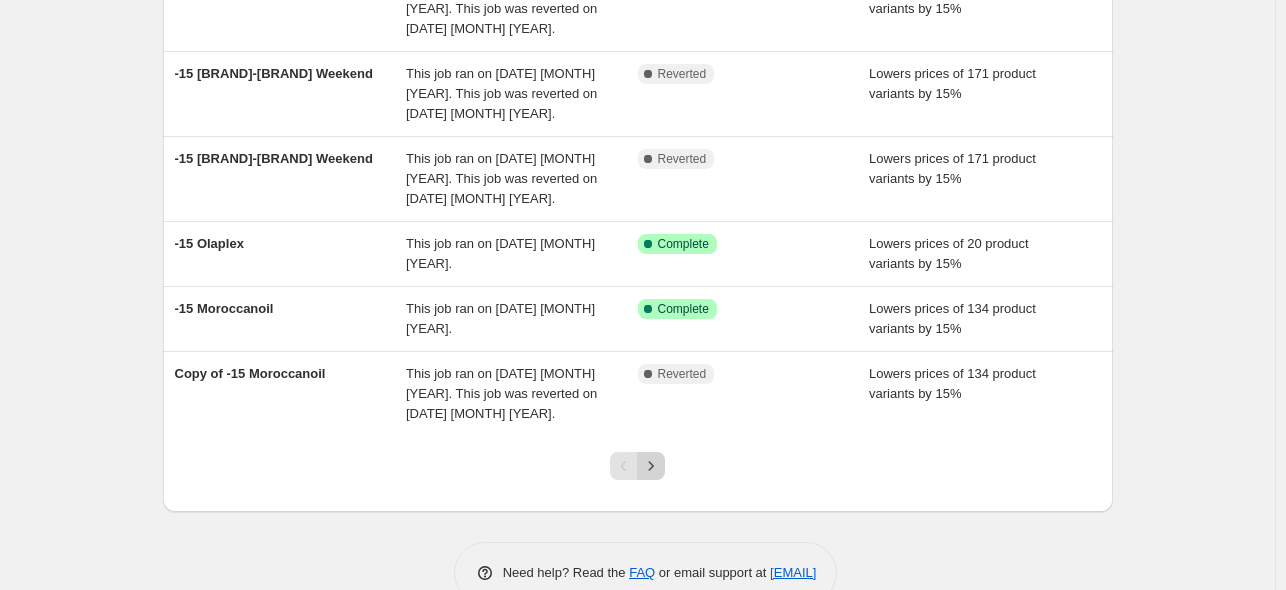 click at bounding box center (651, 466) 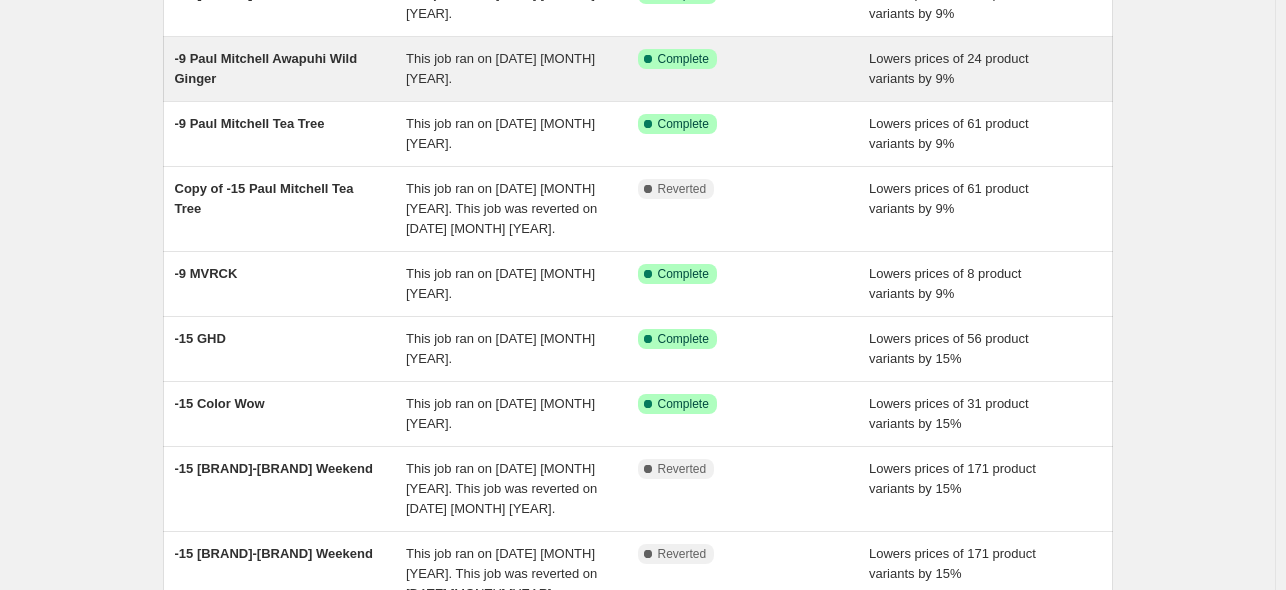 scroll, scrollTop: 476, scrollLeft: 0, axis: vertical 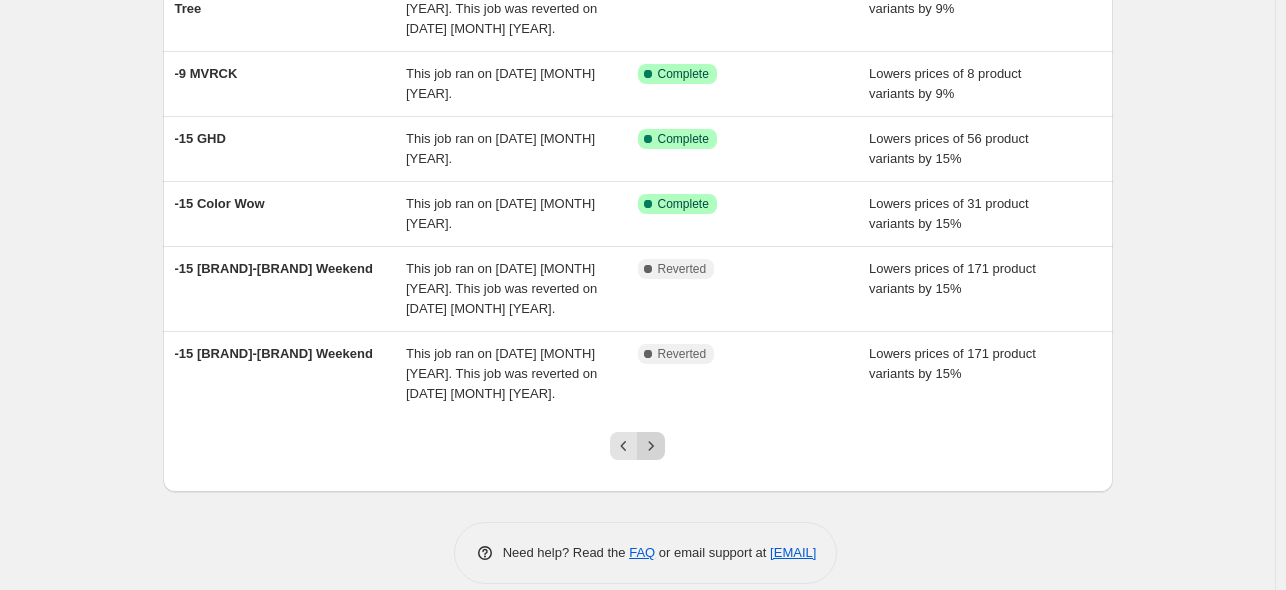 click at bounding box center (651, 446) 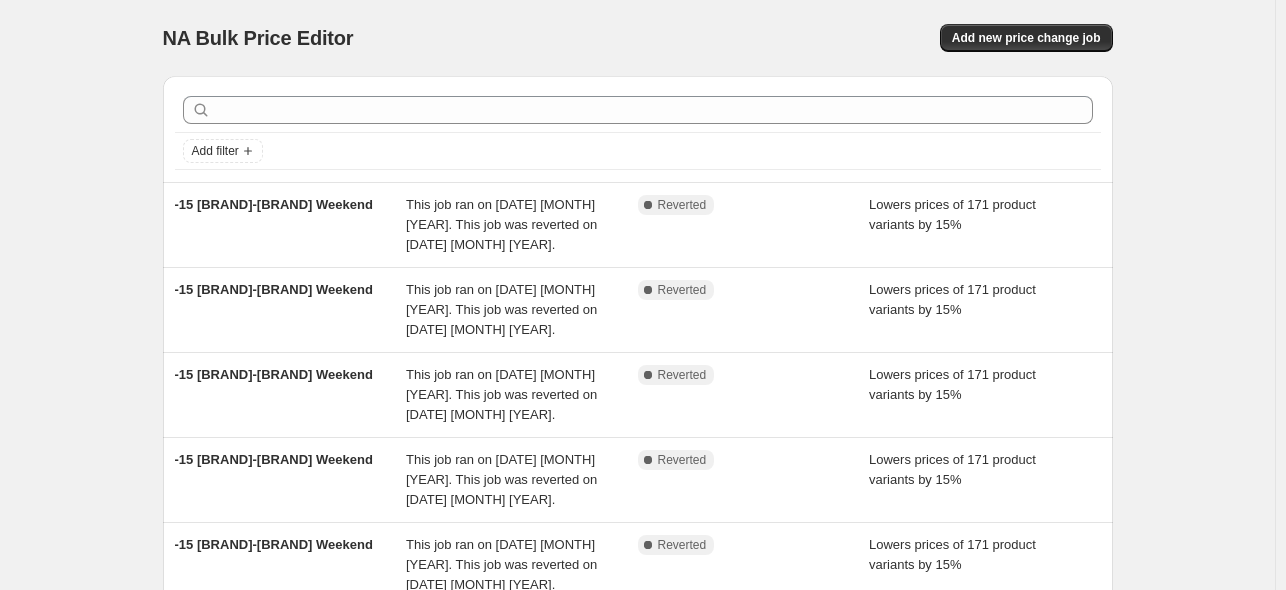 scroll, scrollTop: 476, scrollLeft: 0, axis: vertical 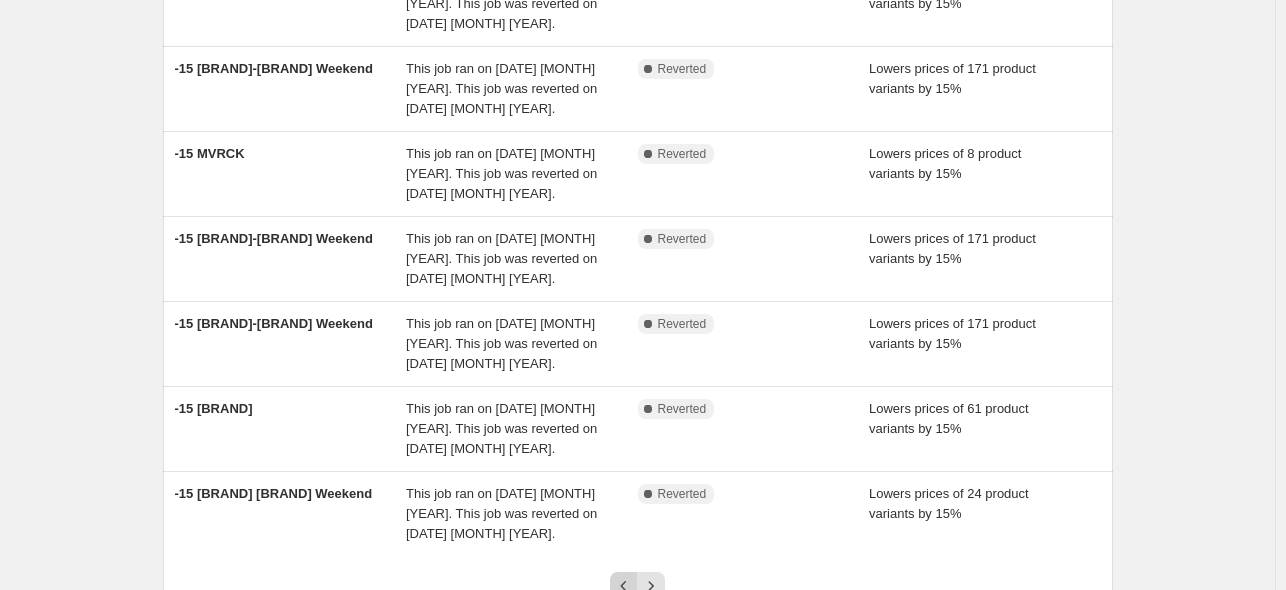 click 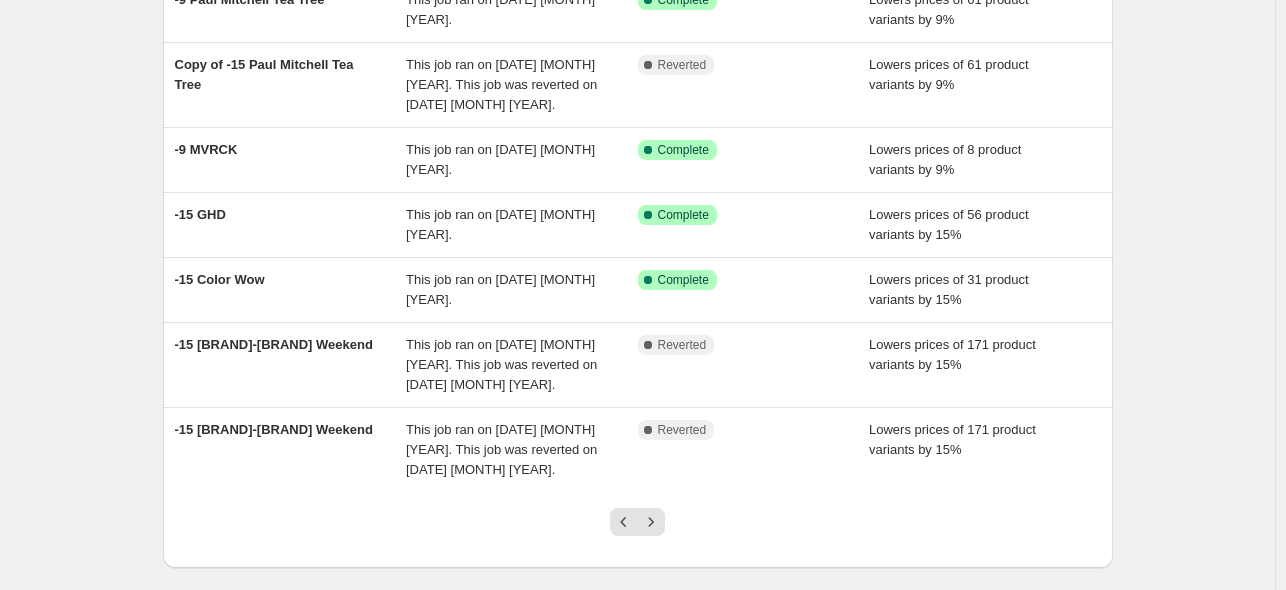 scroll, scrollTop: 476, scrollLeft: 0, axis: vertical 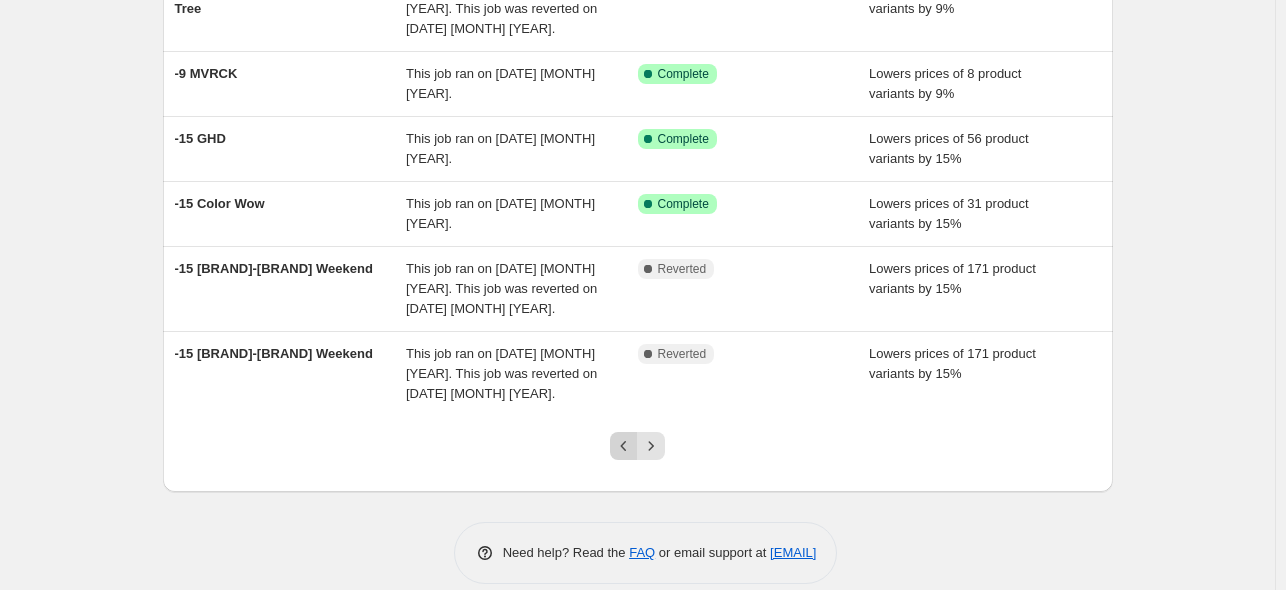 click 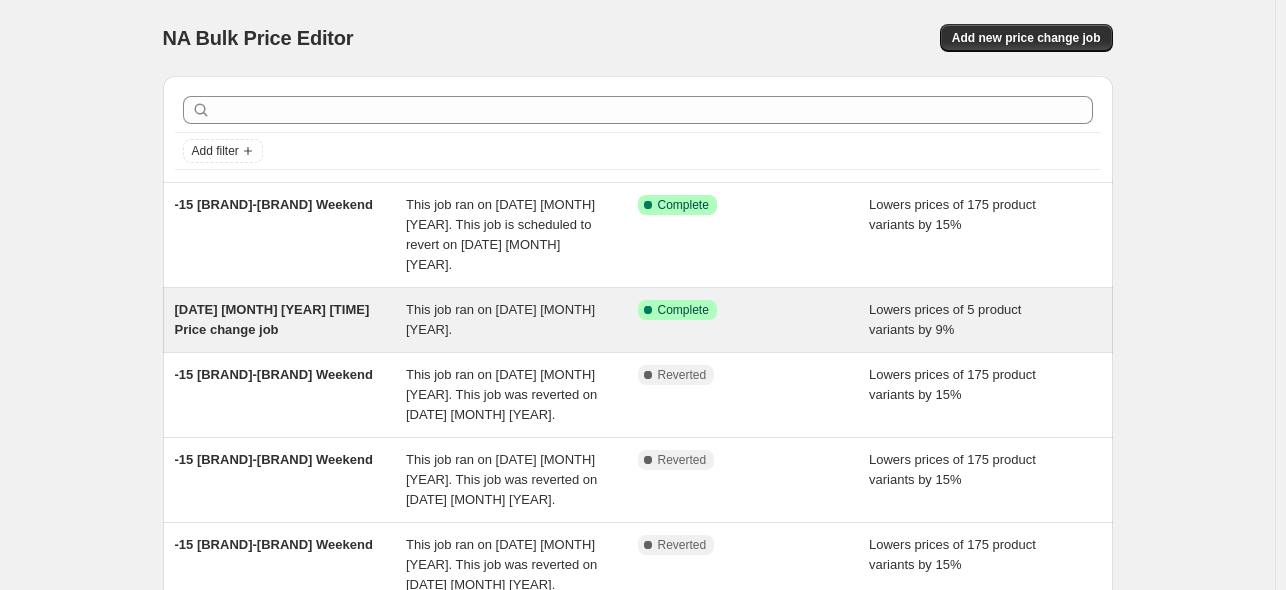 scroll, scrollTop: 400, scrollLeft: 0, axis: vertical 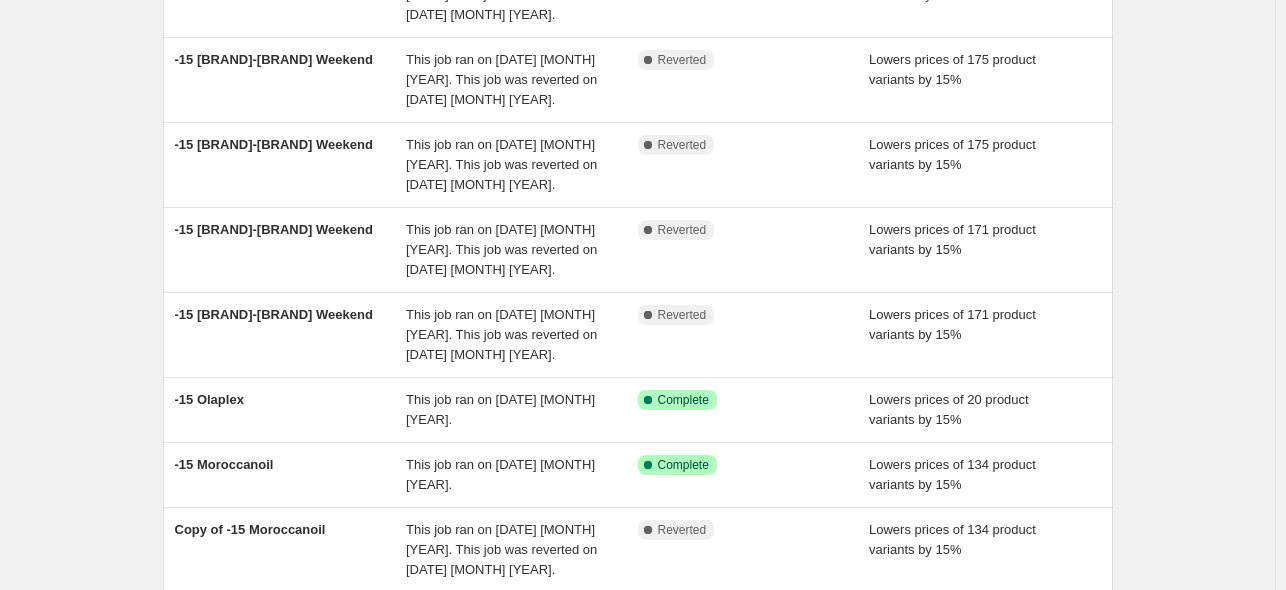 click 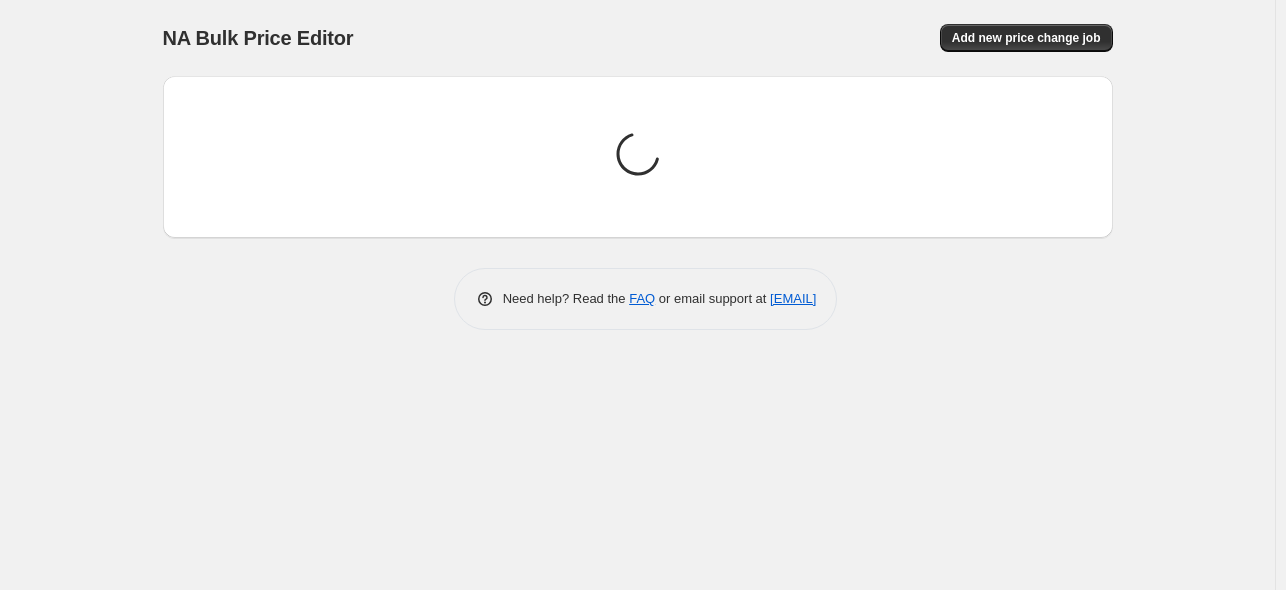 scroll, scrollTop: 0, scrollLeft: 0, axis: both 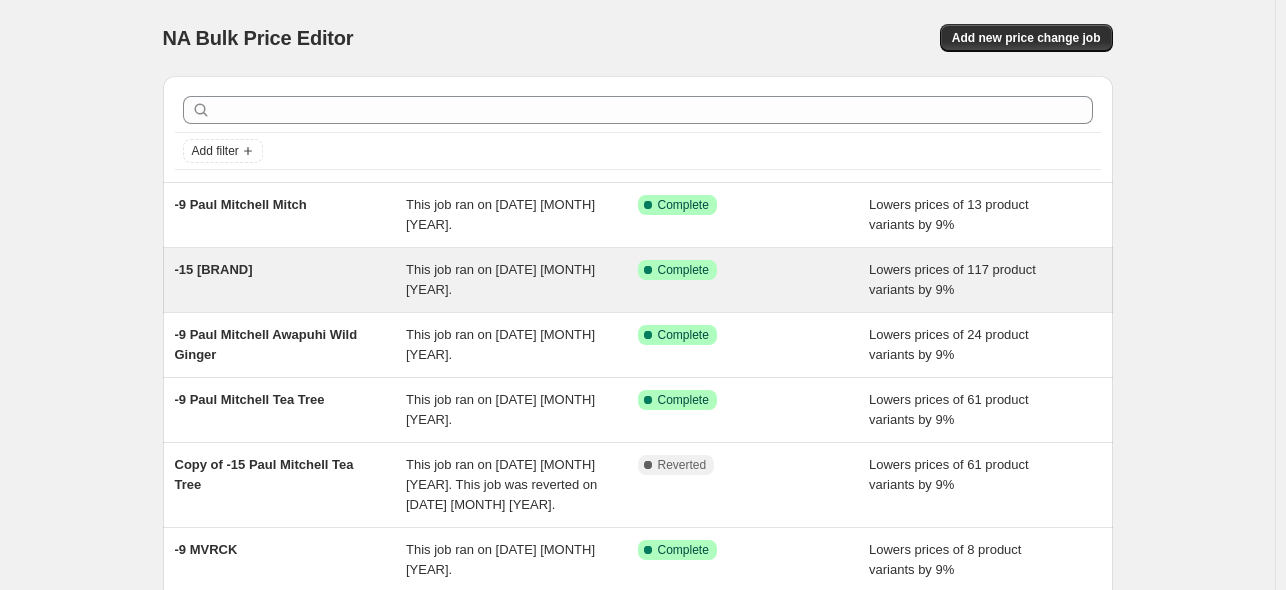 click on "This job ran on [DATE] [MONTH] [YEAR]." at bounding box center (522, 280) 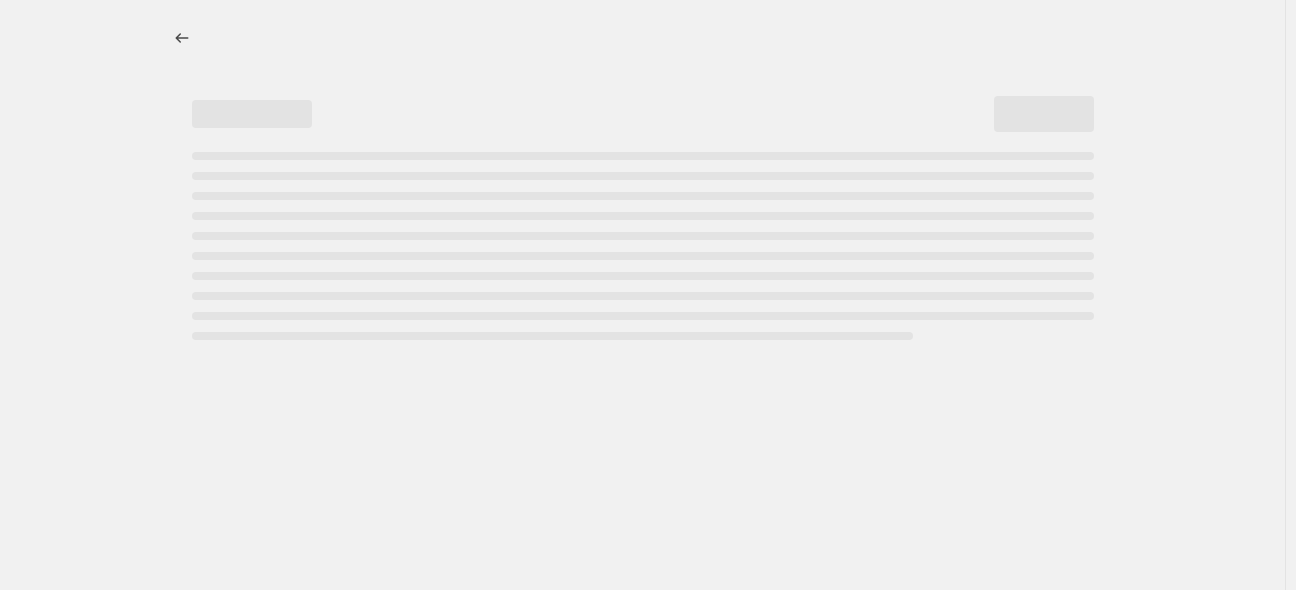 select on "percentage" 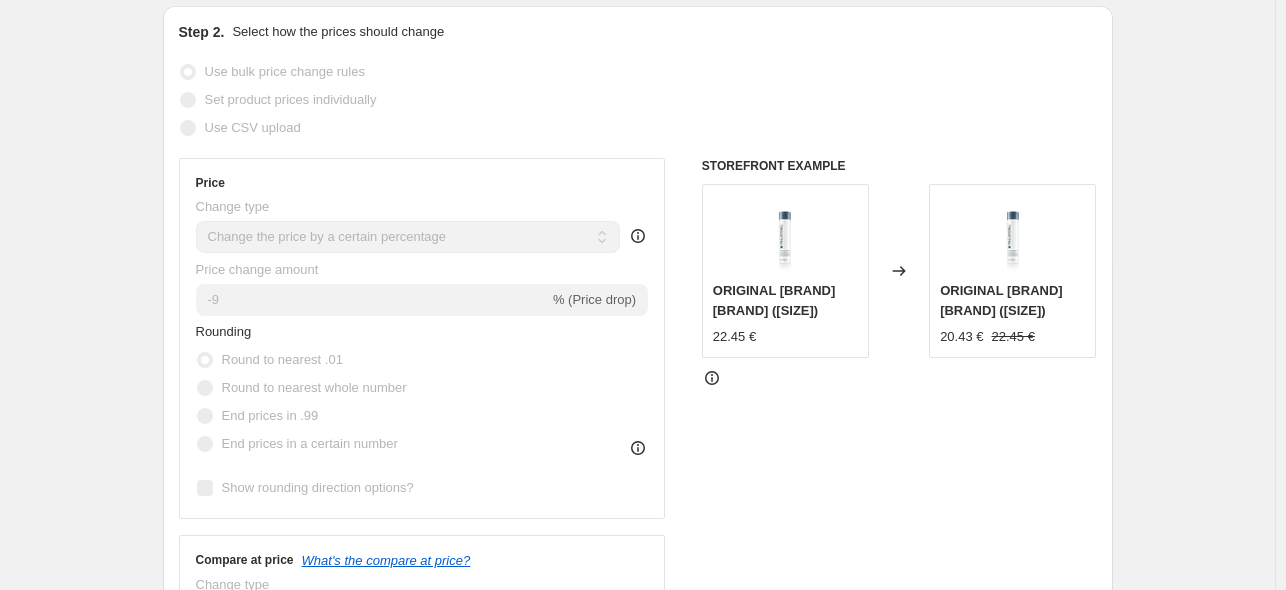 scroll, scrollTop: 0, scrollLeft: 0, axis: both 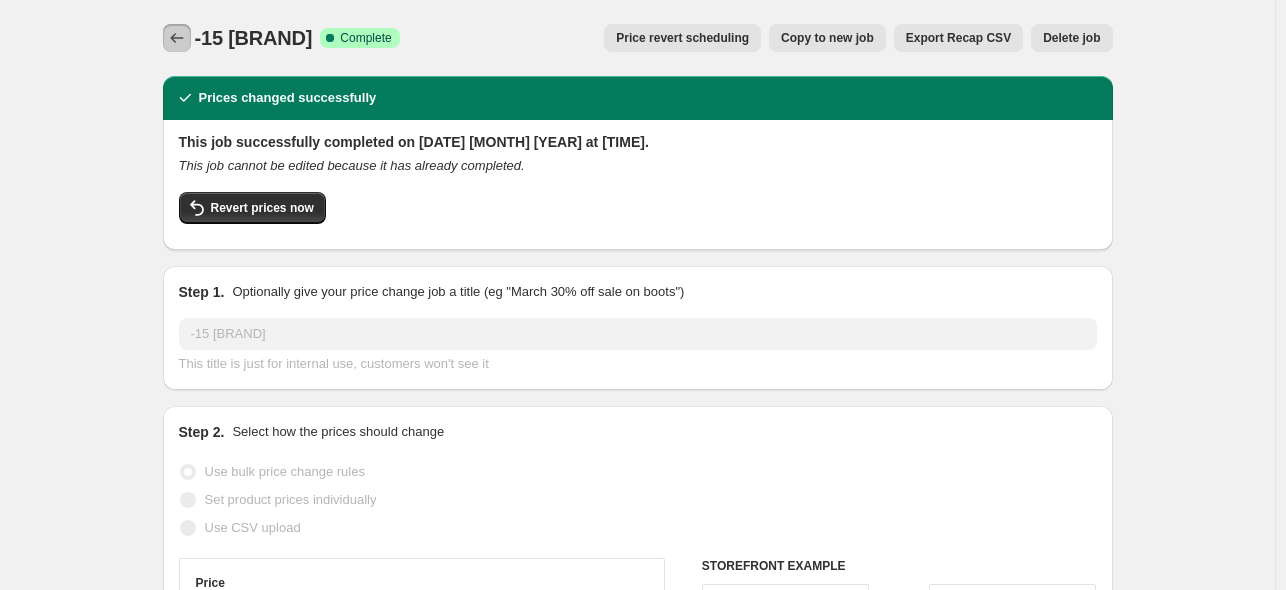 click 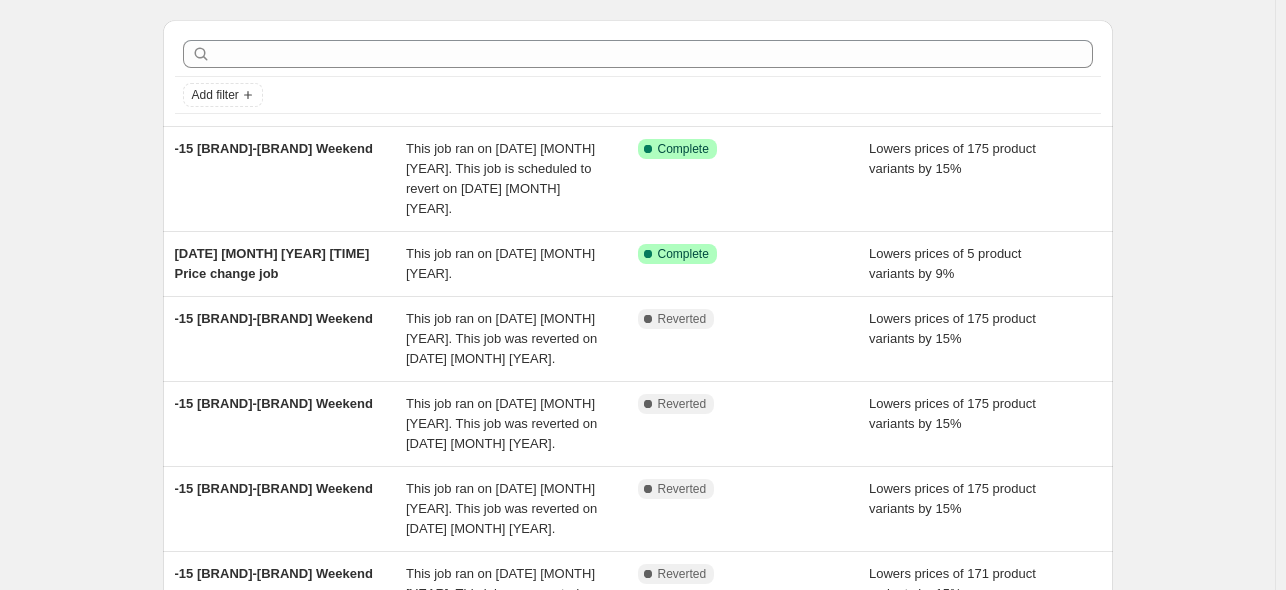 scroll, scrollTop: 0, scrollLeft: 0, axis: both 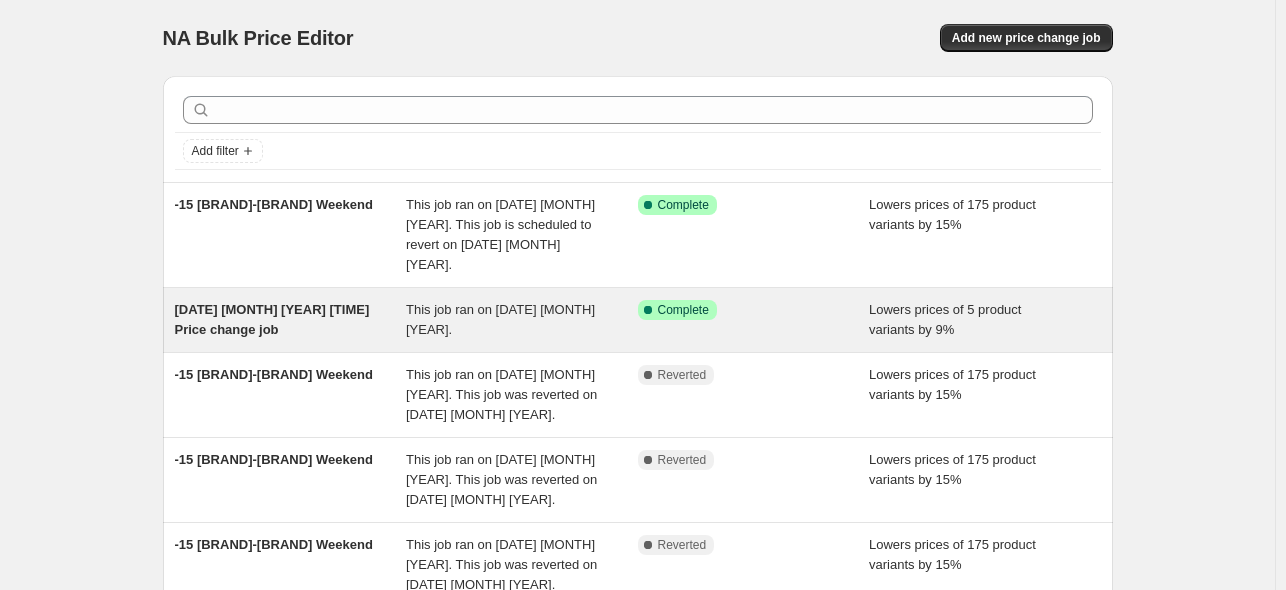 click on "This job ran on [DATE] [MONTH] [YEAR]." at bounding box center [522, 320] 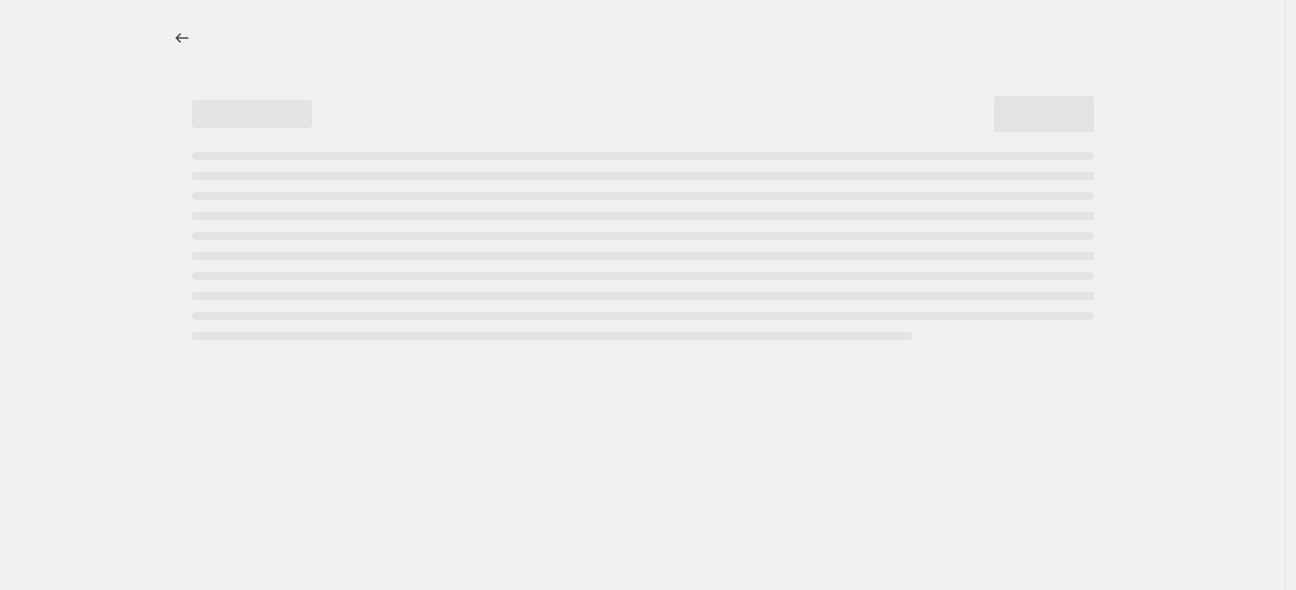 select on "percentage" 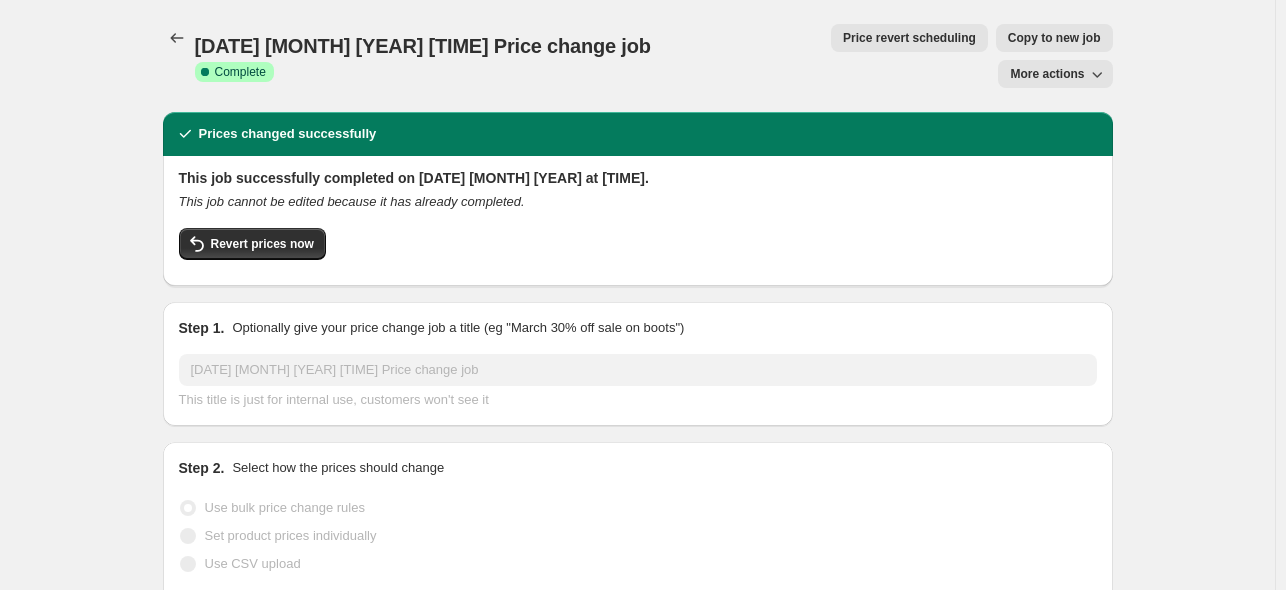 click on "More actions" at bounding box center [1047, 74] 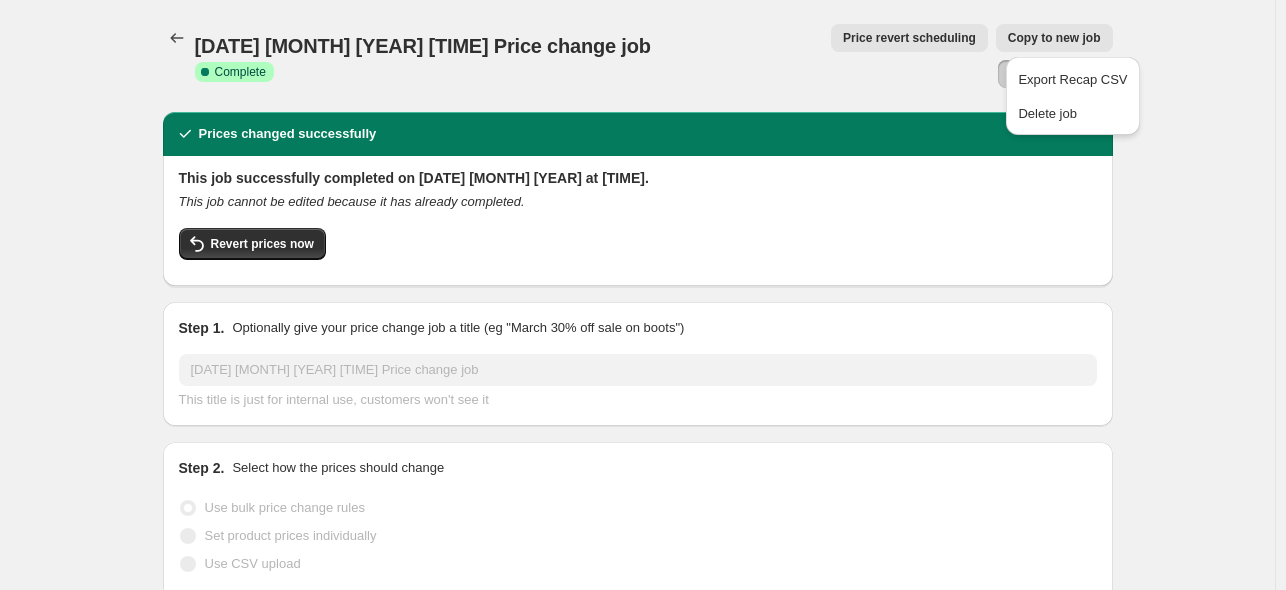 click on "More actions" at bounding box center (1047, 74) 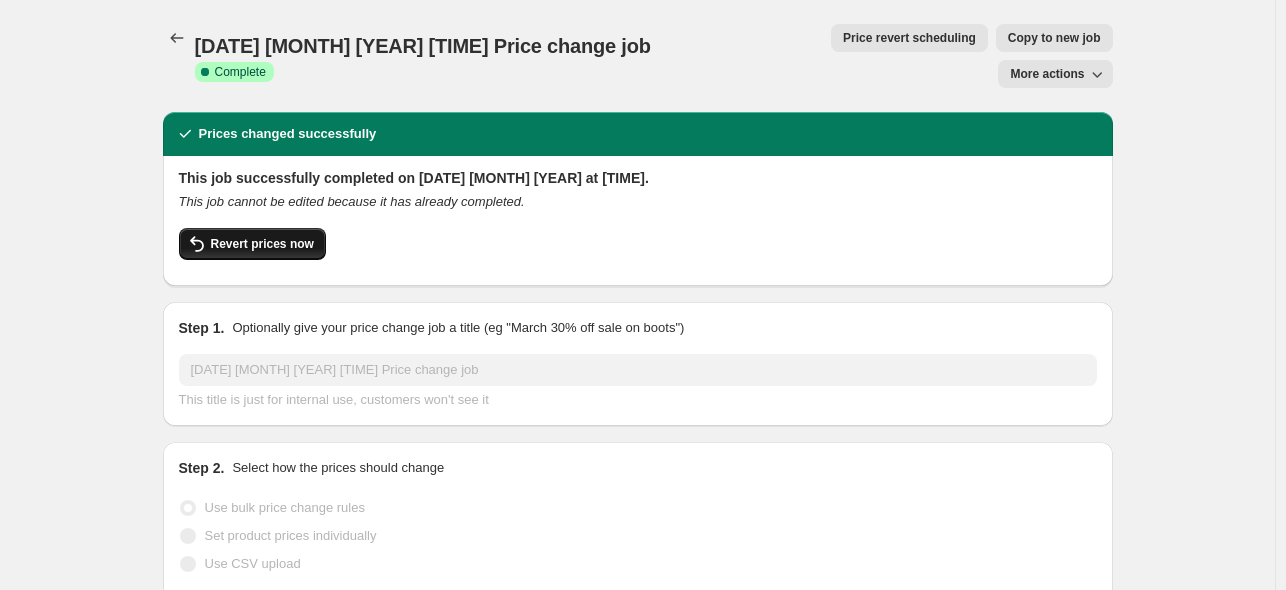click on "Revert prices now" at bounding box center [262, 244] 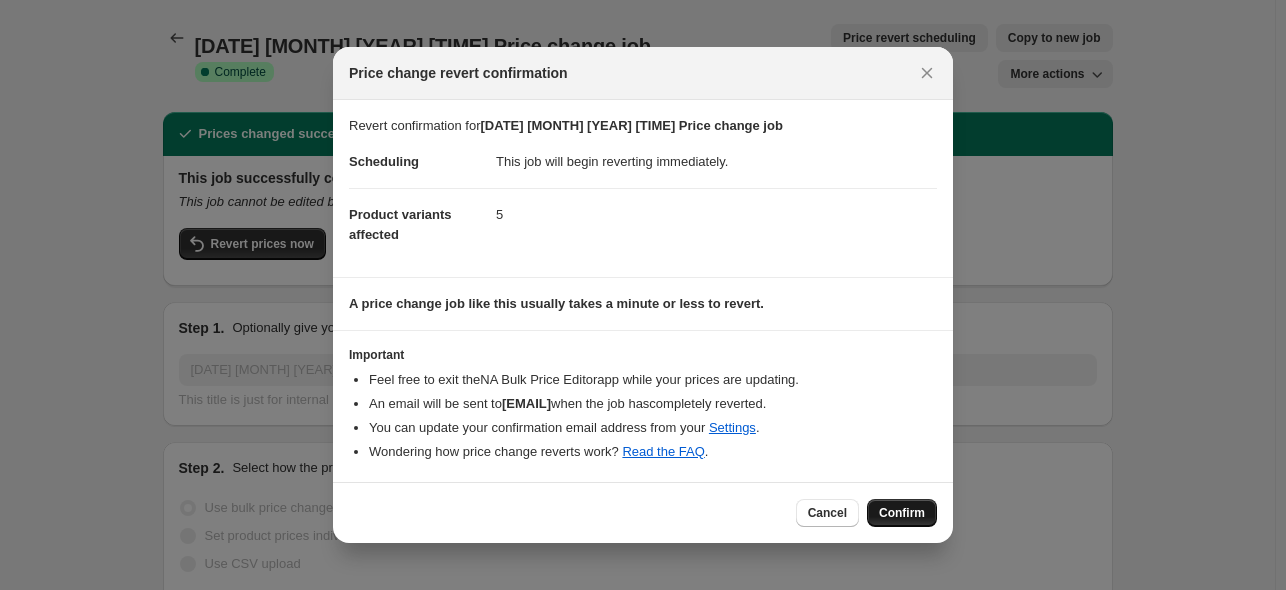 click on "Confirm" at bounding box center [902, 513] 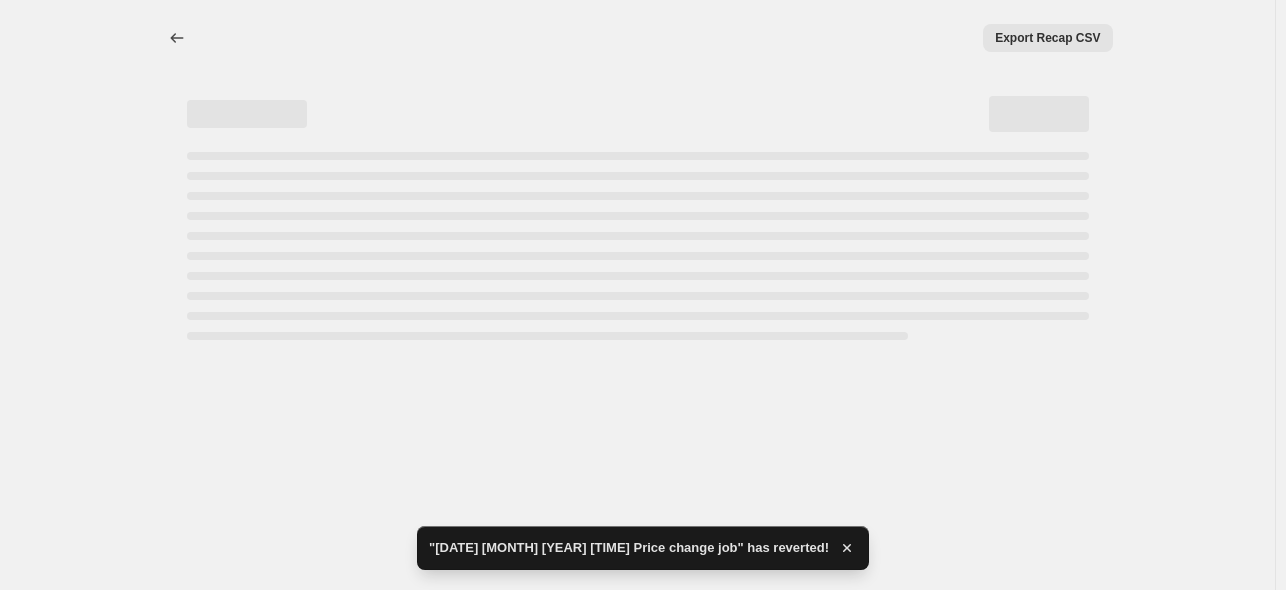 scroll, scrollTop: 0, scrollLeft: 0, axis: both 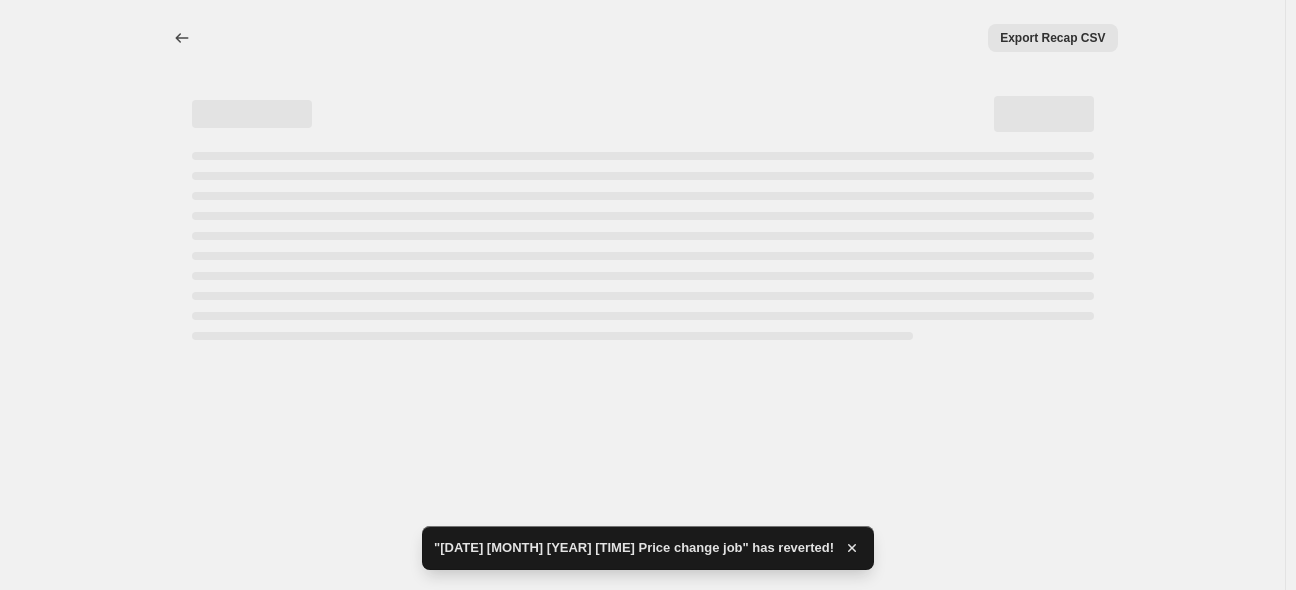 select on "percentage" 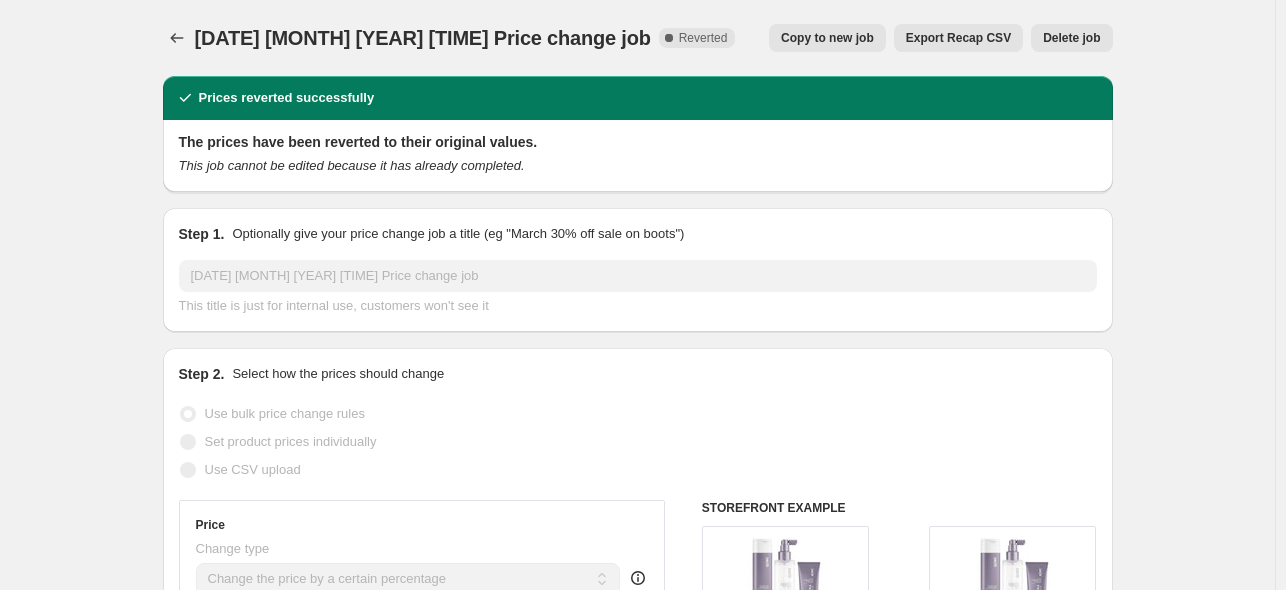click on "Copy to new job" at bounding box center (827, 38) 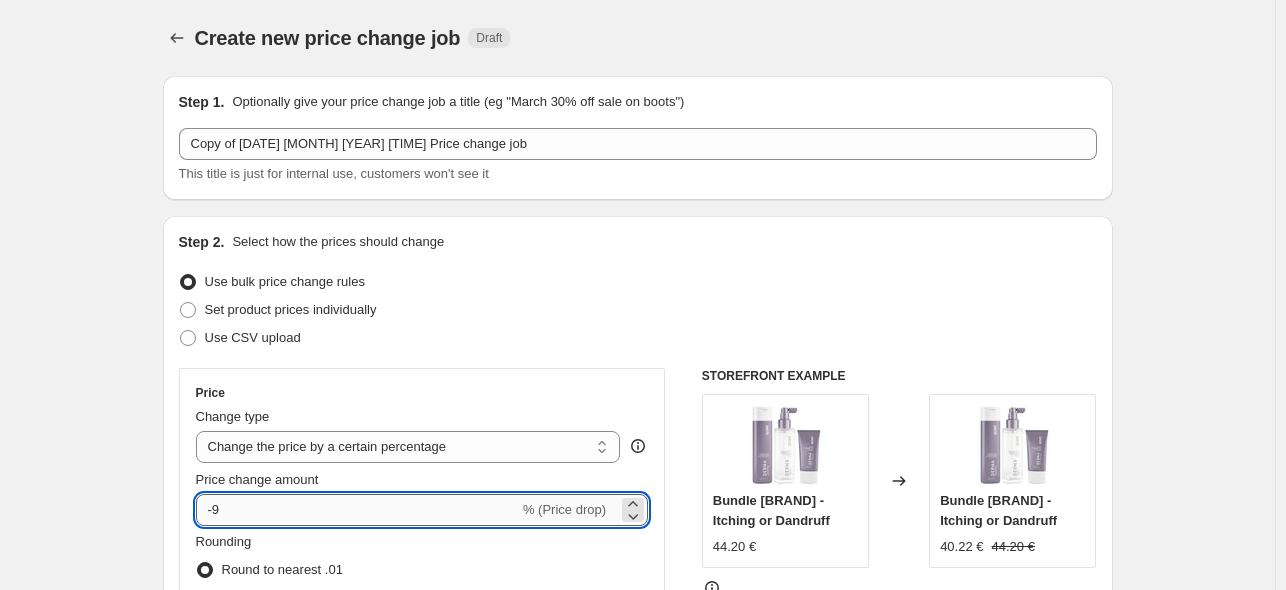 click on "-9" at bounding box center [357, 510] 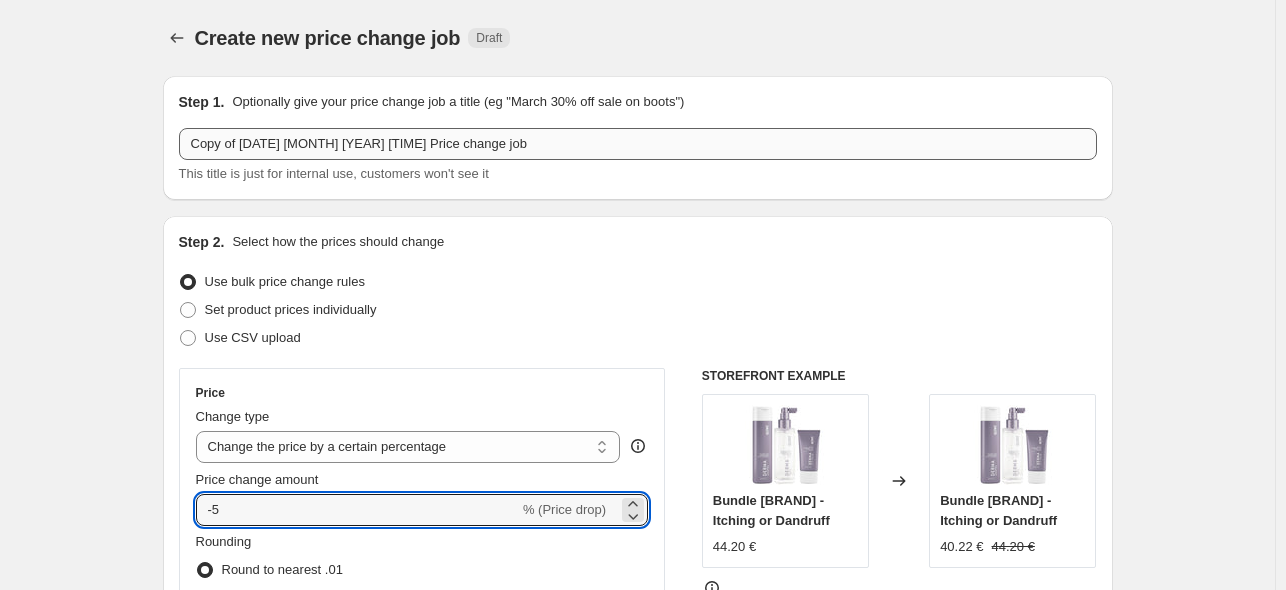 type on "-5" 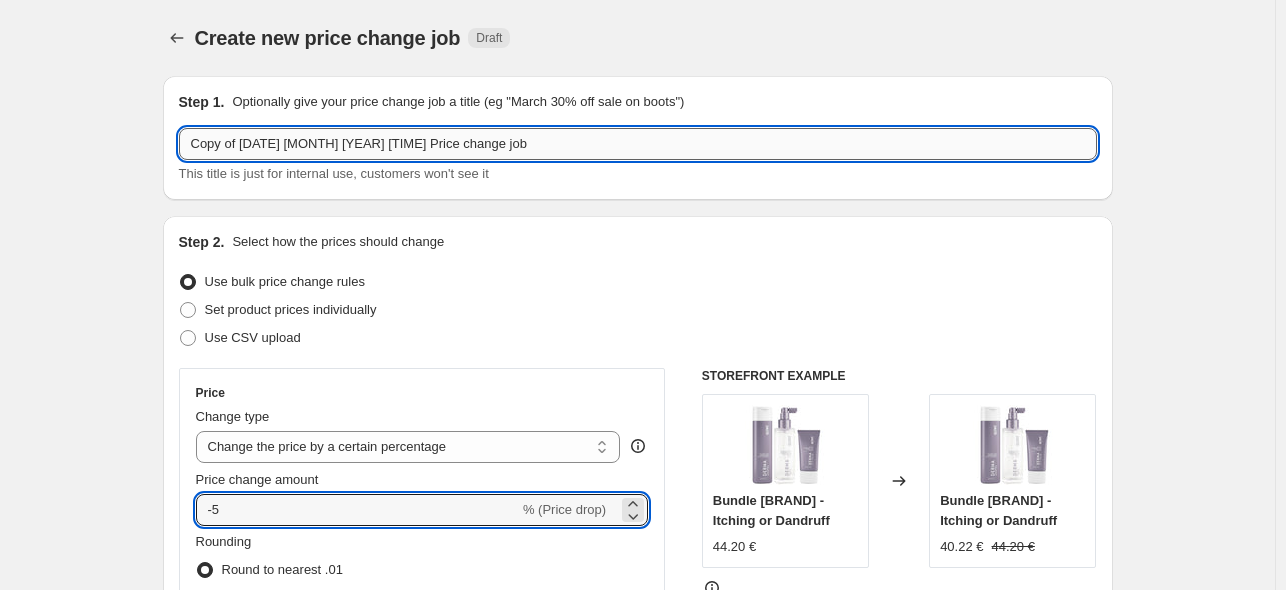 click on "Copy of [DATE] [MONTH] [YEAR] [TIME] Price change job" at bounding box center (638, 144) 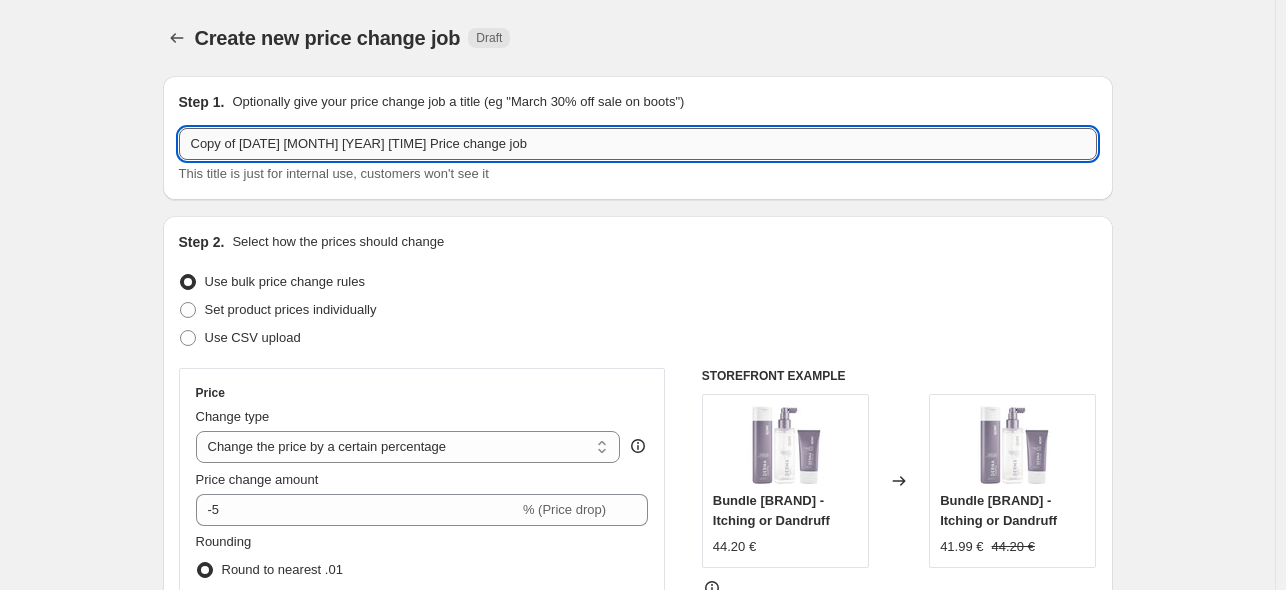 click on "Copy of [DATE] [MONTH] [YEAR] [TIME] Price change job" at bounding box center (638, 144) 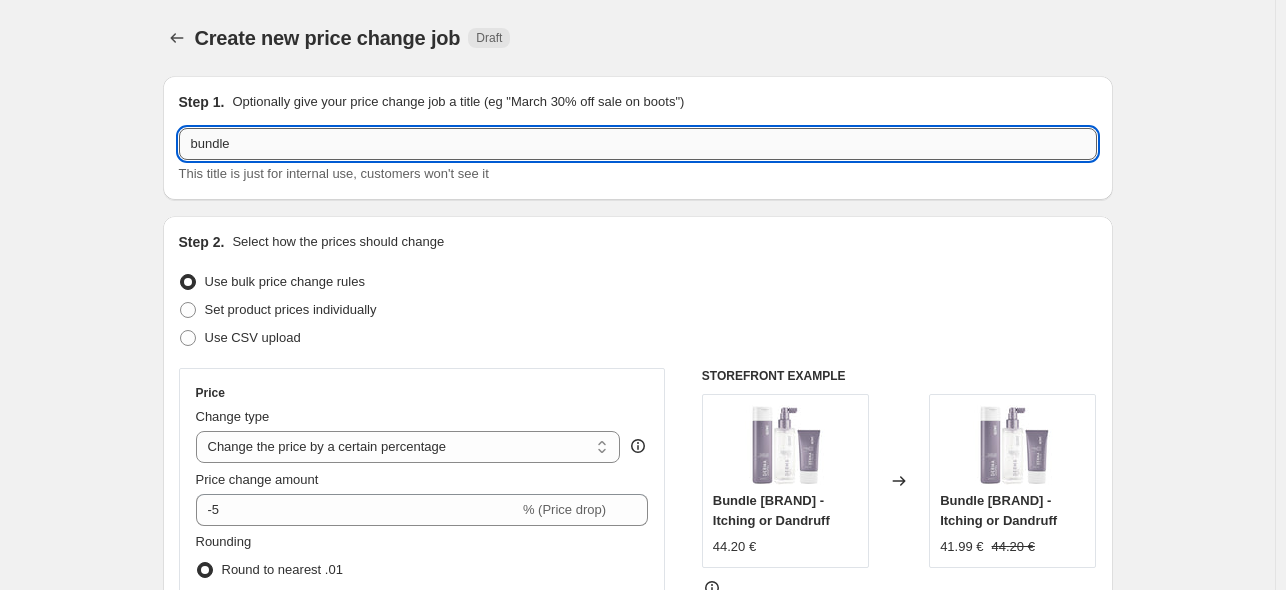 click on "bundle" at bounding box center (638, 144) 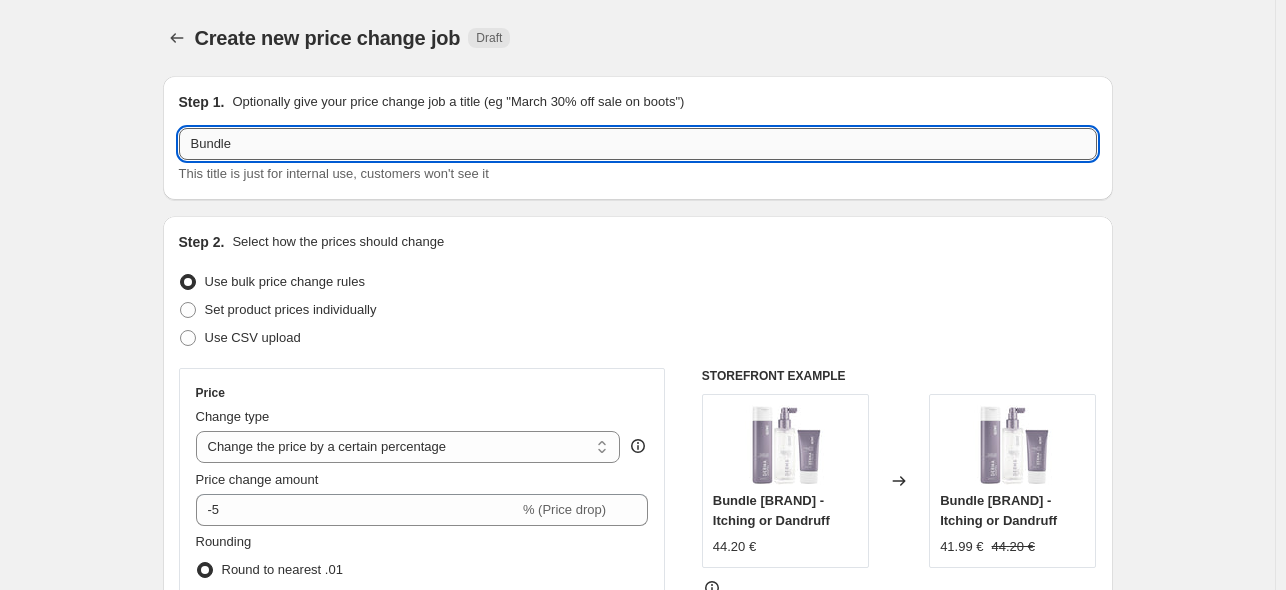 click on "Bundle" at bounding box center (638, 144) 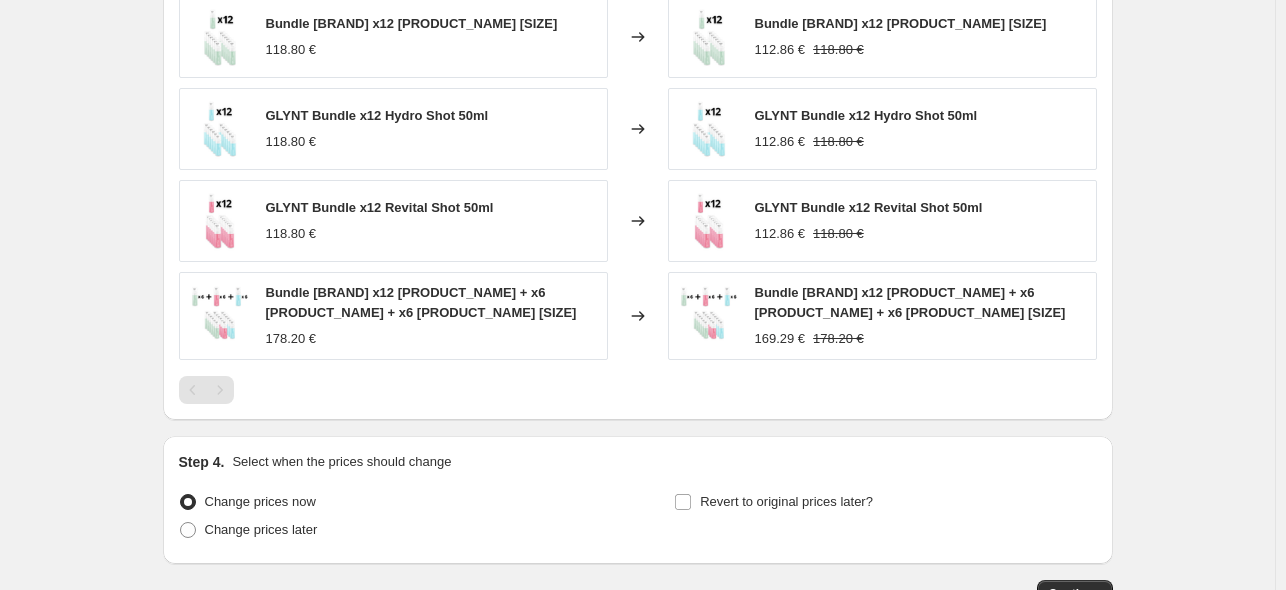 scroll, scrollTop: 1638, scrollLeft: 0, axis: vertical 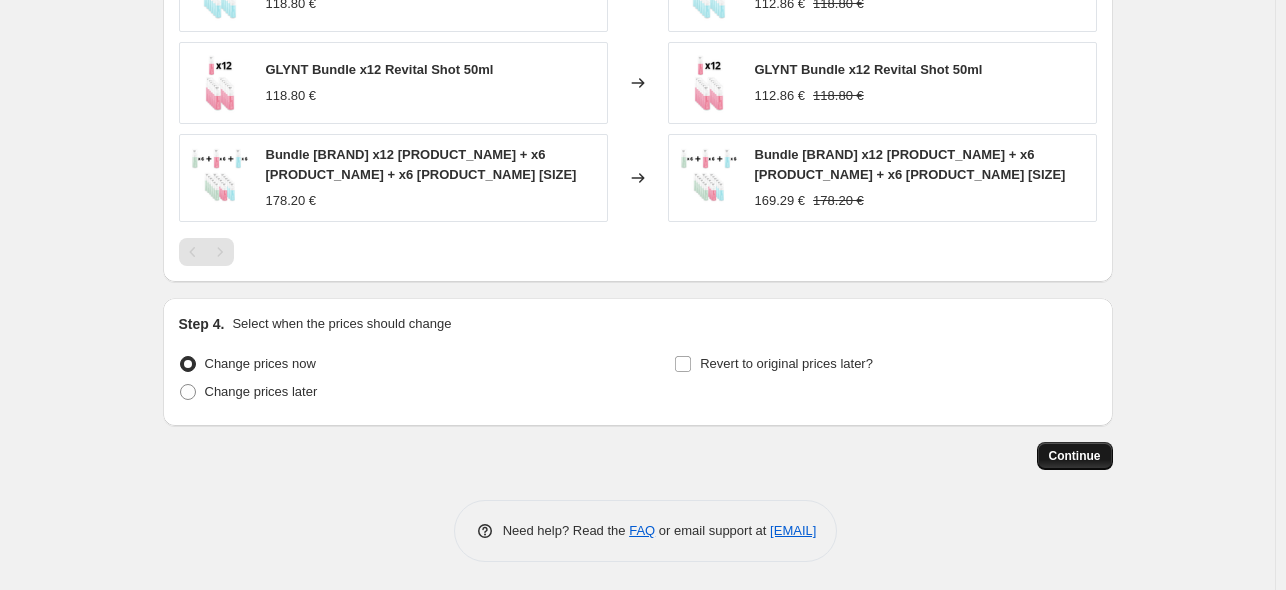 type on "Bundle GLYNT" 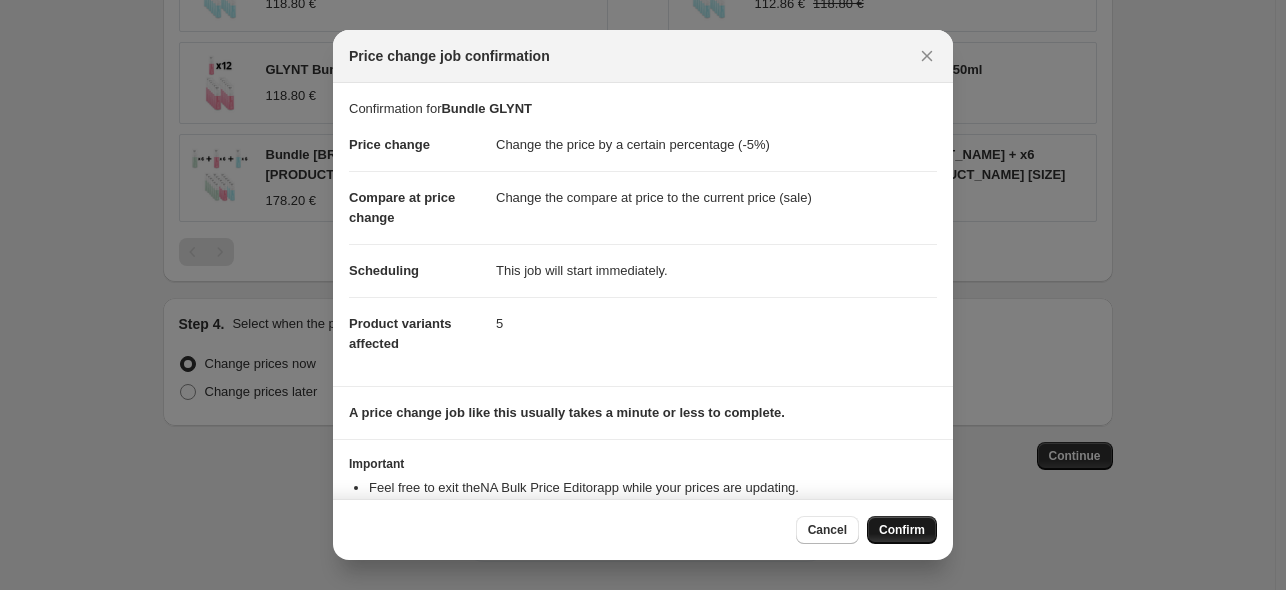 click on "Confirm" at bounding box center [902, 530] 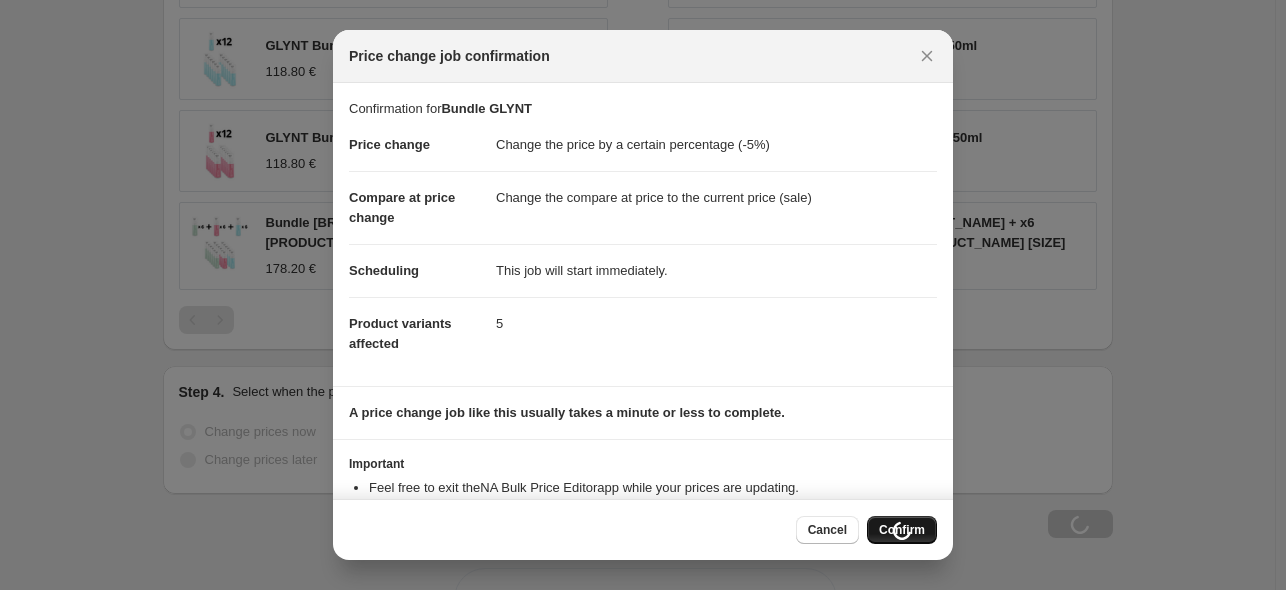 scroll, scrollTop: 1706, scrollLeft: 0, axis: vertical 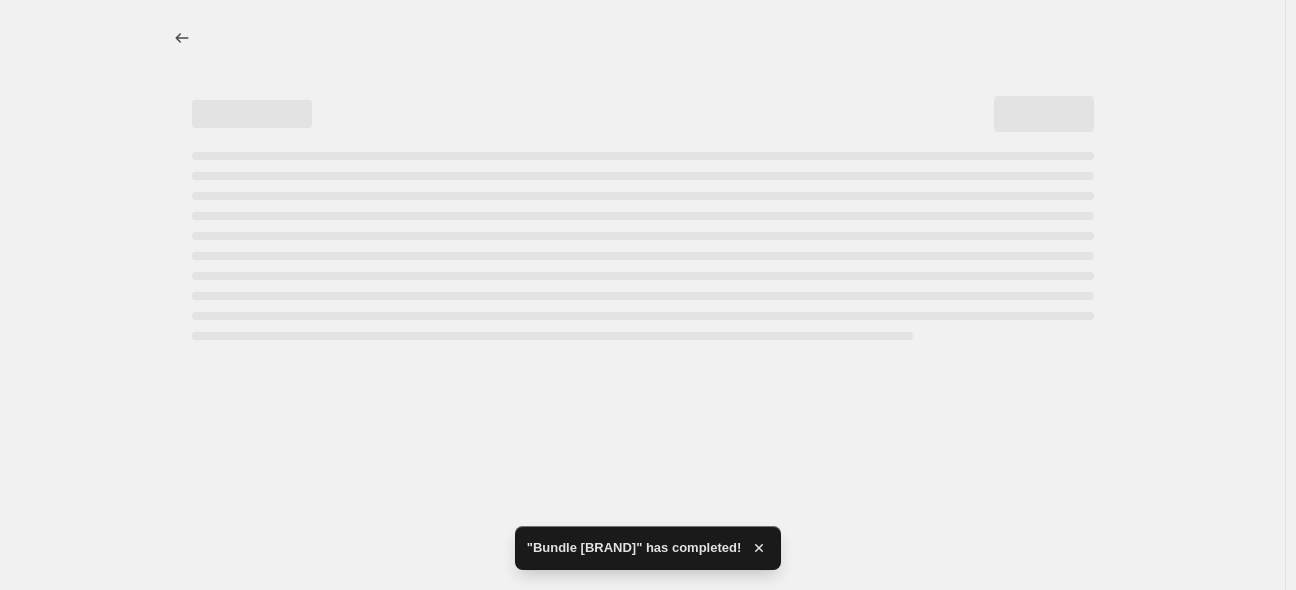 select on "percentage" 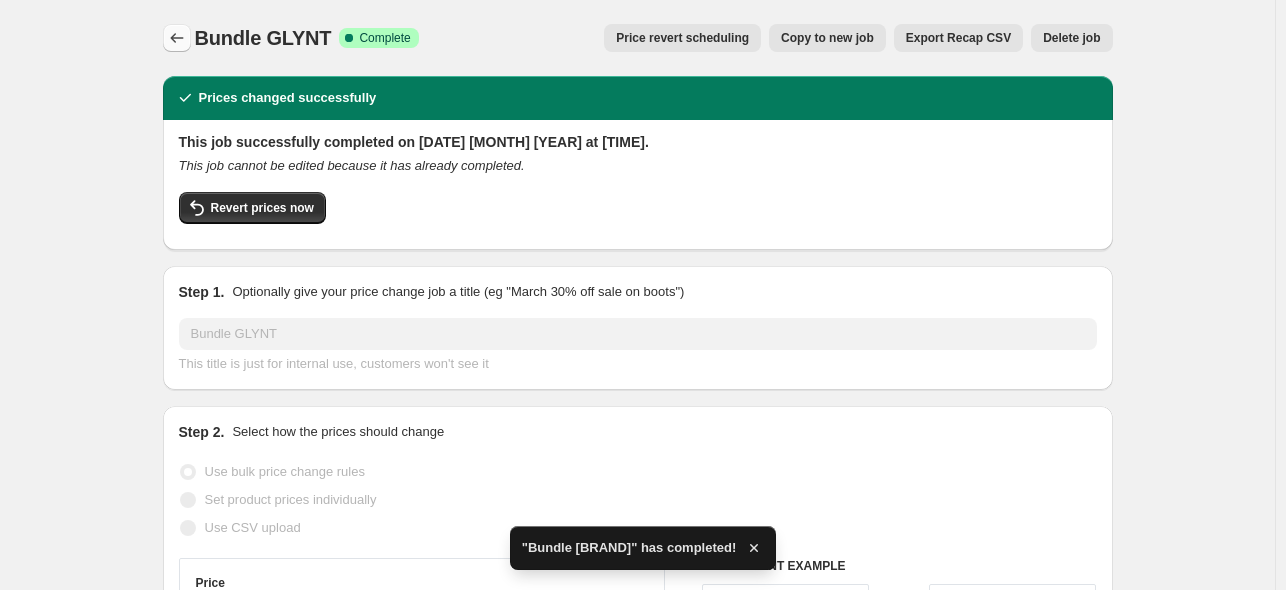 click 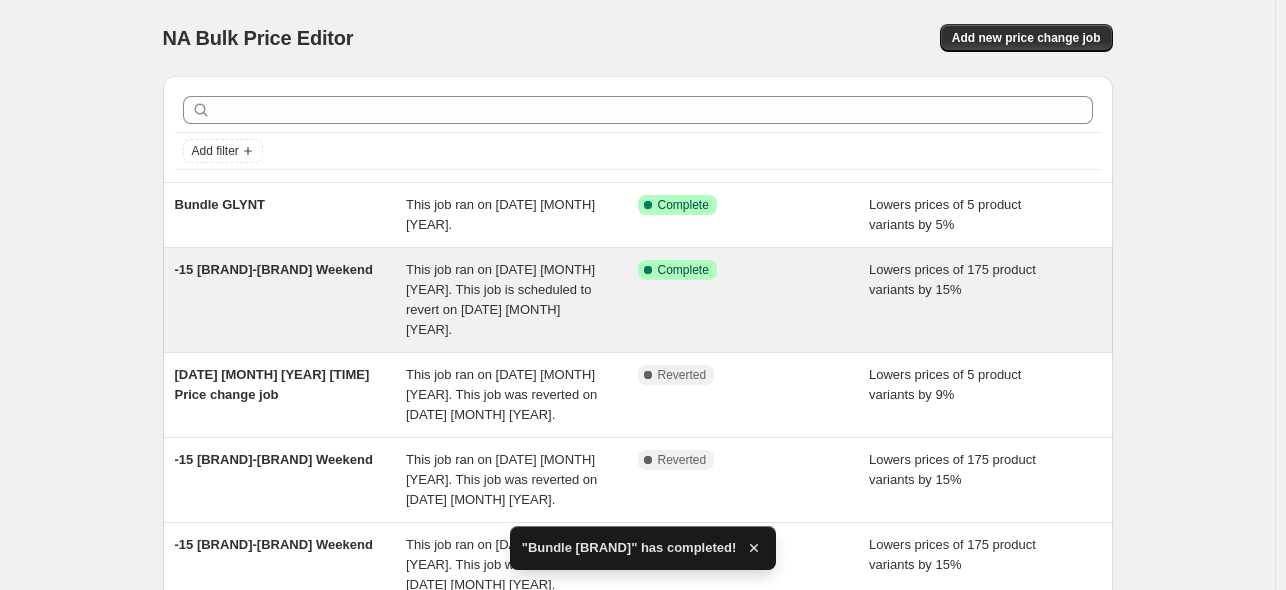 click on "-15 [BRAND]-[BRAND] Weekend" at bounding box center (291, 300) 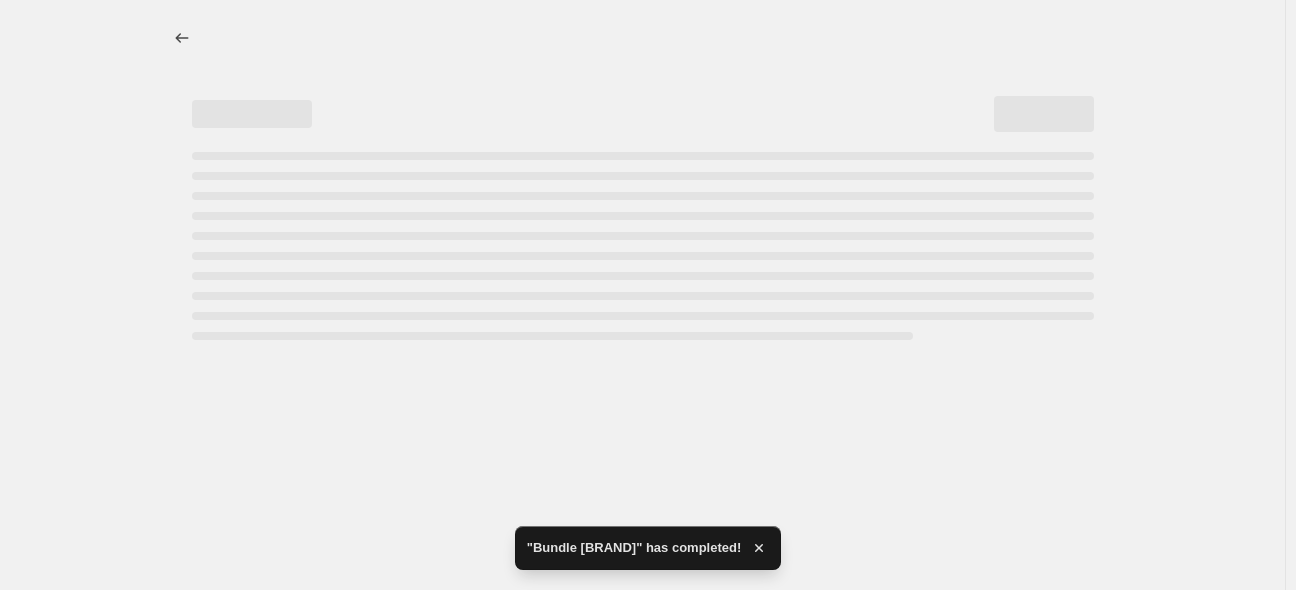 select on "percentage" 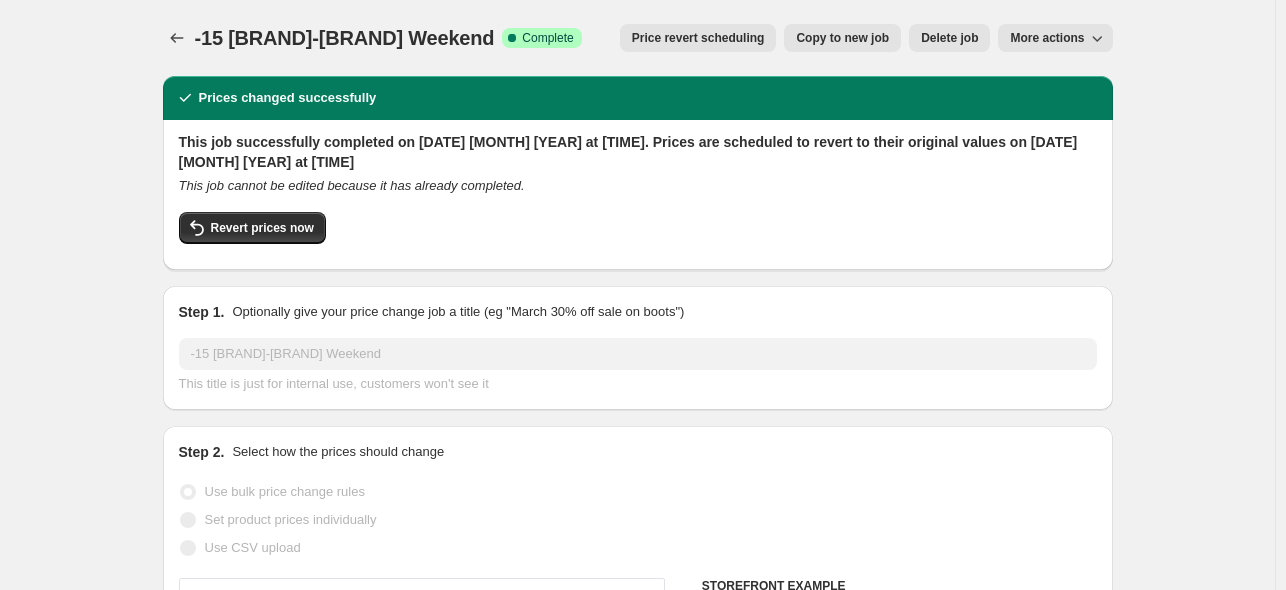 click on "Copy to new job" at bounding box center (842, 38) 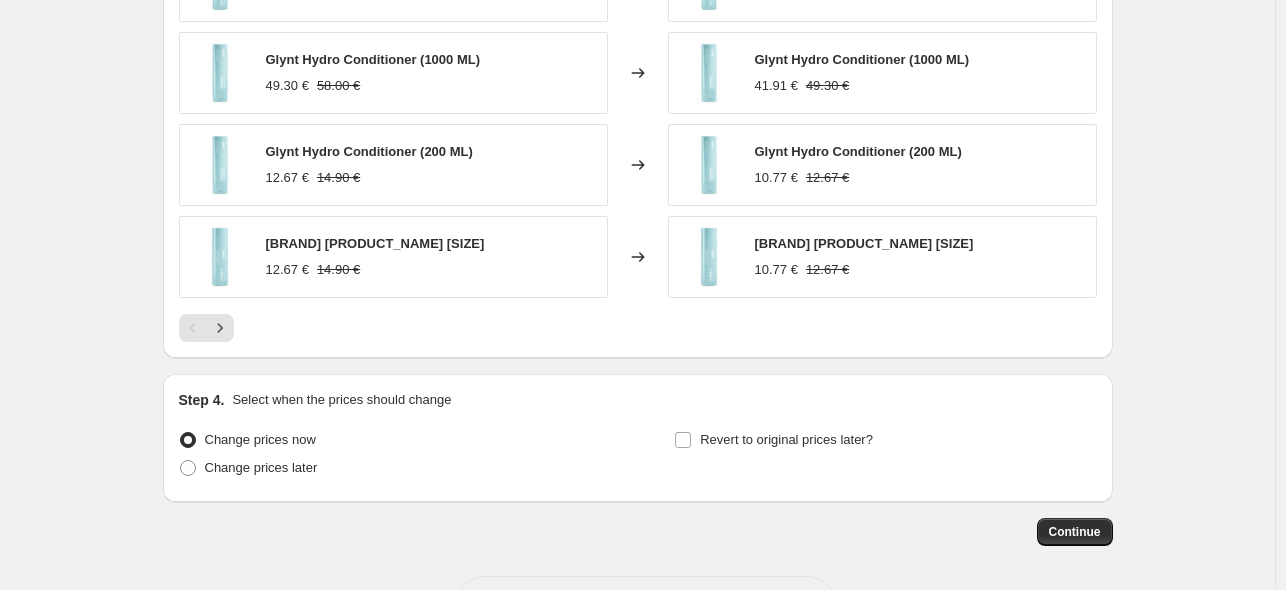 scroll, scrollTop: 1676, scrollLeft: 0, axis: vertical 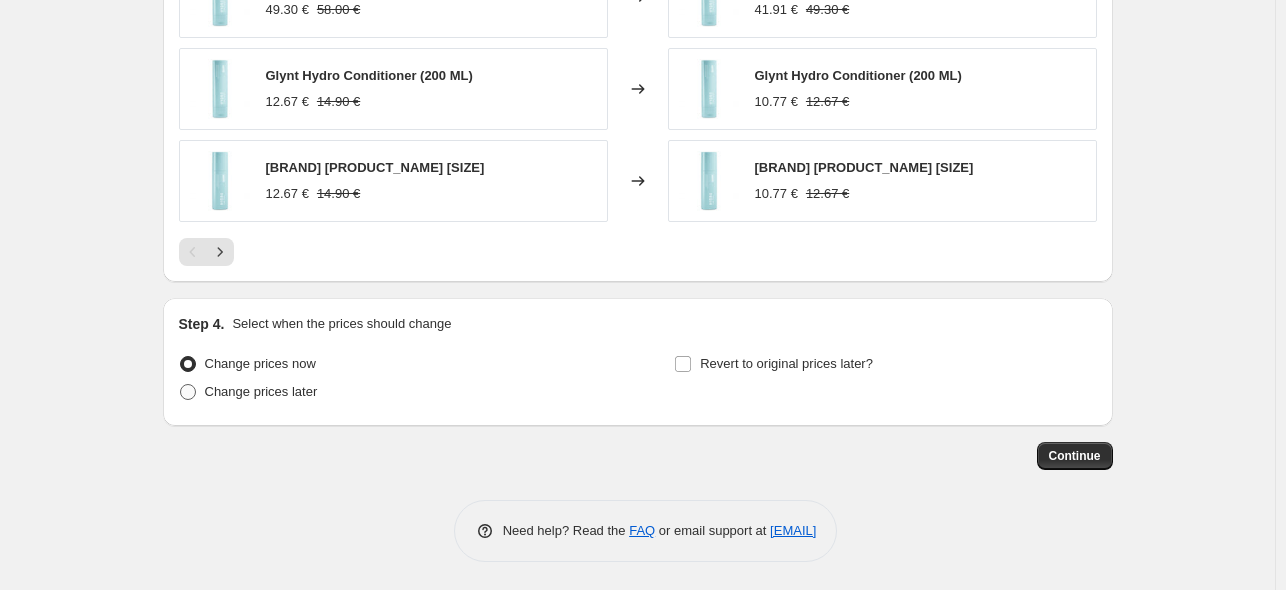 click on "Change prices later" at bounding box center [248, 392] 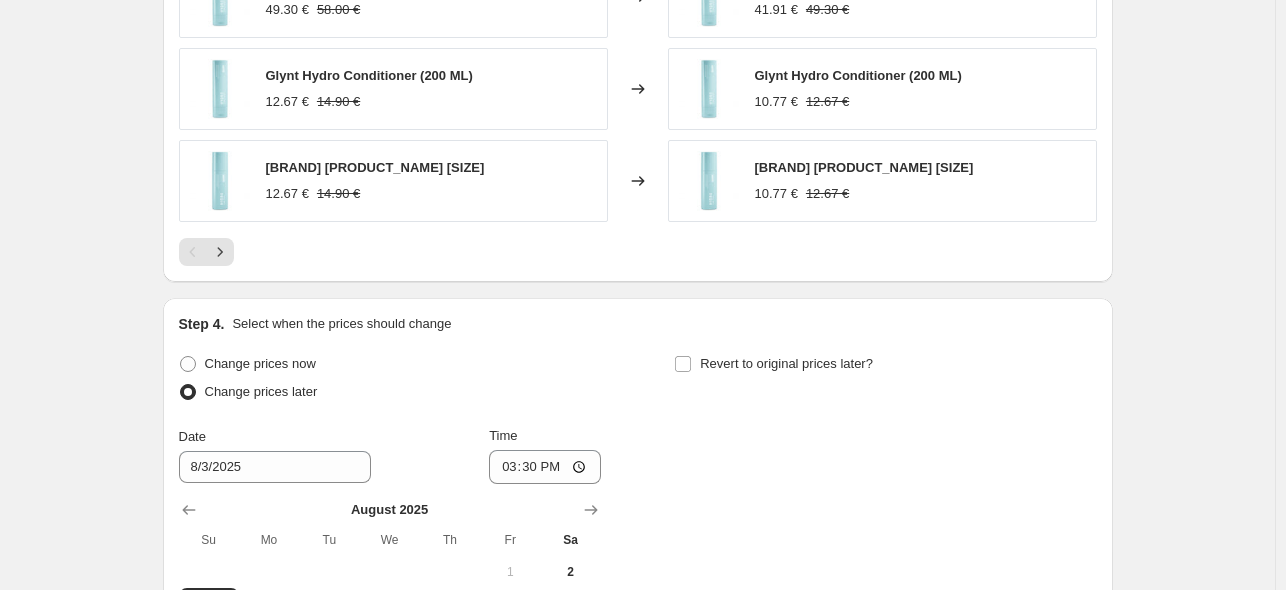 click on "Revert to original prices later?" at bounding box center (885, 380) 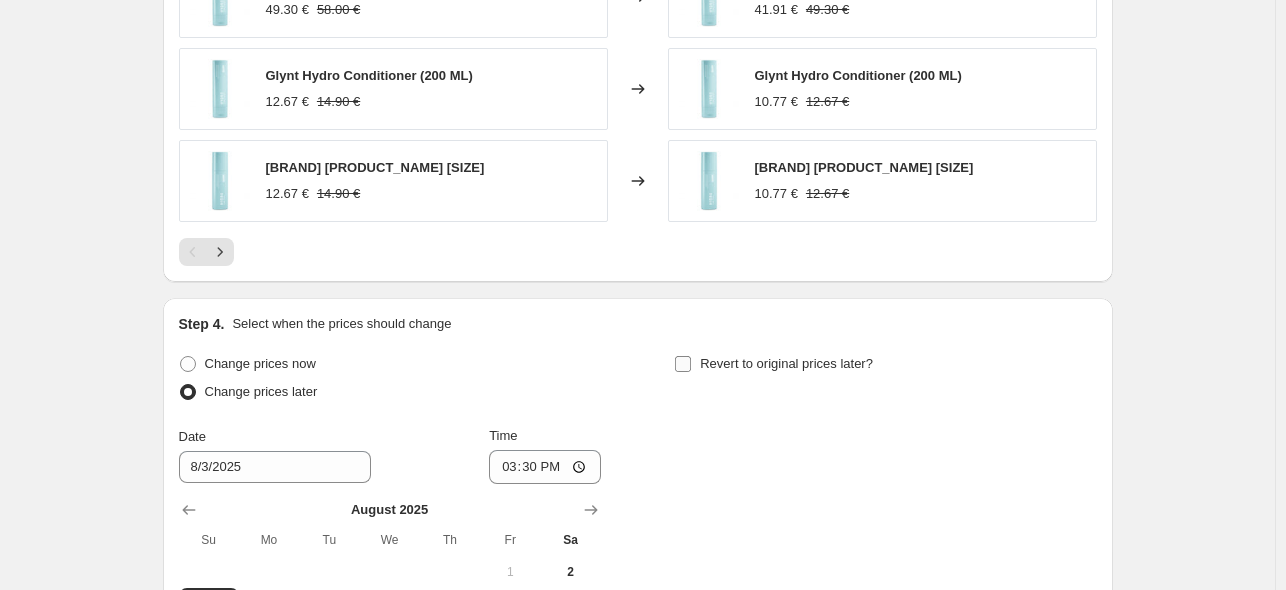 click on "Revert to original prices later?" at bounding box center [786, 363] 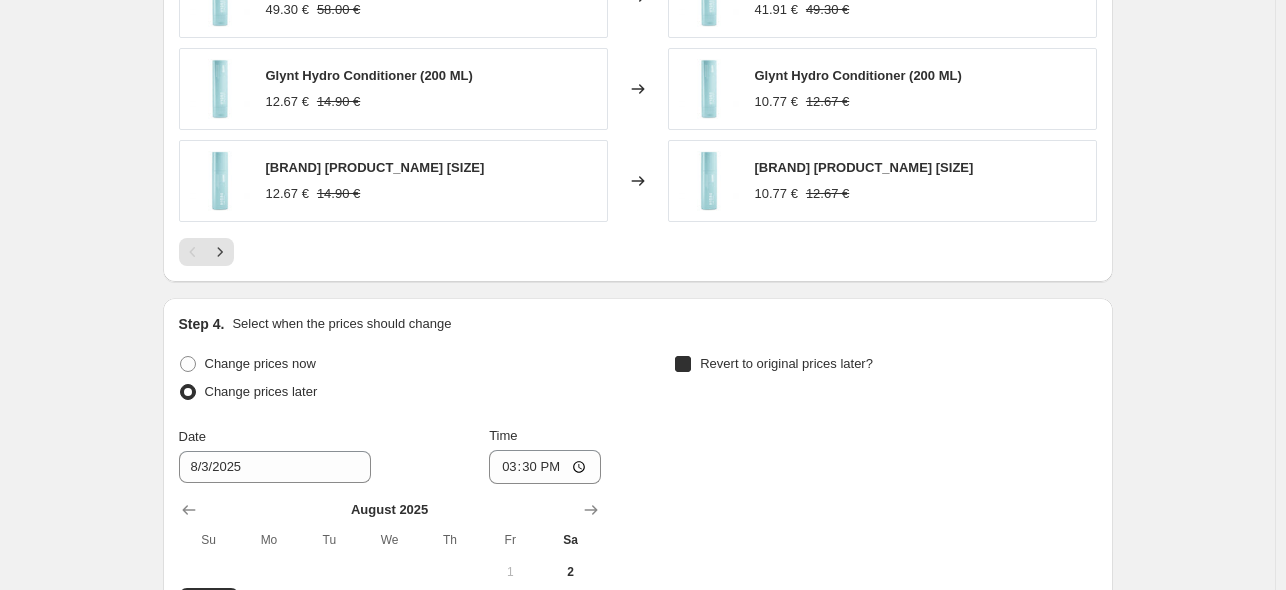 checkbox on "true" 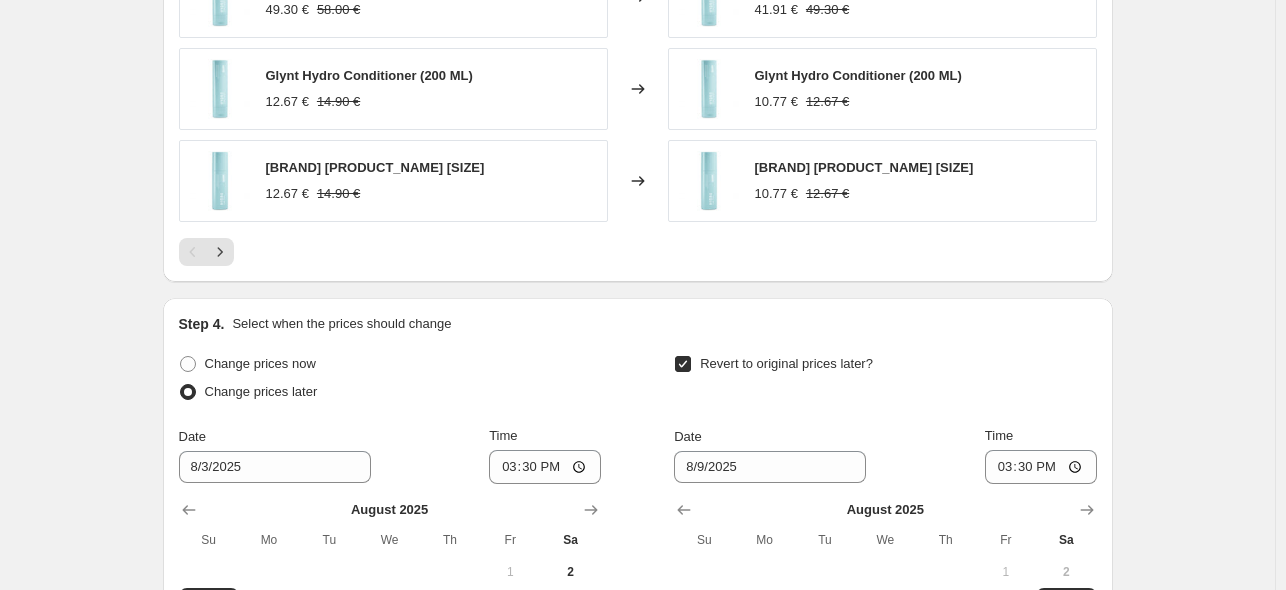 scroll, scrollTop: 1776, scrollLeft: 0, axis: vertical 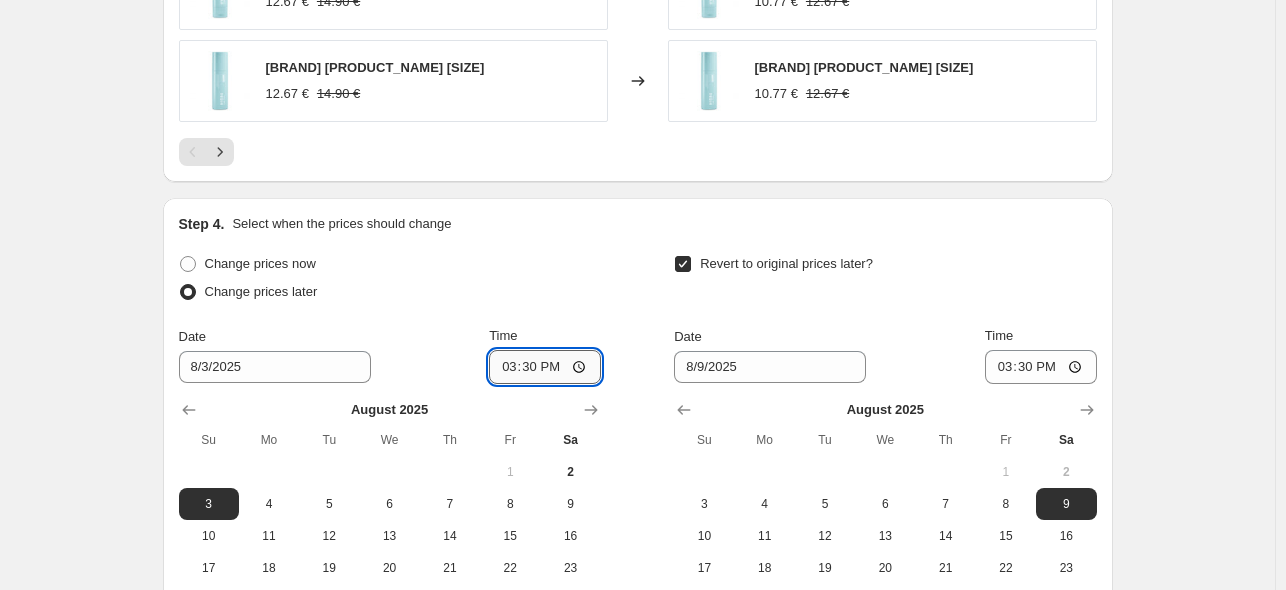 click on "15:30" at bounding box center (545, 367) 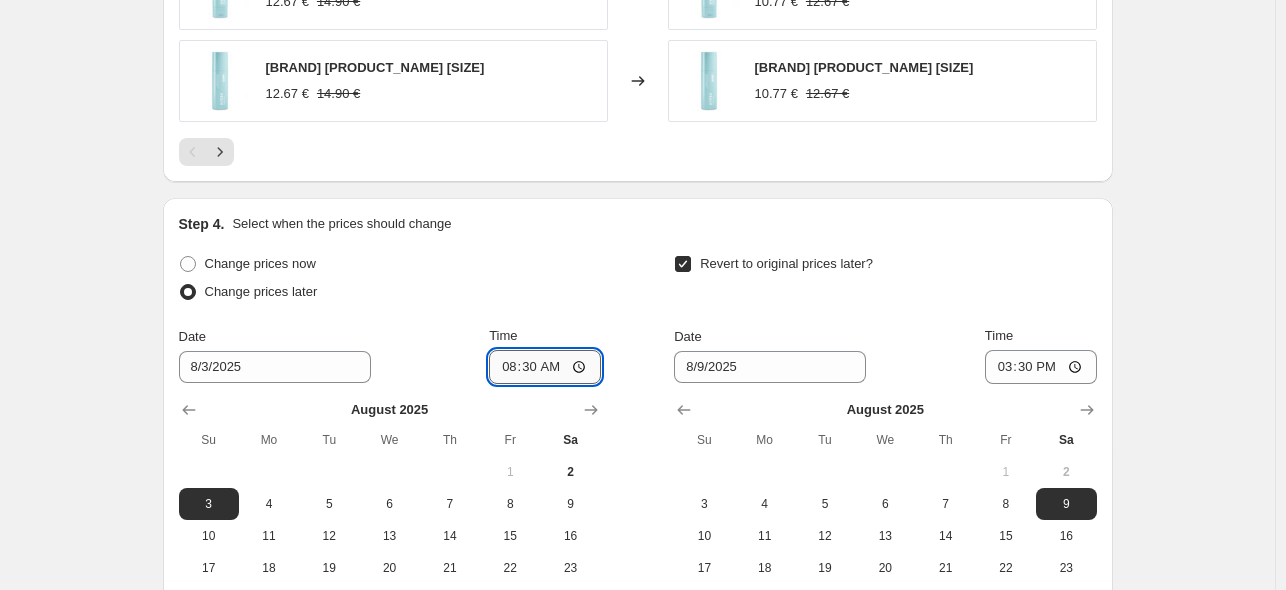 click on "08:30" at bounding box center [545, 367] 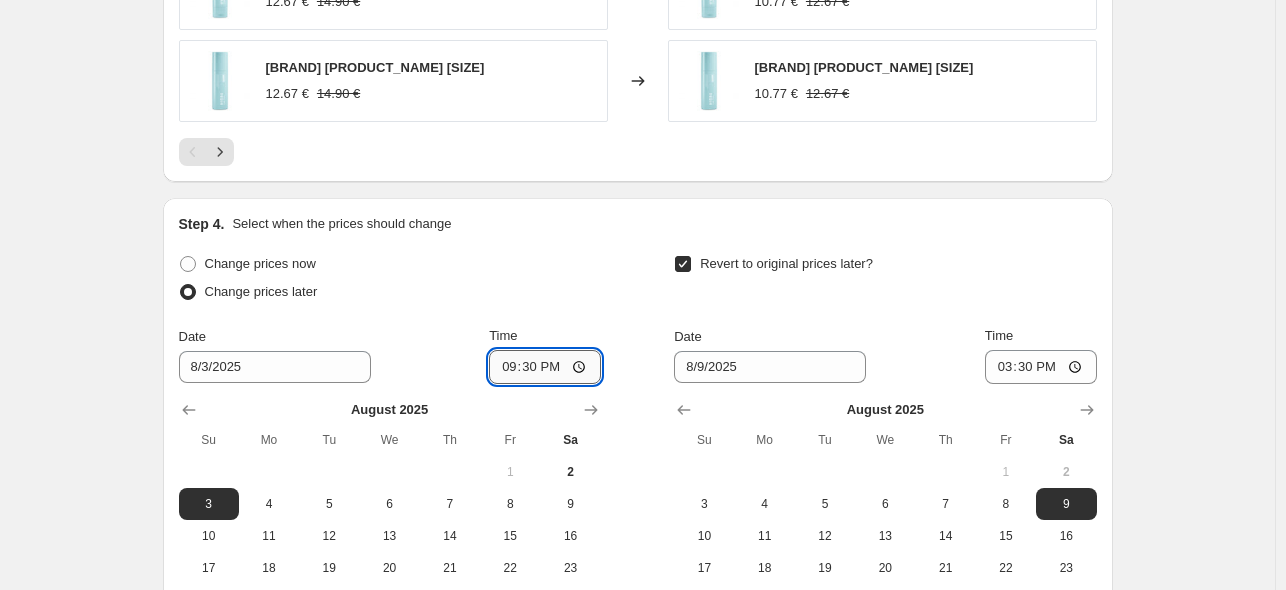 type on "21:00" 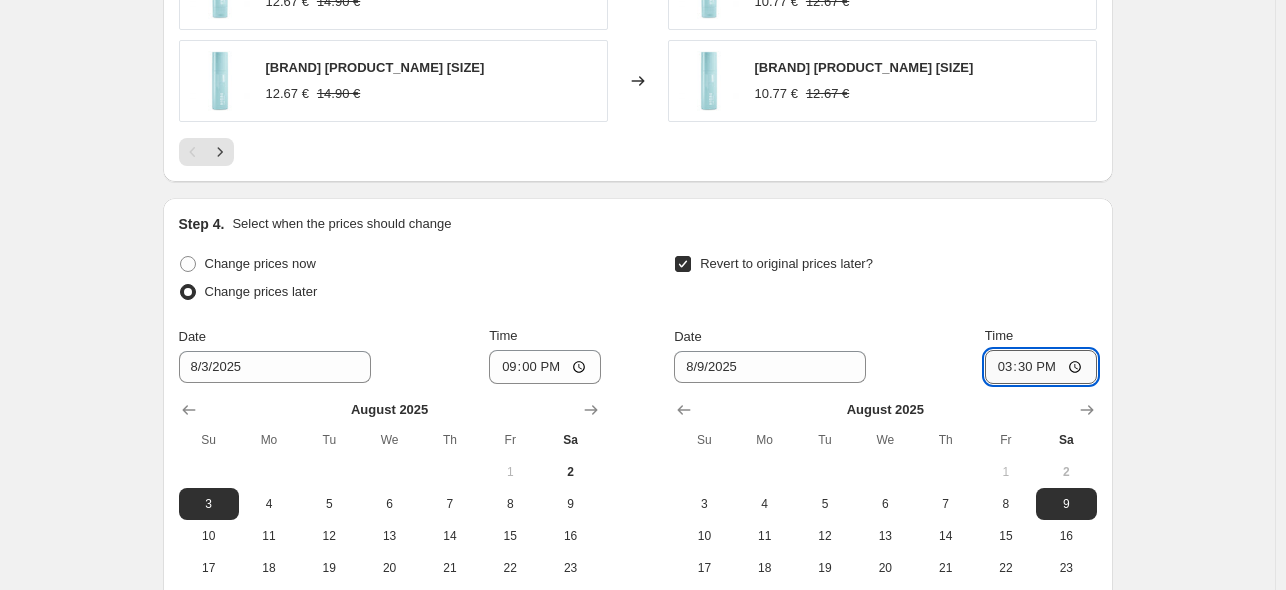 click on "15:30" at bounding box center [1041, 367] 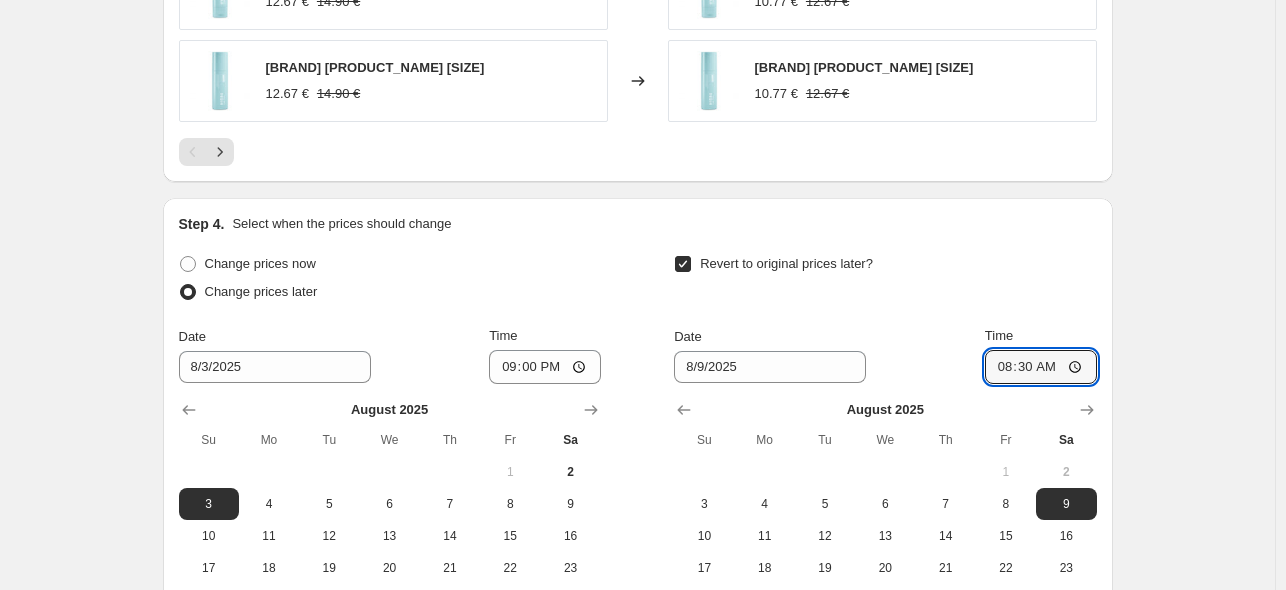 type on "08:00" 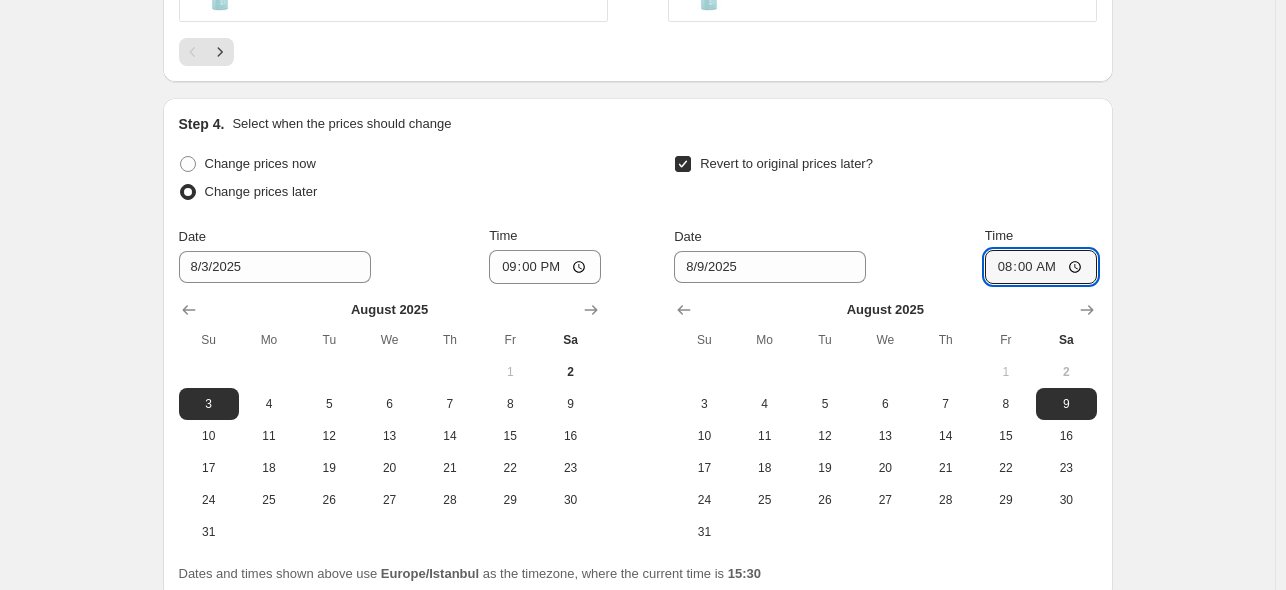 scroll, scrollTop: 1976, scrollLeft: 0, axis: vertical 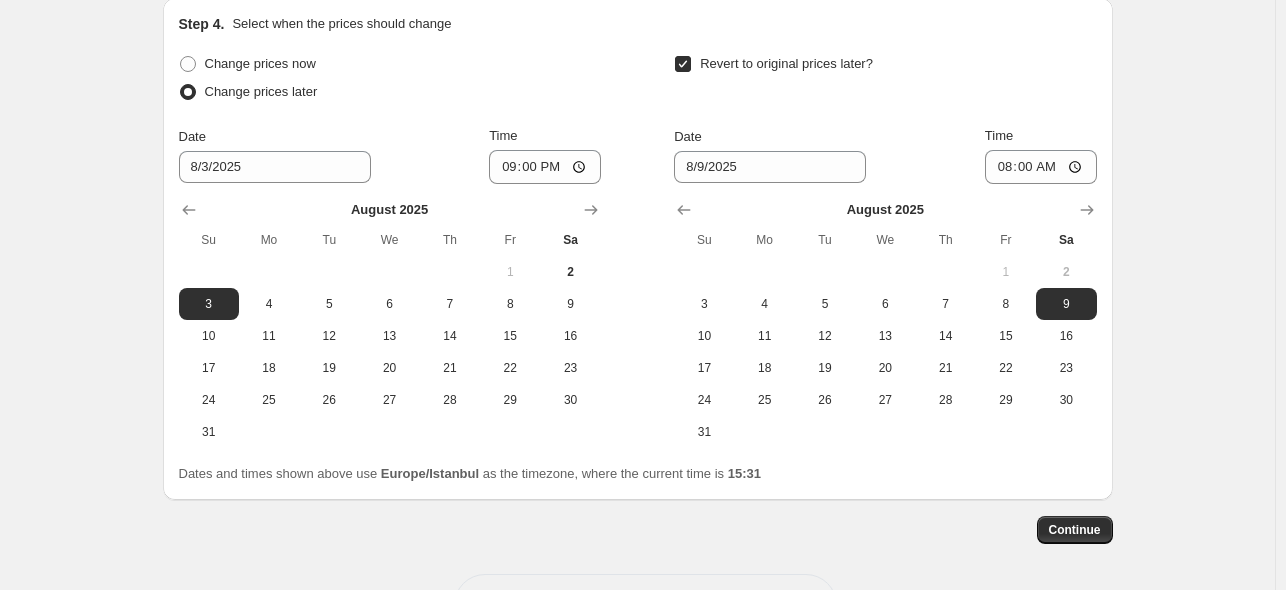click on "Create new price change job. This page is ready Create new price change job Draft Step 1. Optionally give your price change job a title (eg "March 30% off sale on boots") Copy of -15 [BRAND]-[BRAND] Weekend This title is just for internal use, customers won't see it Step 2. Select how the prices should change Use bulk price change rules Set product prices individually Use CSV upload Price Change type Change the price to a certain amount Change the price by a certain amount Change the price by a certain percentage Change the price to the current compare at price (price before sale) Change the price by a certain amount relative to the compare at price Change the price by a certain percentage relative to the compare at price Don't change the price Change the price by a certain percentage relative to the cost per item Change price to certain cost margin Change the price by a certain percentage Price change amount -15 % (Price drop) Rounding Round to nearest .01 Round to nearest whole number End prices in .99   1" at bounding box center [637, -655] 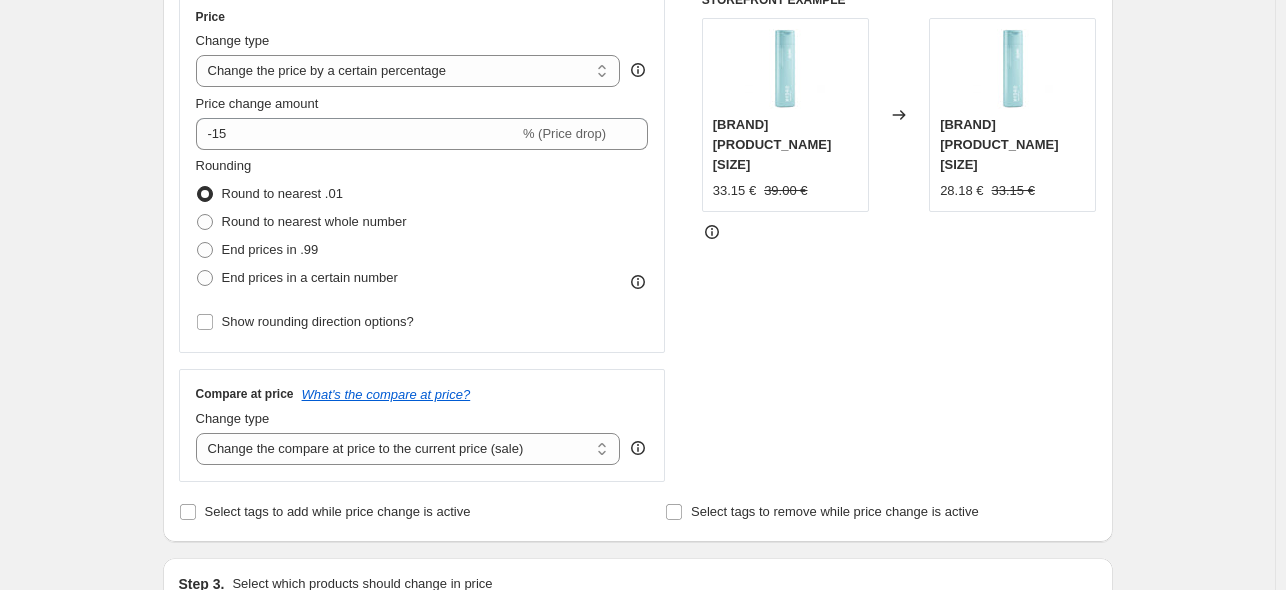 scroll, scrollTop: 0, scrollLeft: 0, axis: both 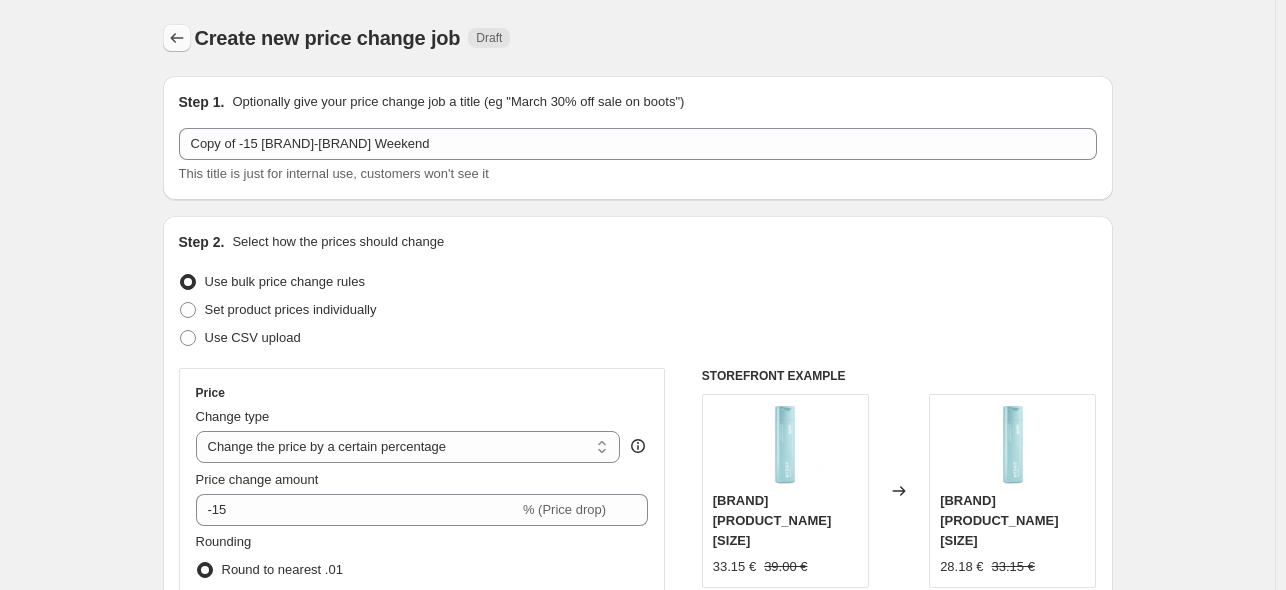 click 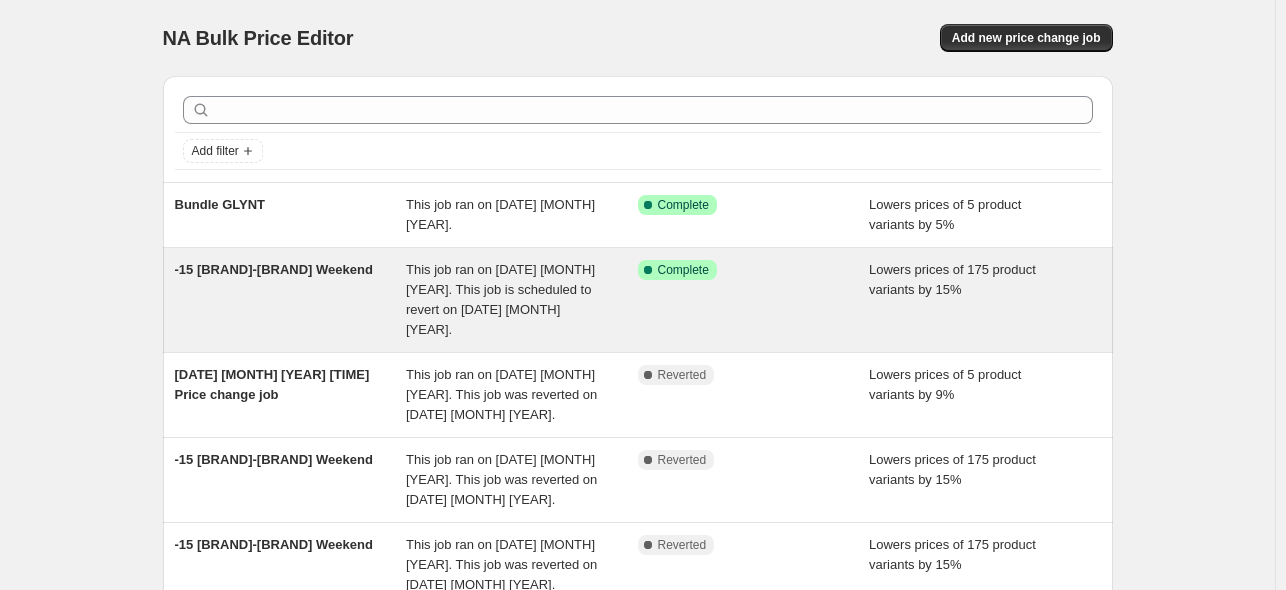 click on "-15 [BRAND]-[BRAND] Weekend" at bounding box center (291, 300) 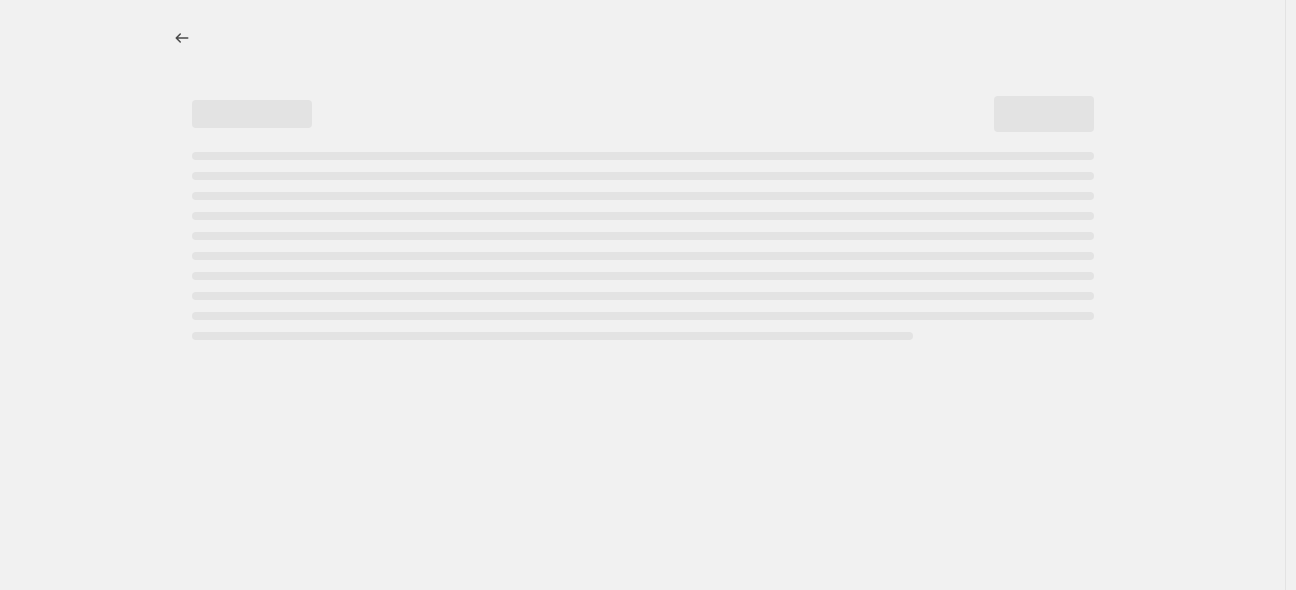 select on "percentage" 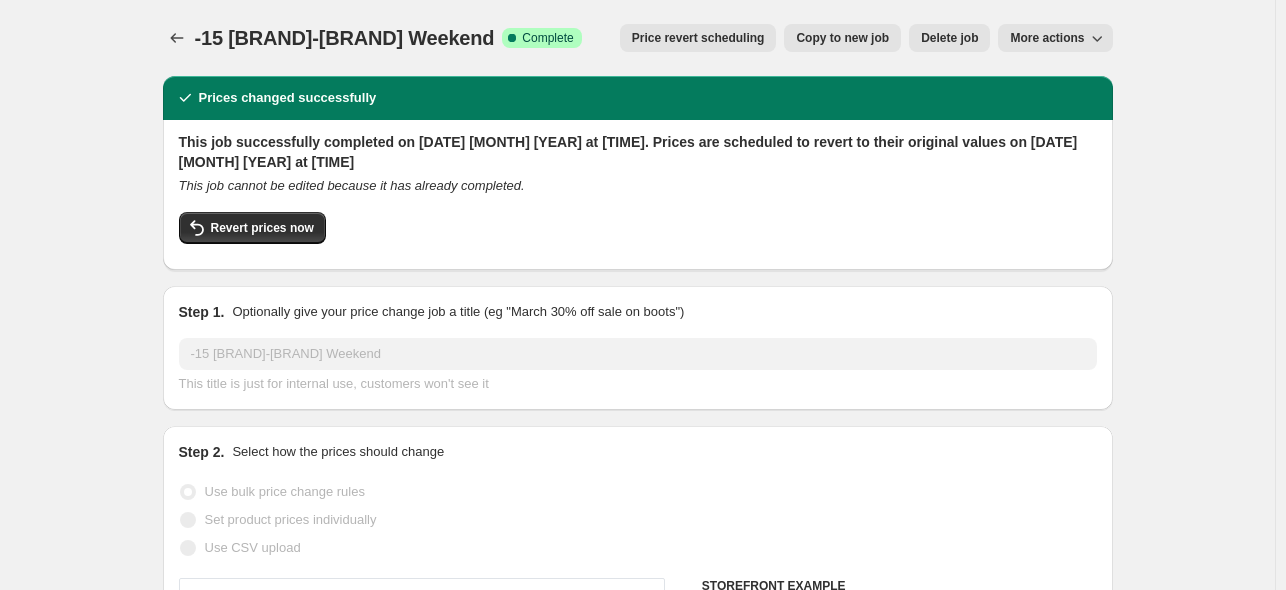 click on "More actions" at bounding box center (1055, 38) 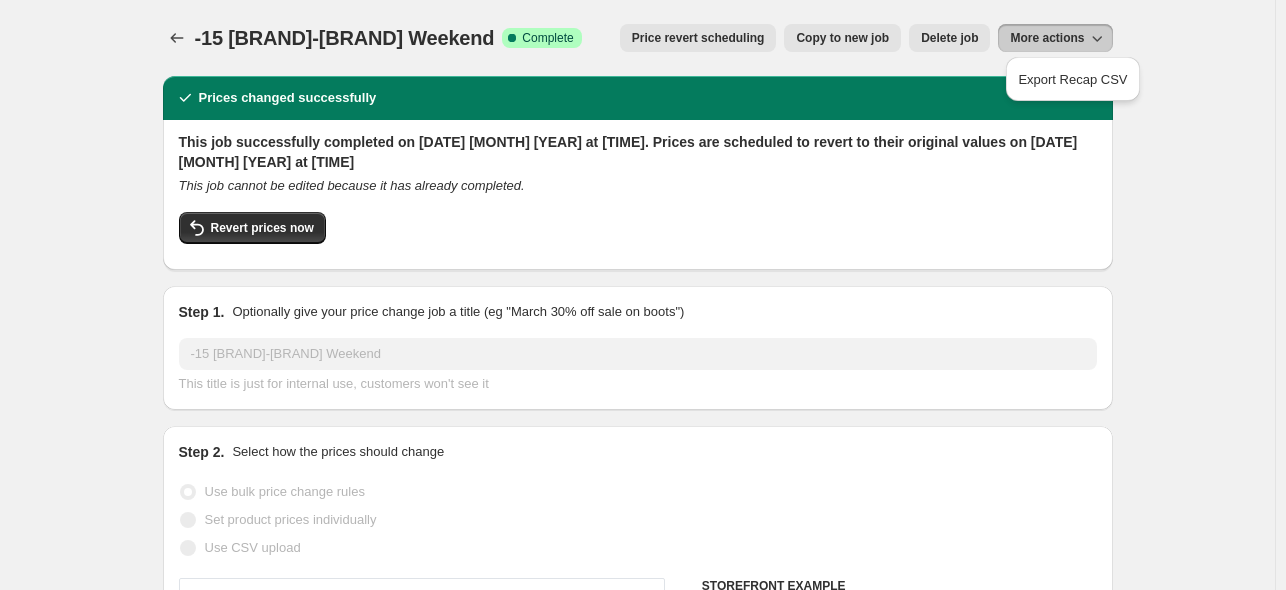 click on "More actions" at bounding box center [1055, 38] 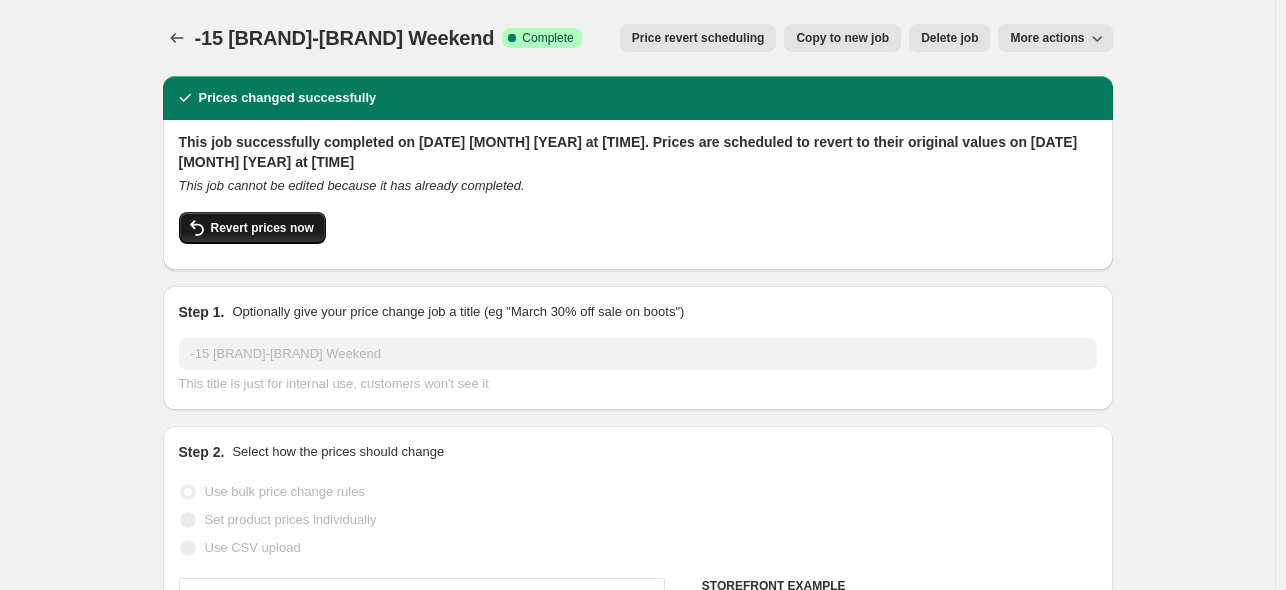 click on "Revert prices now" at bounding box center (252, 228) 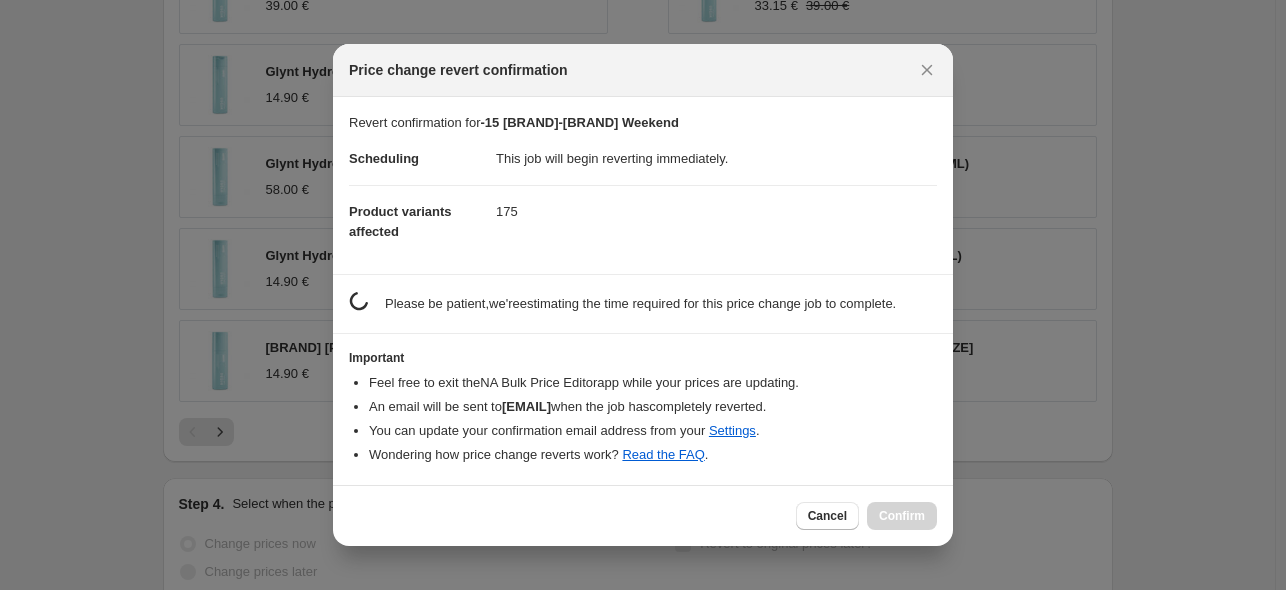 scroll, scrollTop: 0, scrollLeft: 0, axis: both 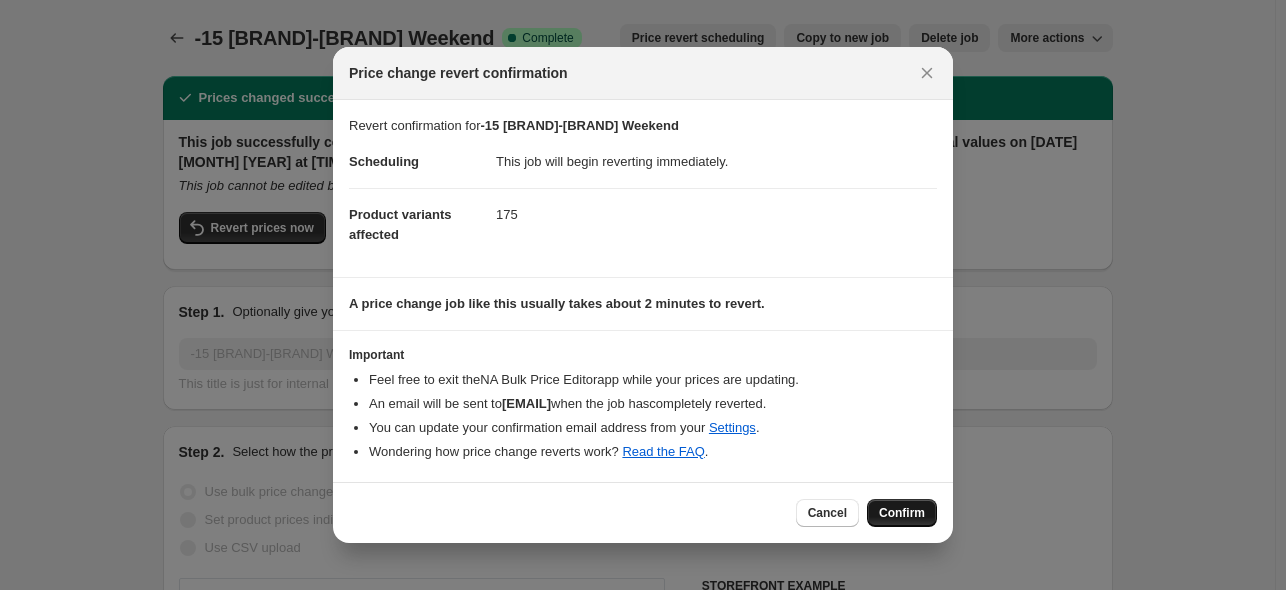 click on "Confirm" at bounding box center [902, 513] 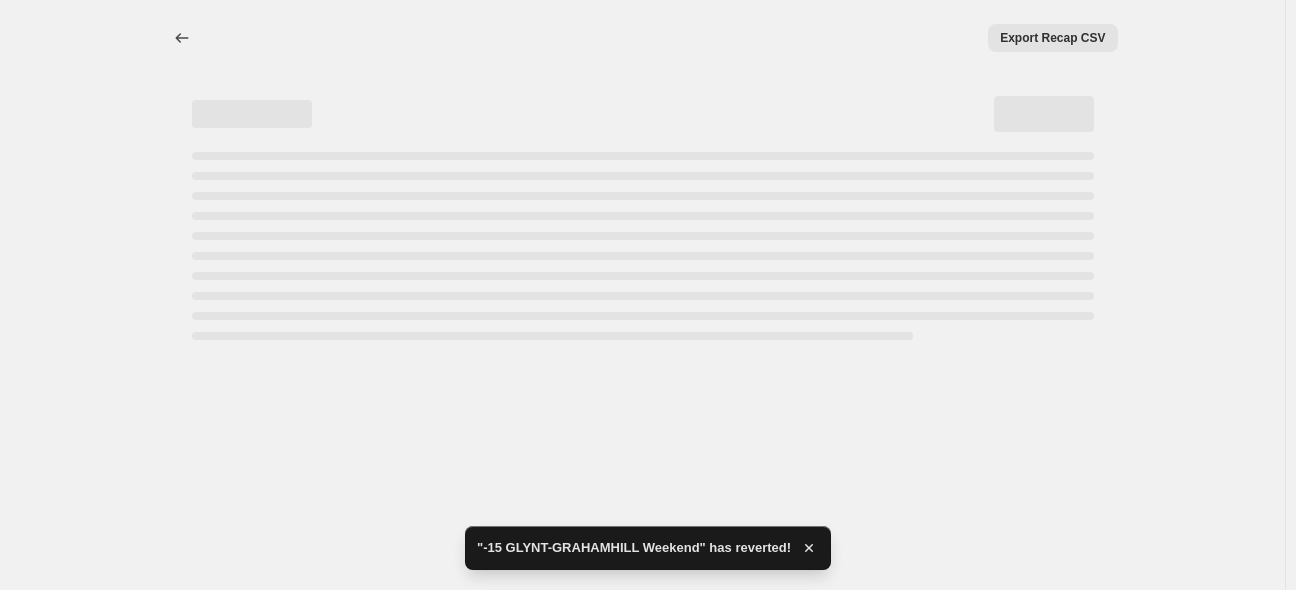 select on "percentage" 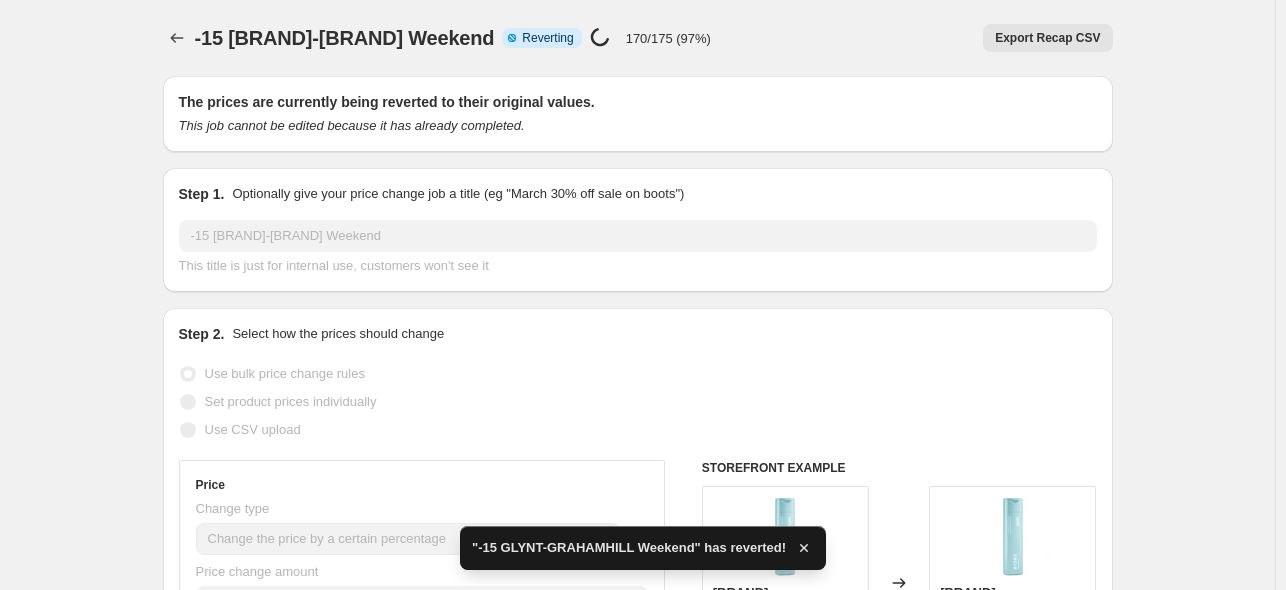 checkbox on "true" 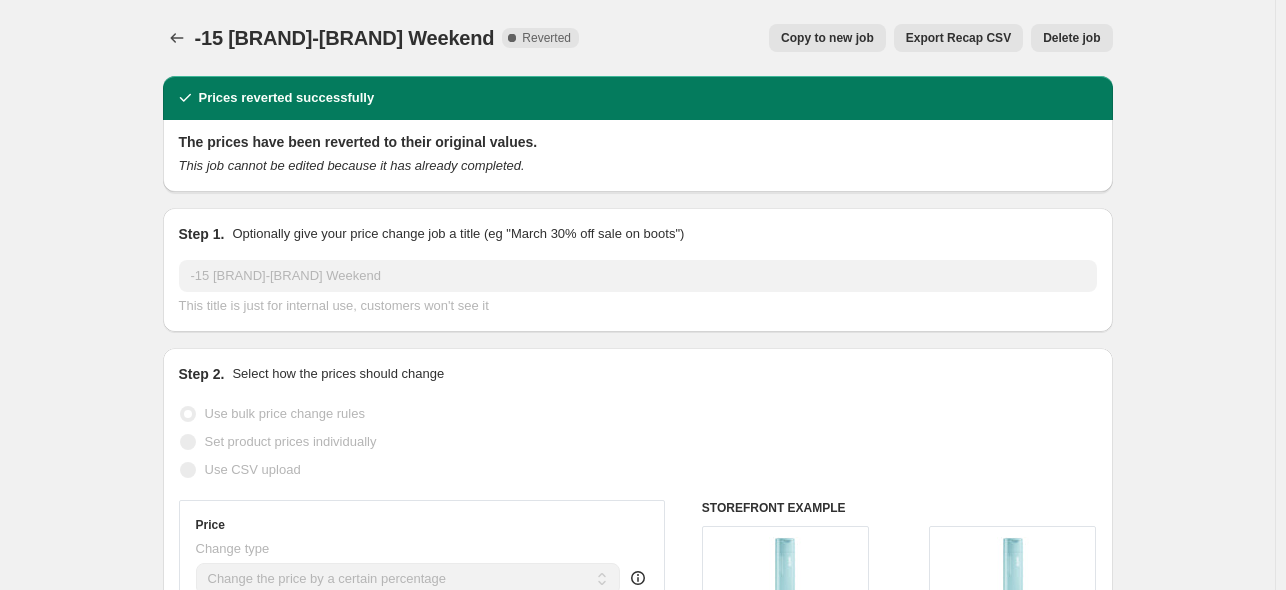 click on "Copy to new job" at bounding box center (827, 38) 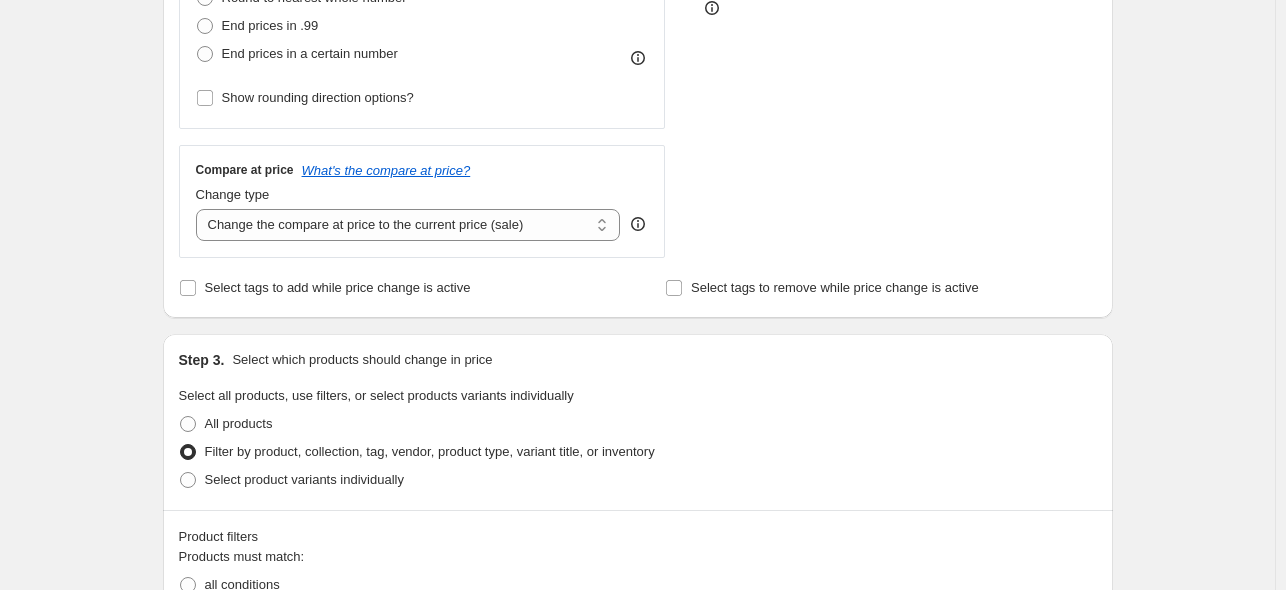 scroll, scrollTop: 0, scrollLeft: 0, axis: both 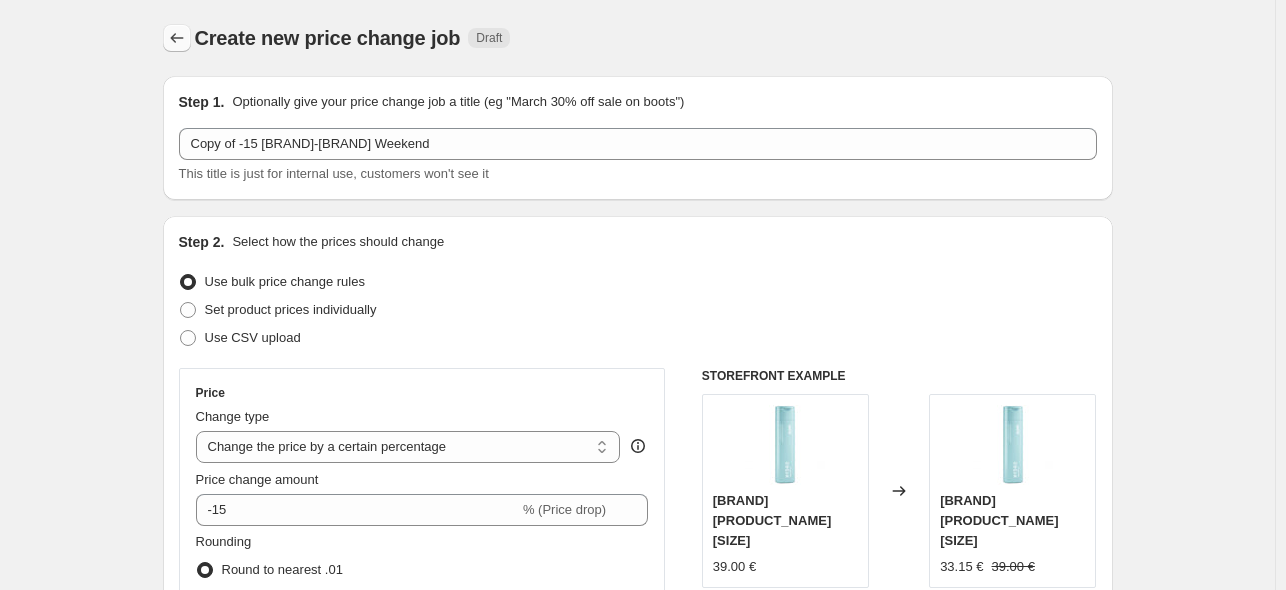 click 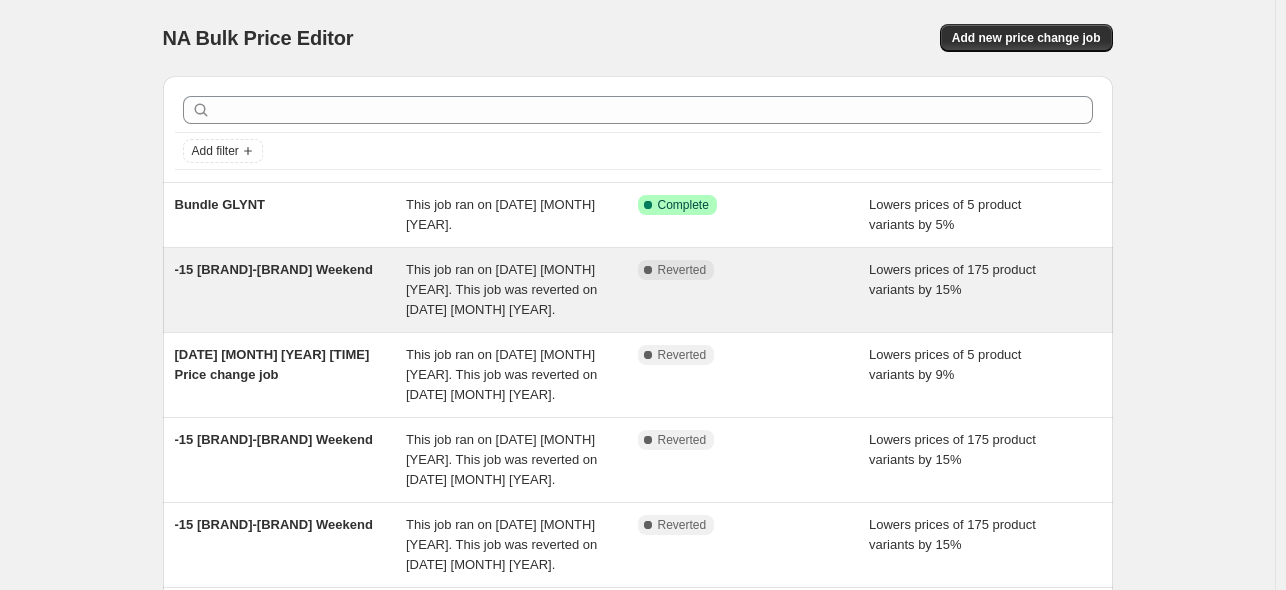 click on "-15 [BRAND]-[BRAND] Weekend" at bounding box center [291, 290] 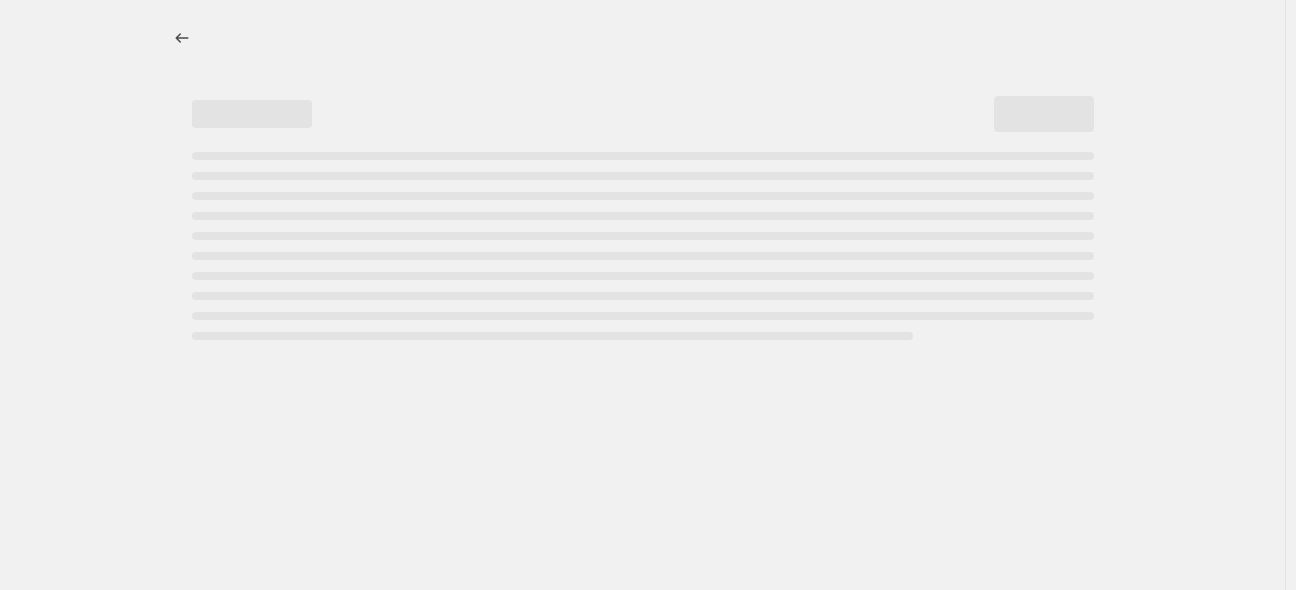 select on "percentage" 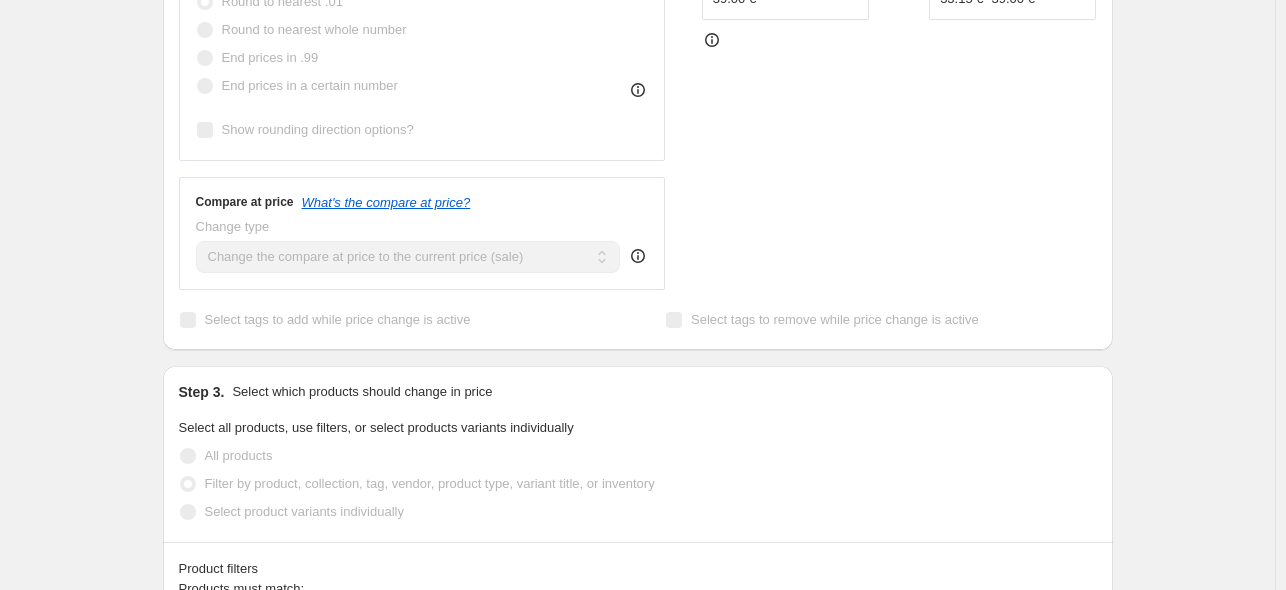 scroll, scrollTop: 0, scrollLeft: 0, axis: both 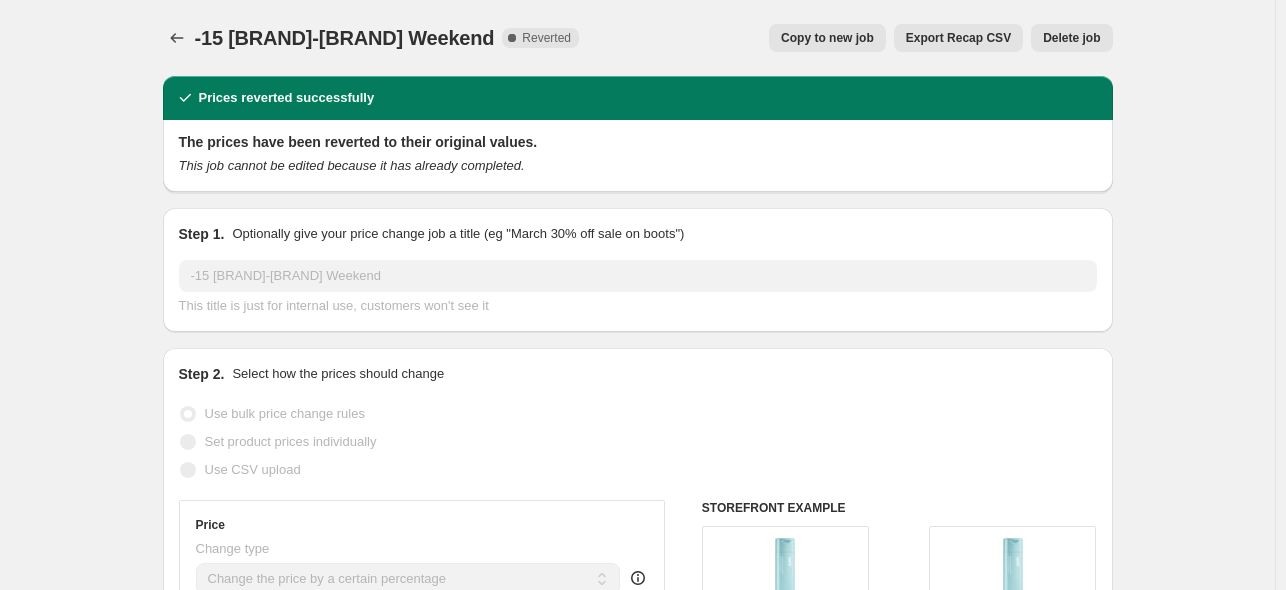 click on "Copy to new job" at bounding box center (827, 38) 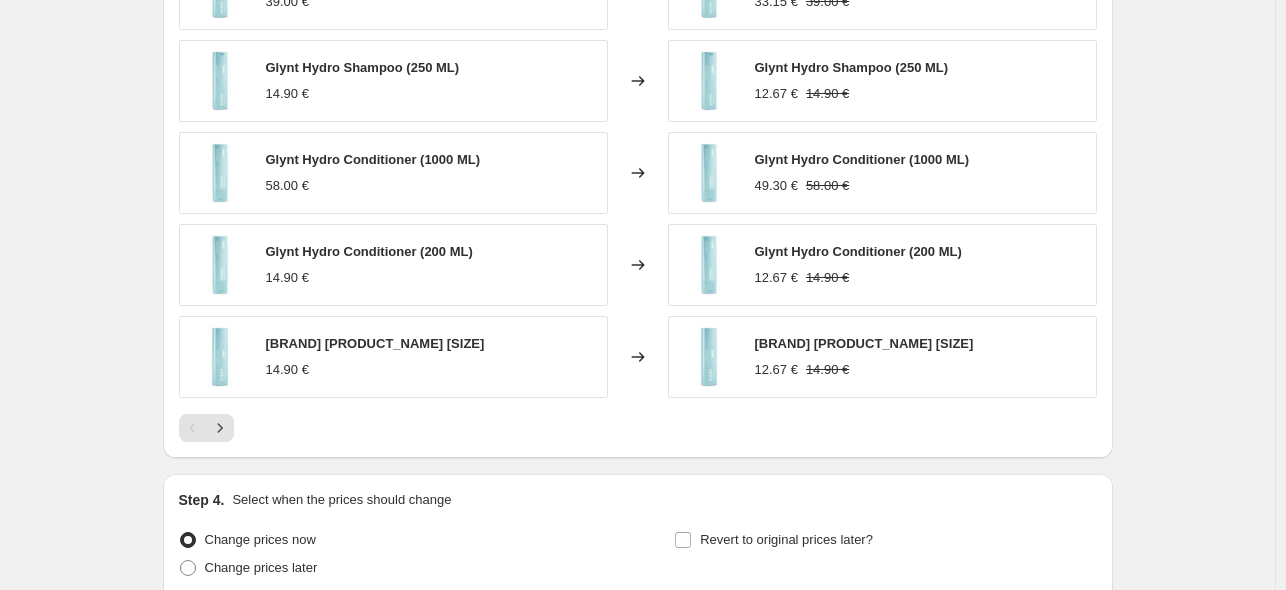 scroll, scrollTop: 1676, scrollLeft: 0, axis: vertical 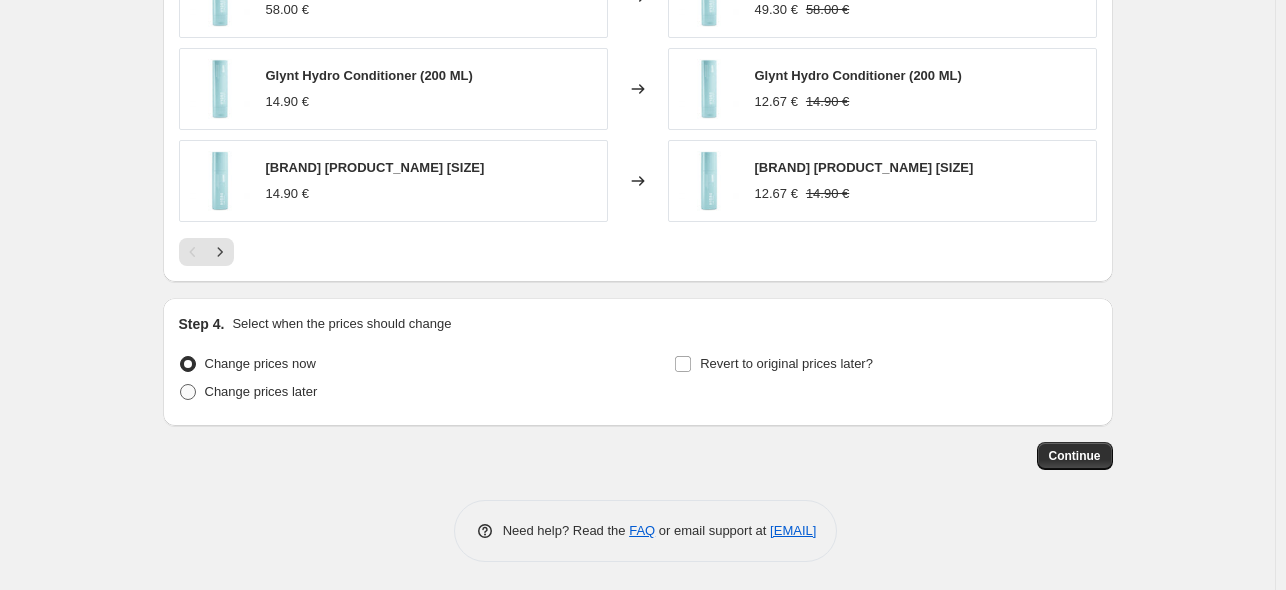 click on "Change prices later" at bounding box center (261, 391) 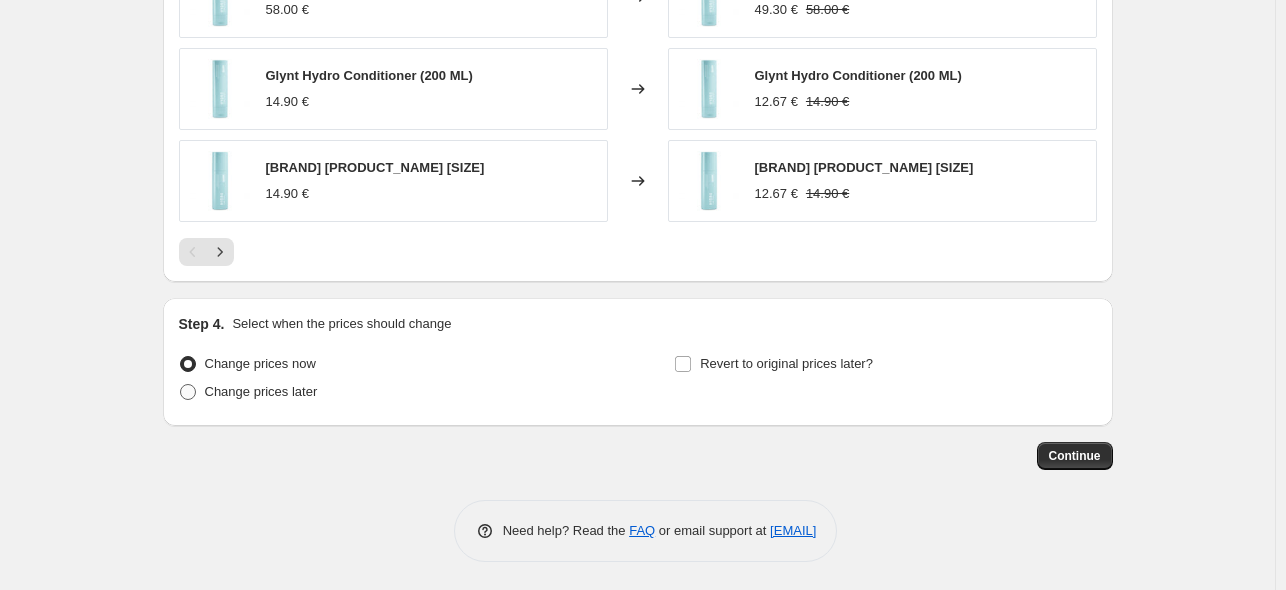 radio on "true" 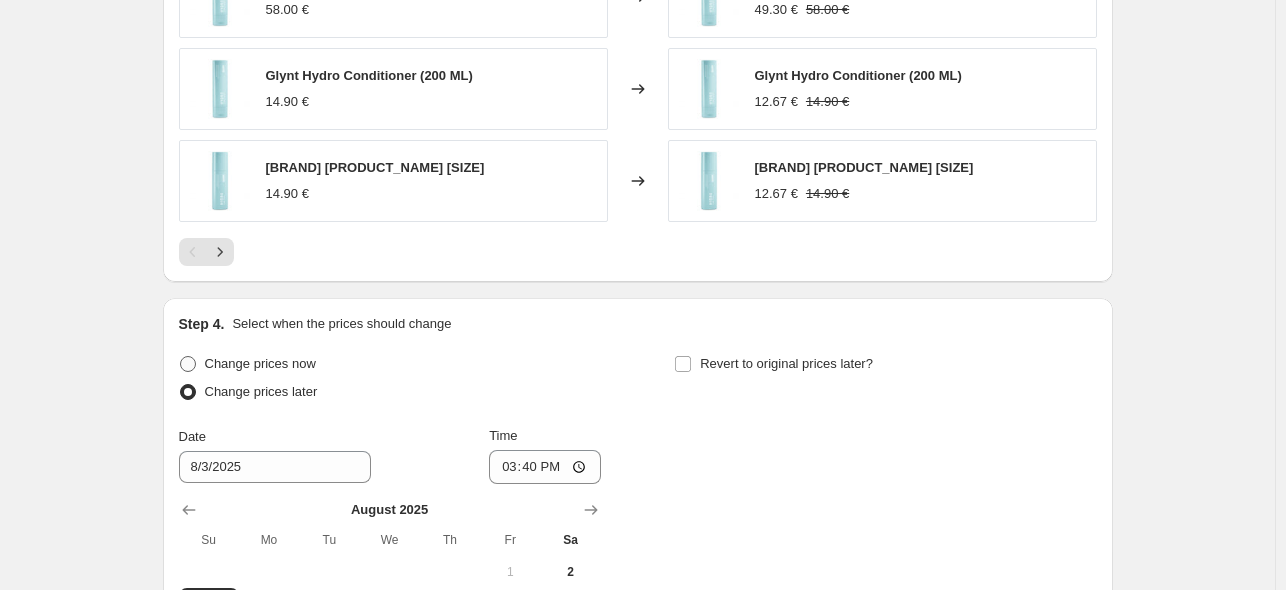 click on "Change prices now" at bounding box center (260, 363) 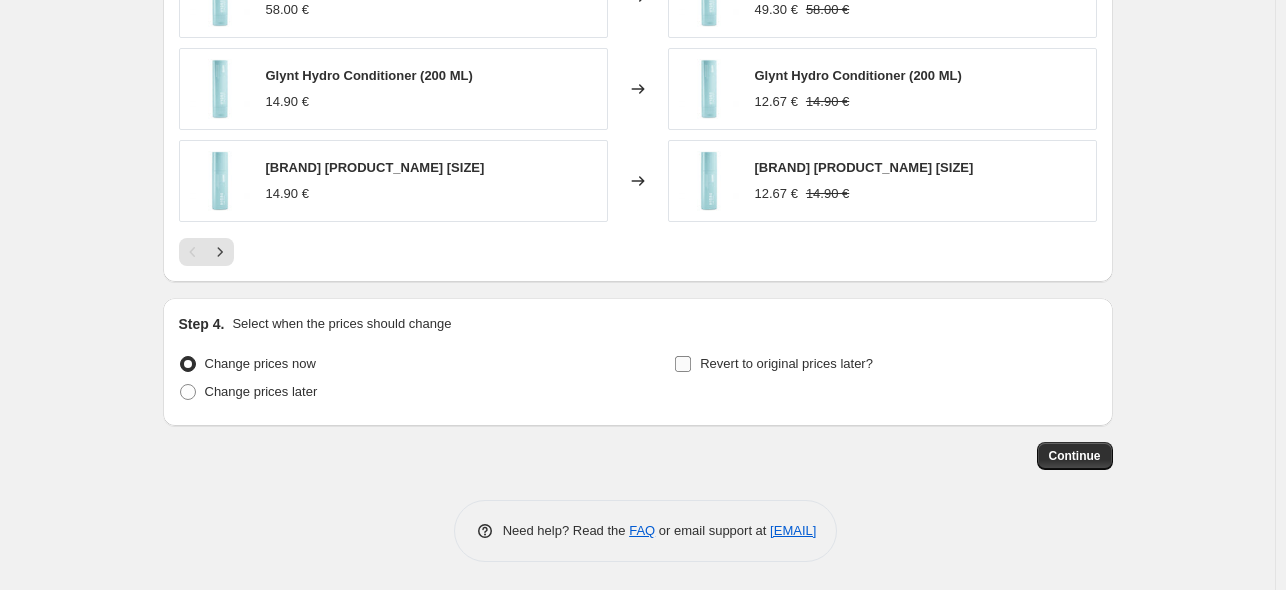 click on "Revert to original prices later?" at bounding box center (786, 363) 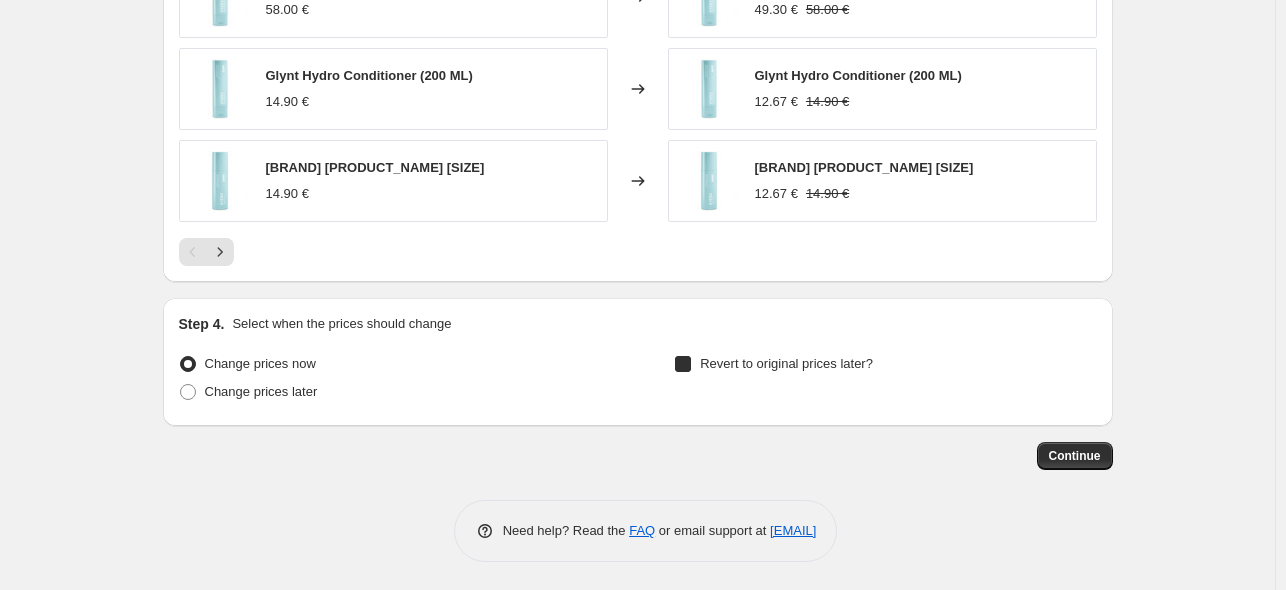 checkbox on "true" 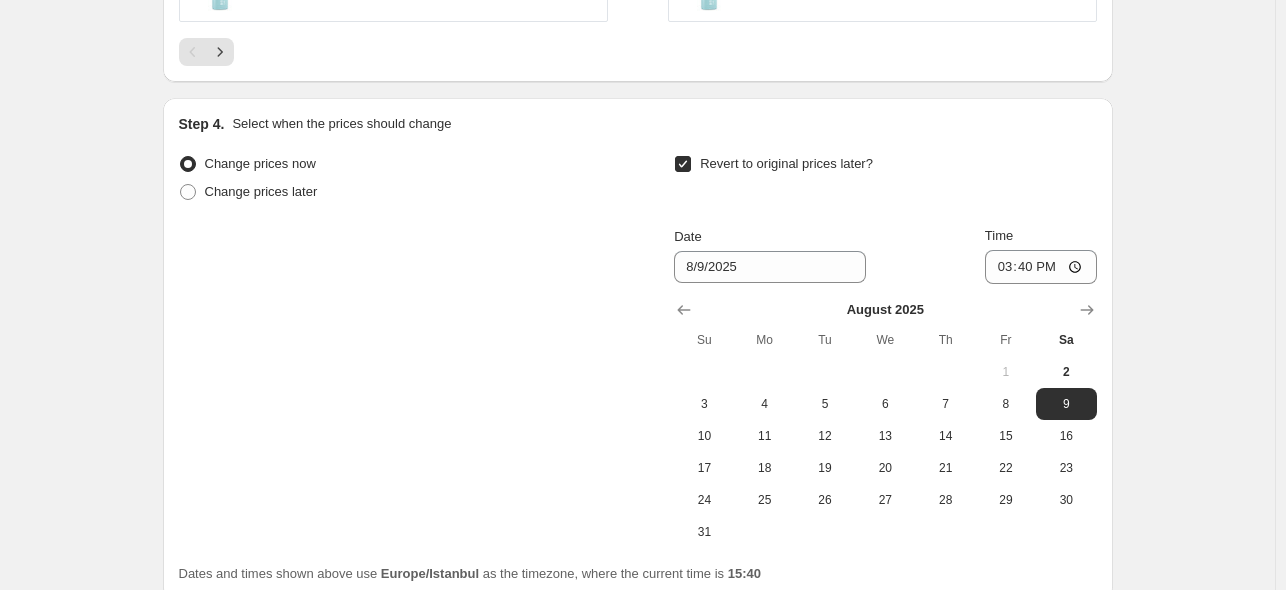 scroll, scrollTop: 1976, scrollLeft: 0, axis: vertical 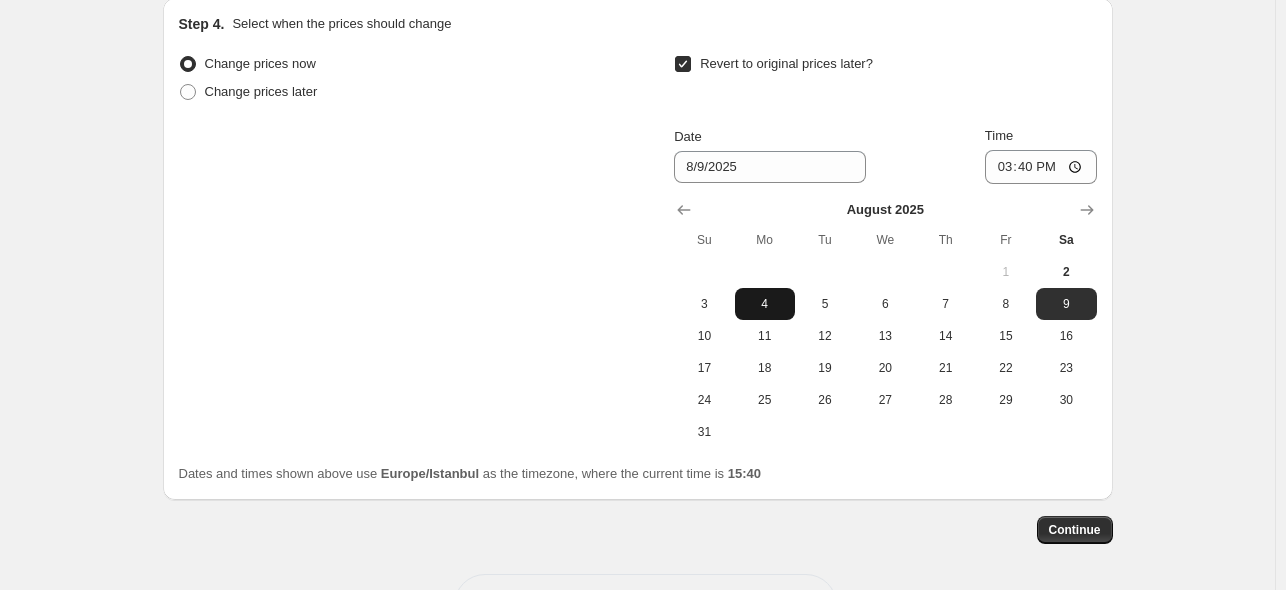 click on "4" at bounding box center (765, 304) 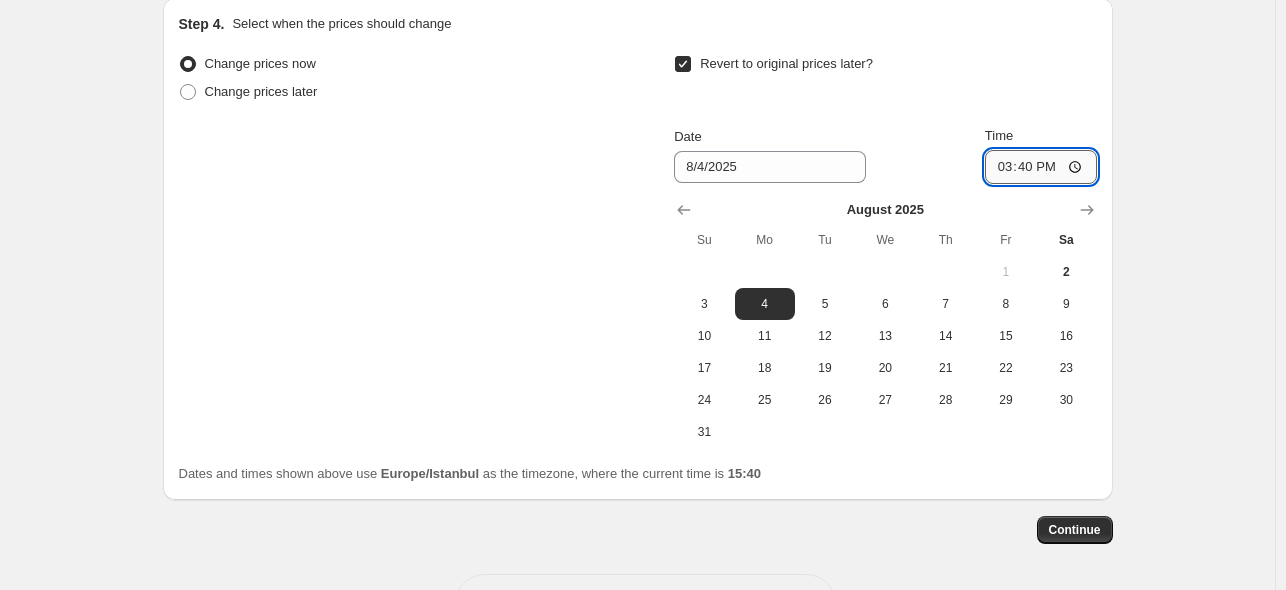click on "15:40" at bounding box center (1041, 167) 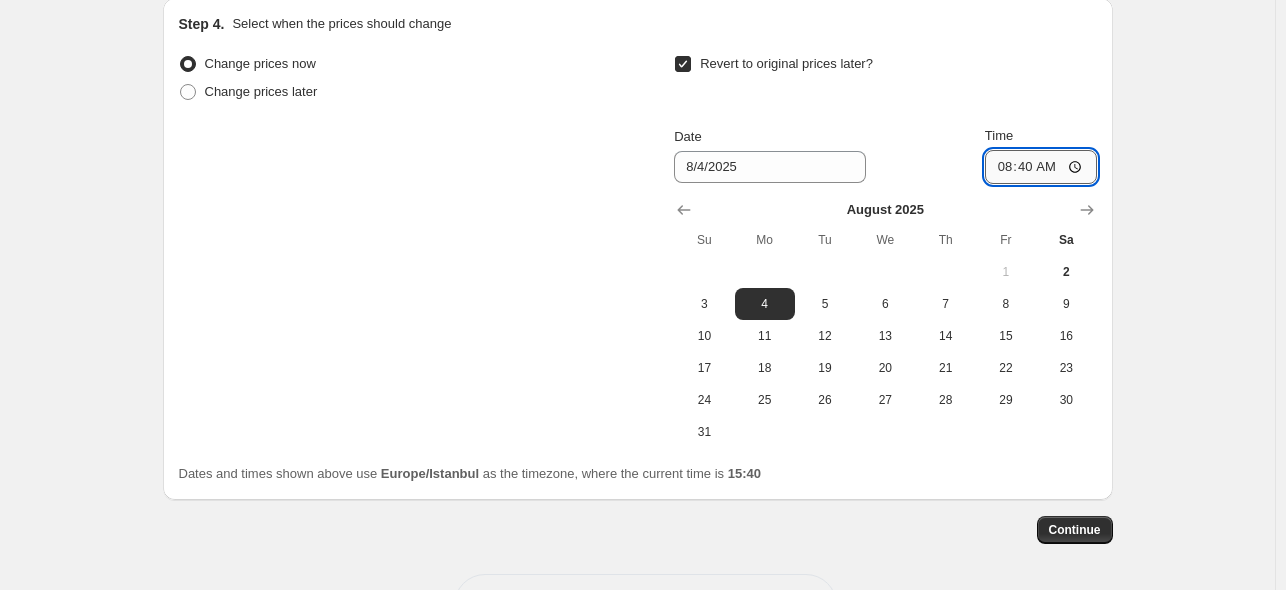 type on "08:00" 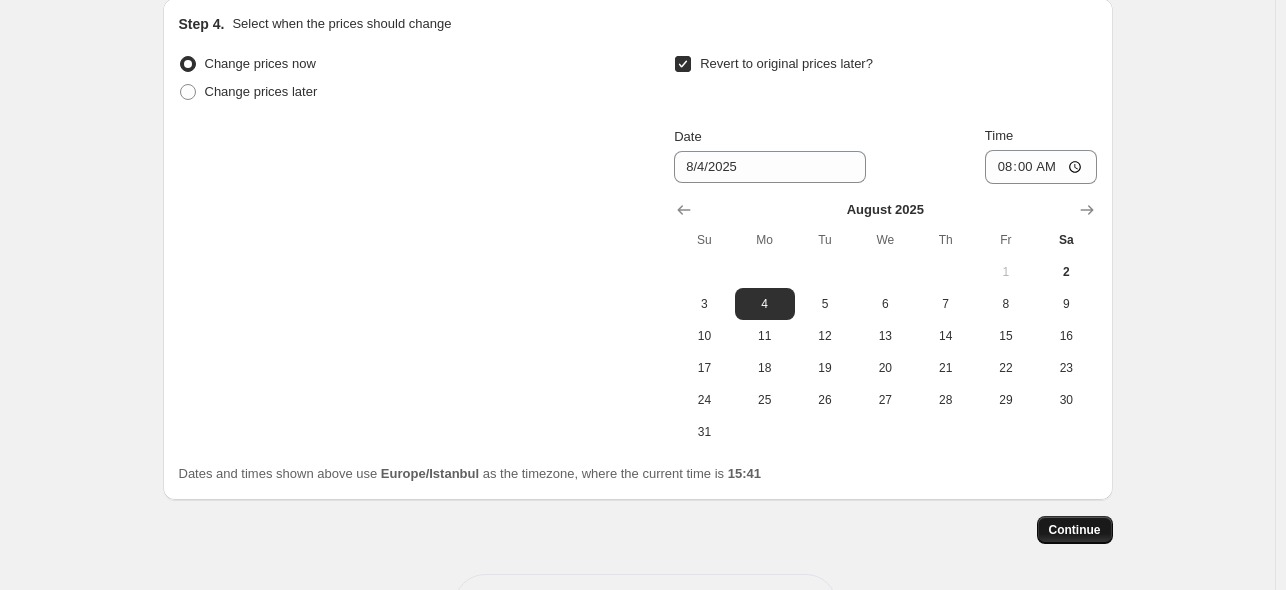 click on "Continue" at bounding box center [1075, 530] 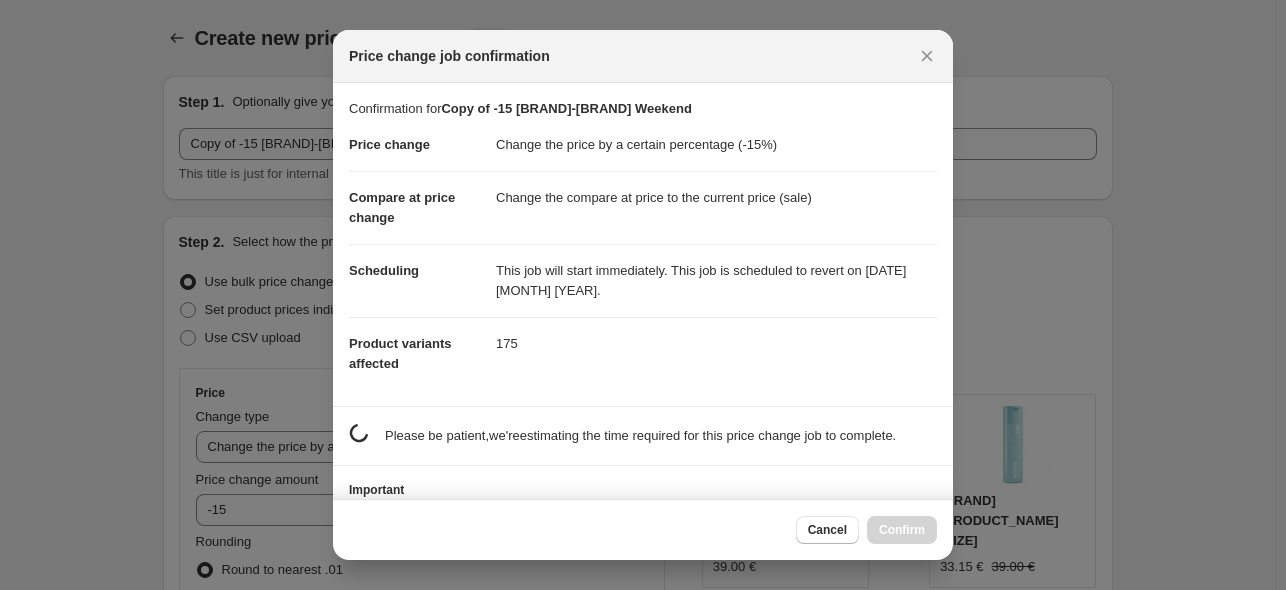 scroll, scrollTop: 1976, scrollLeft: 0, axis: vertical 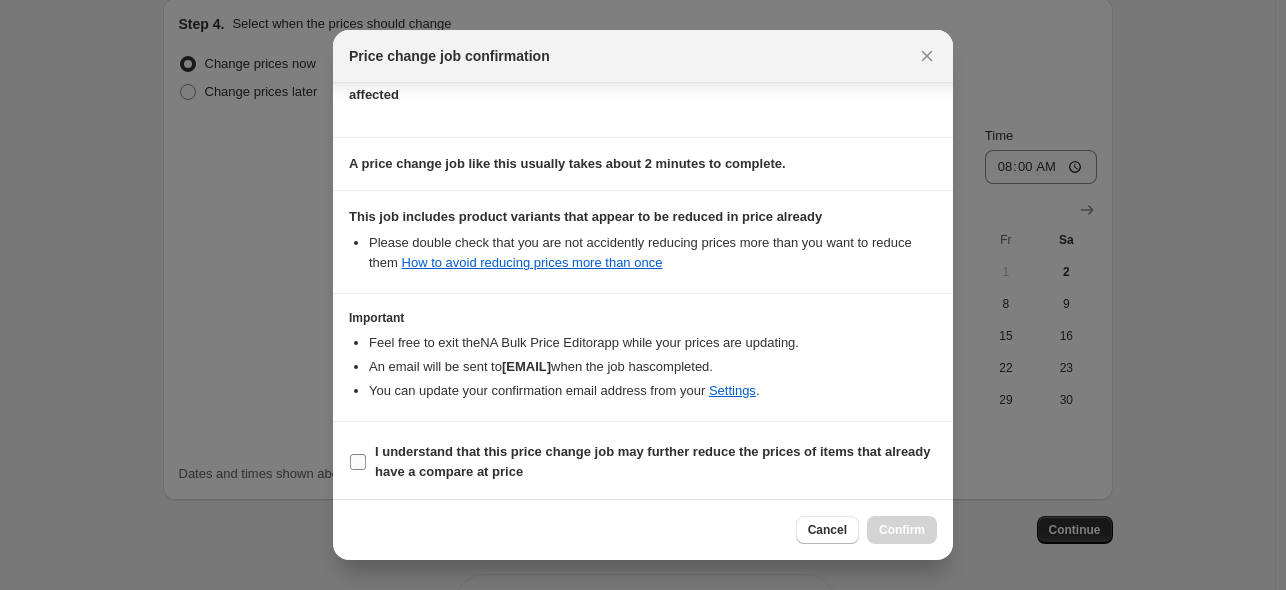 click on "I understand that this price change job may further reduce the prices of items that already have a compare at price" at bounding box center [653, 461] 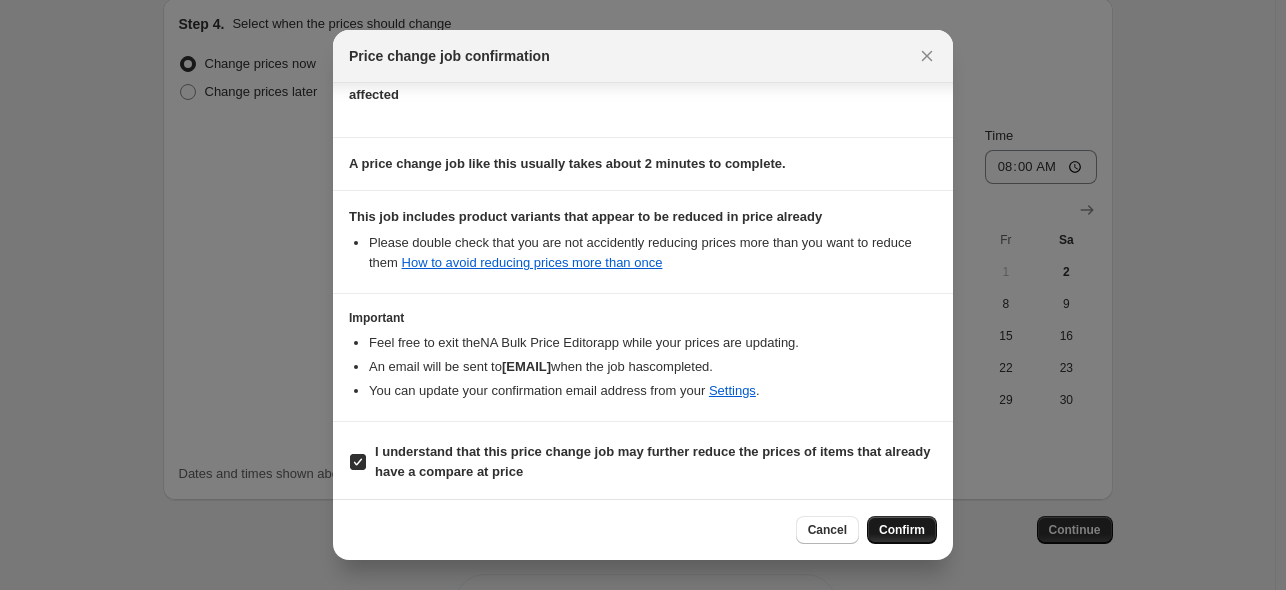 click on "Confirm" at bounding box center [902, 530] 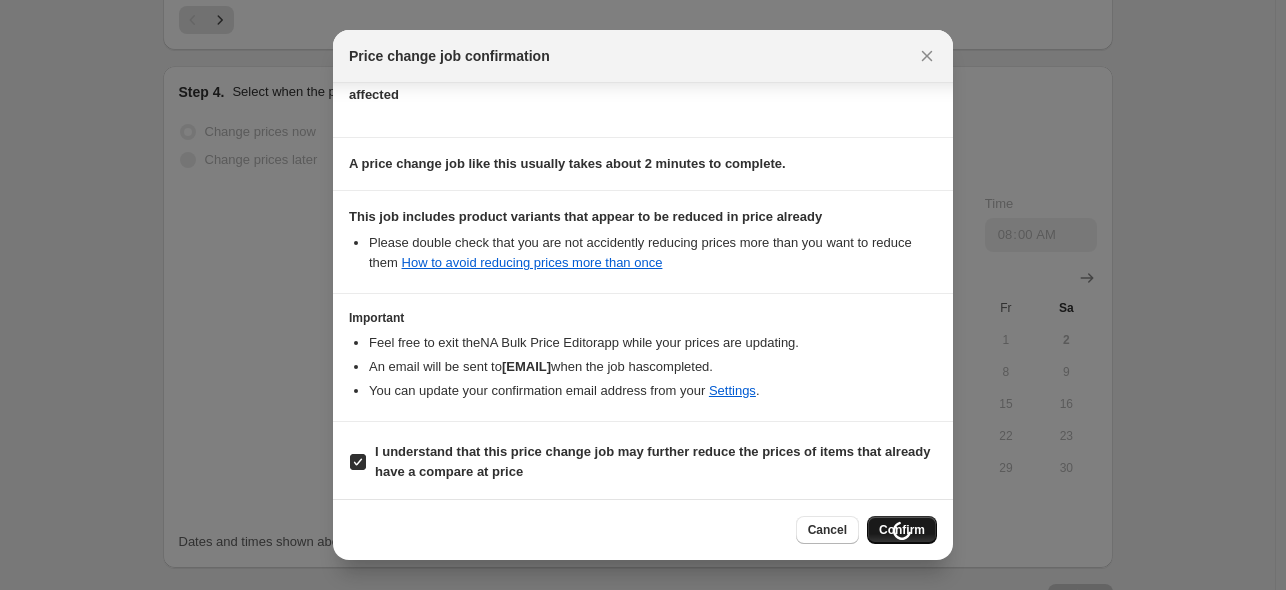scroll, scrollTop: 2044, scrollLeft: 0, axis: vertical 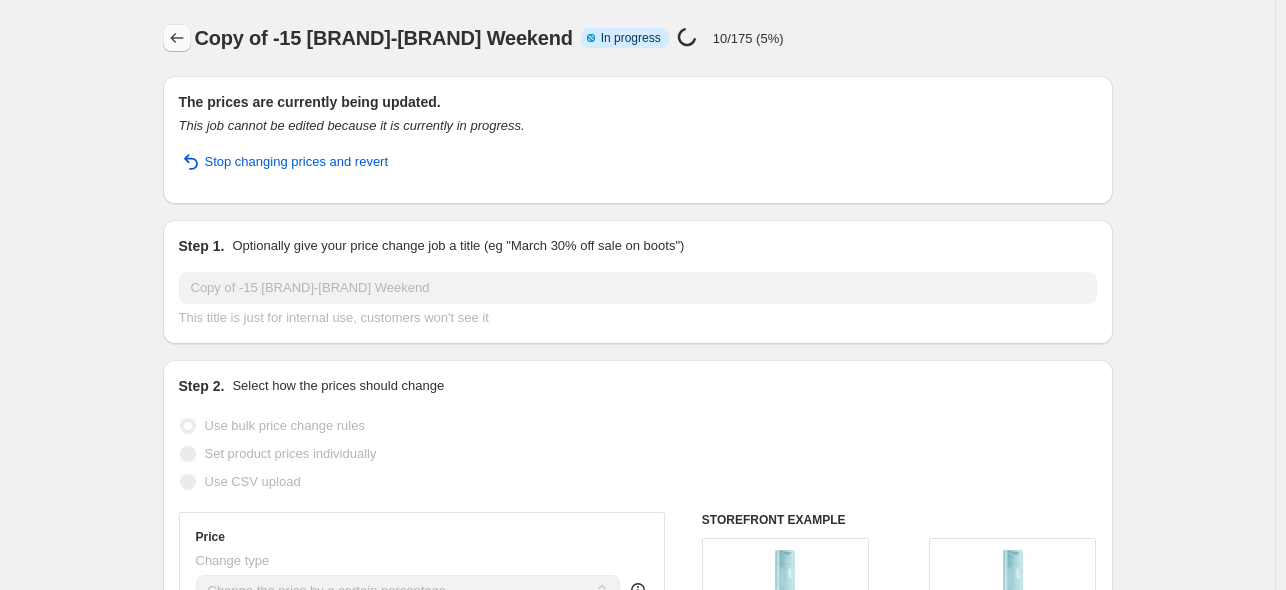click at bounding box center [177, 38] 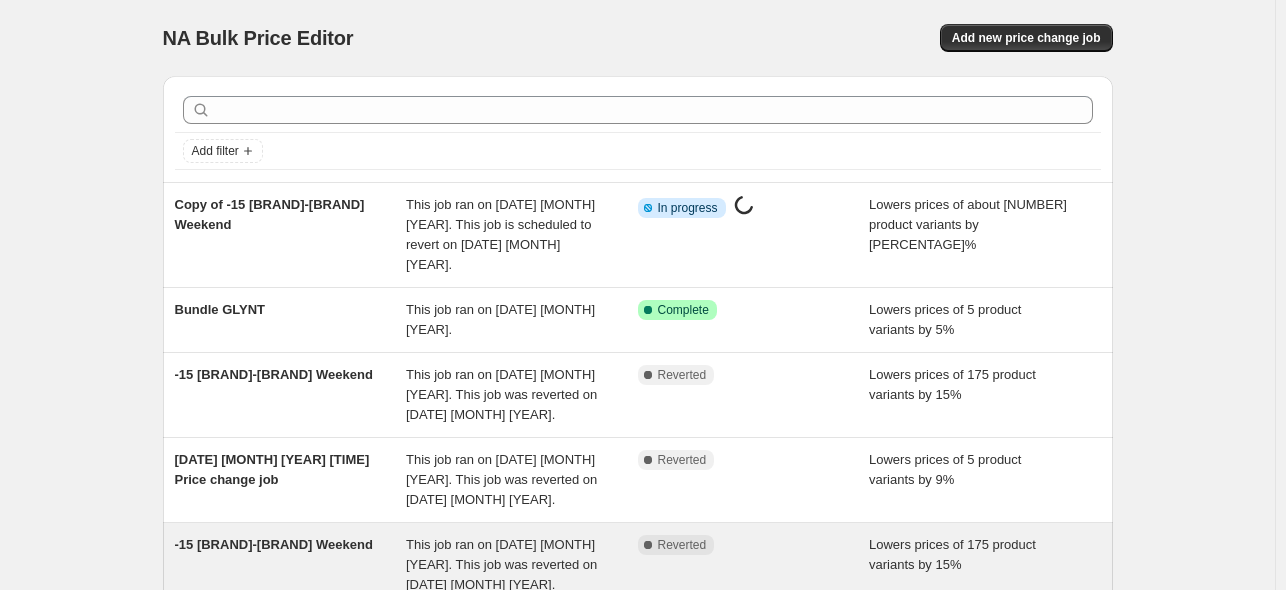 click on "-15 [BRAND]-[BRAND] Weekend" at bounding box center [291, 565] 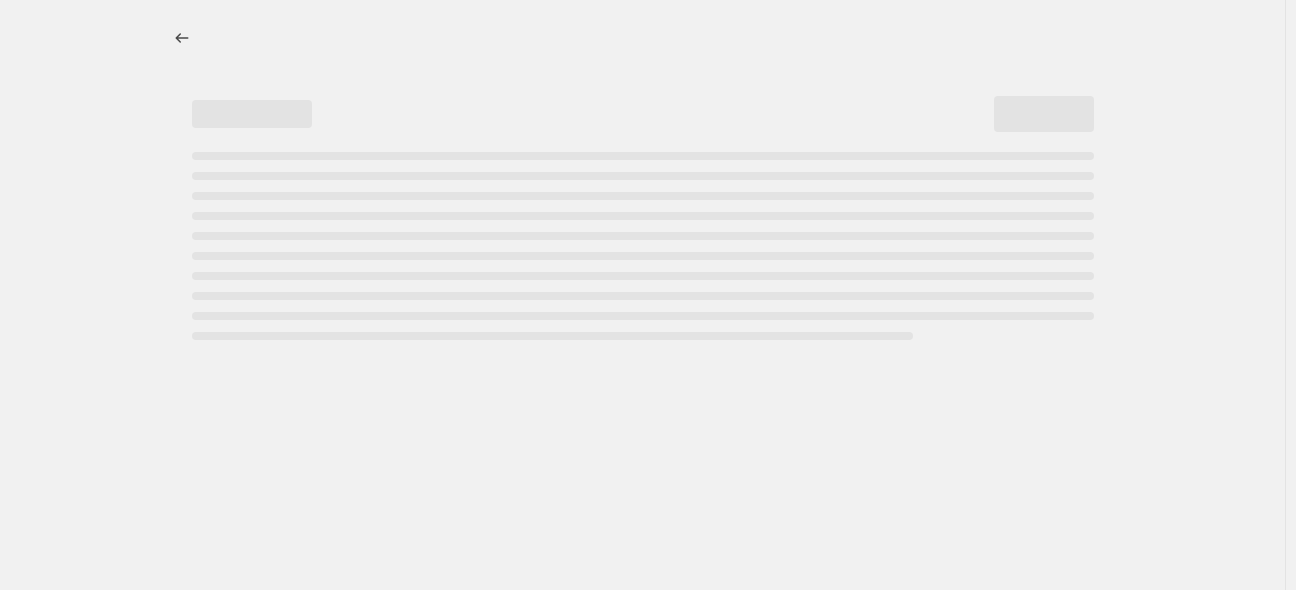 select on "percentage" 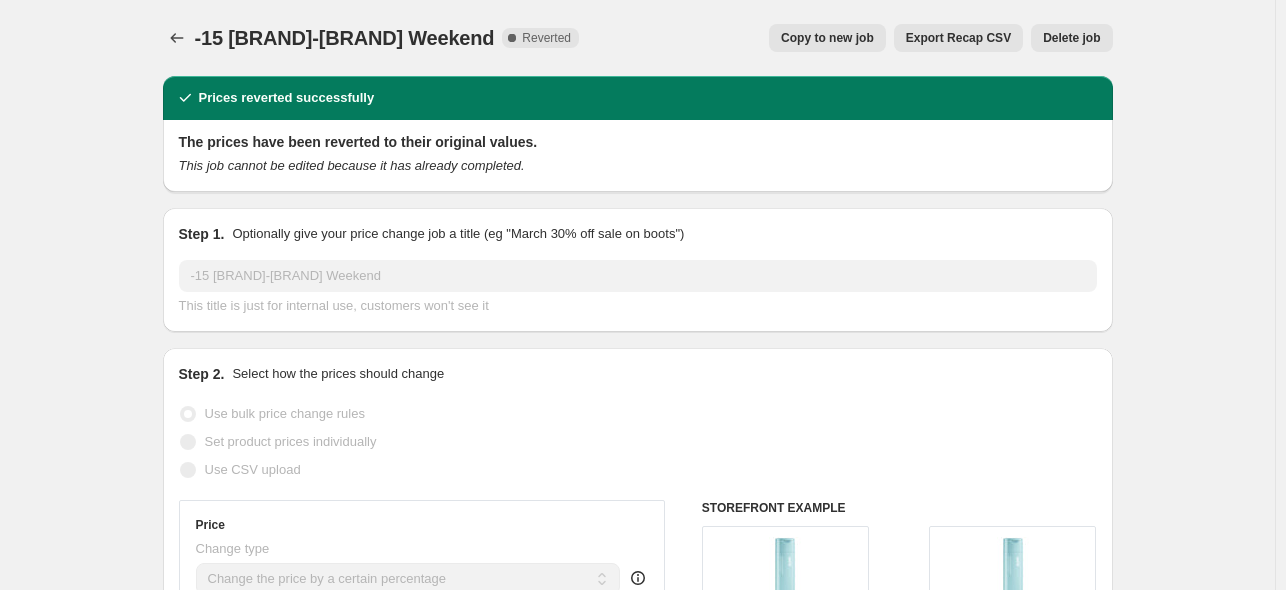 click on "Copy to new job" at bounding box center (827, 38) 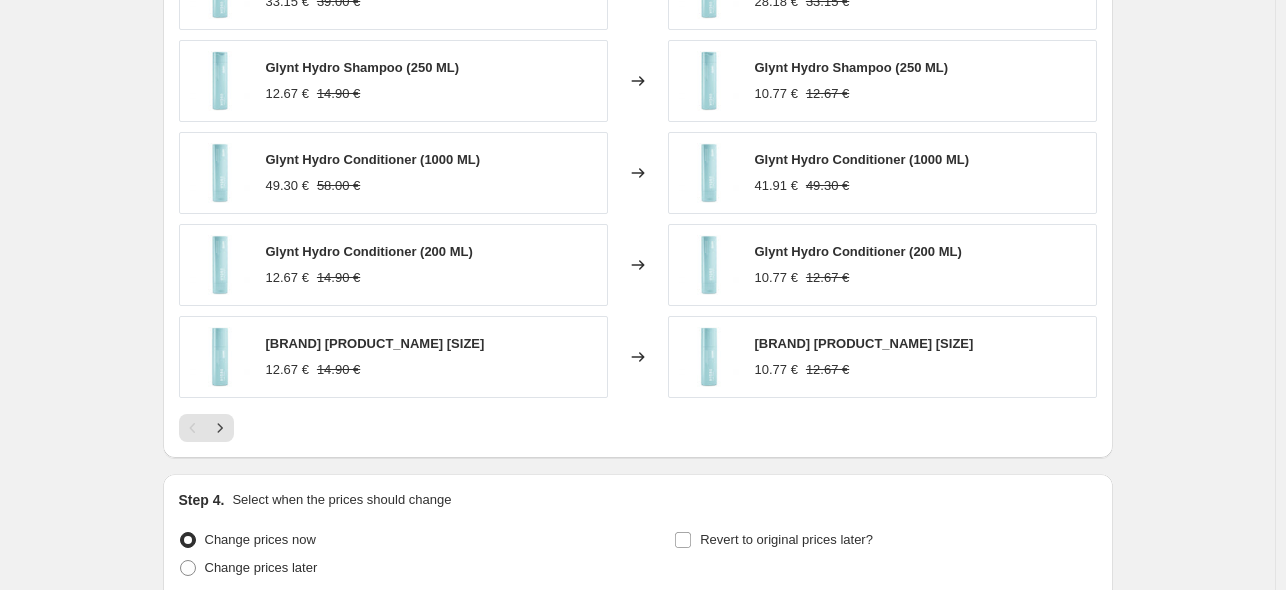 scroll, scrollTop: 1676, scrollLeft: 0, axis: vertical 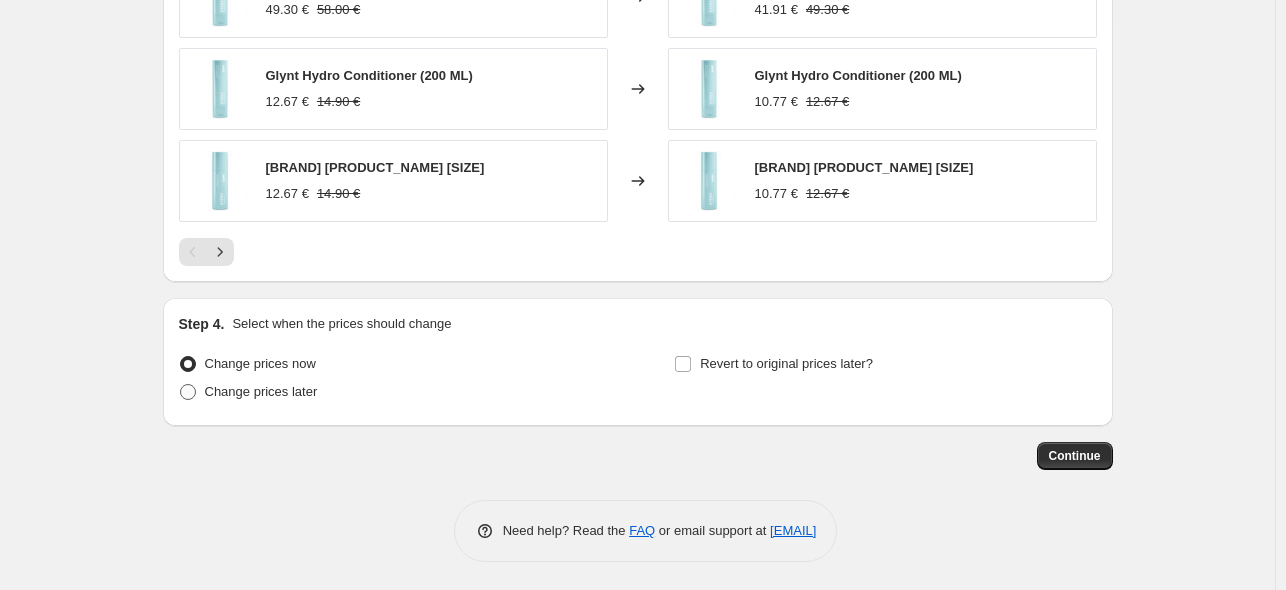 click on "Change prices later" at bounding box center [261, 391] 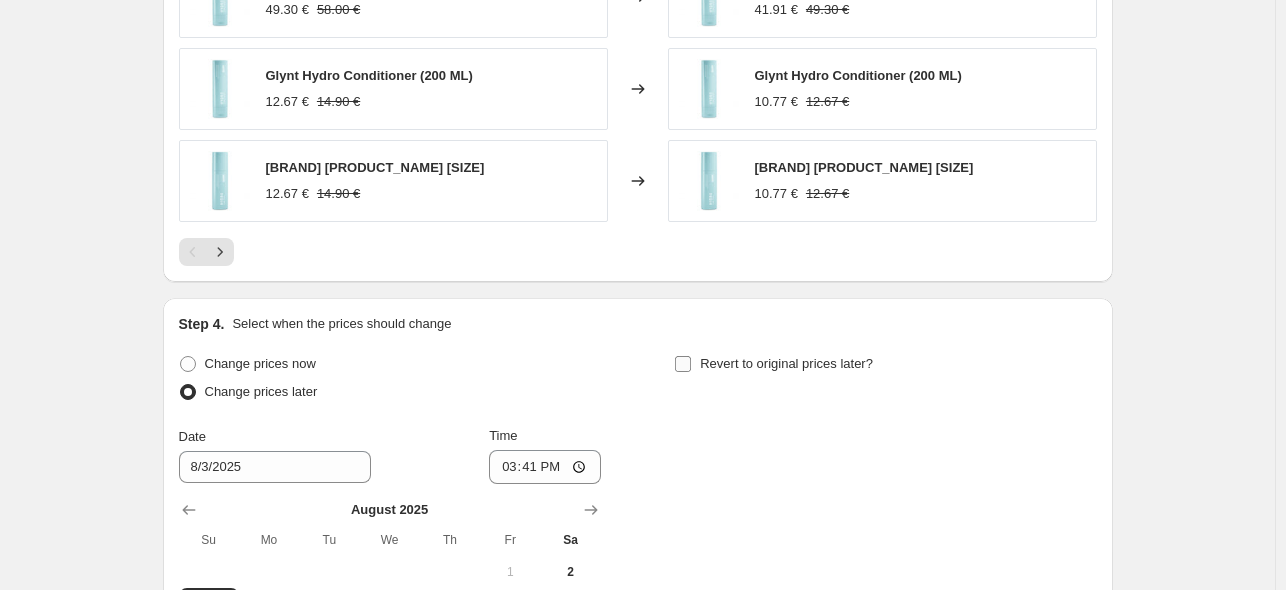 click on "Revert to original prices later?" at bounding box center (786, 363) 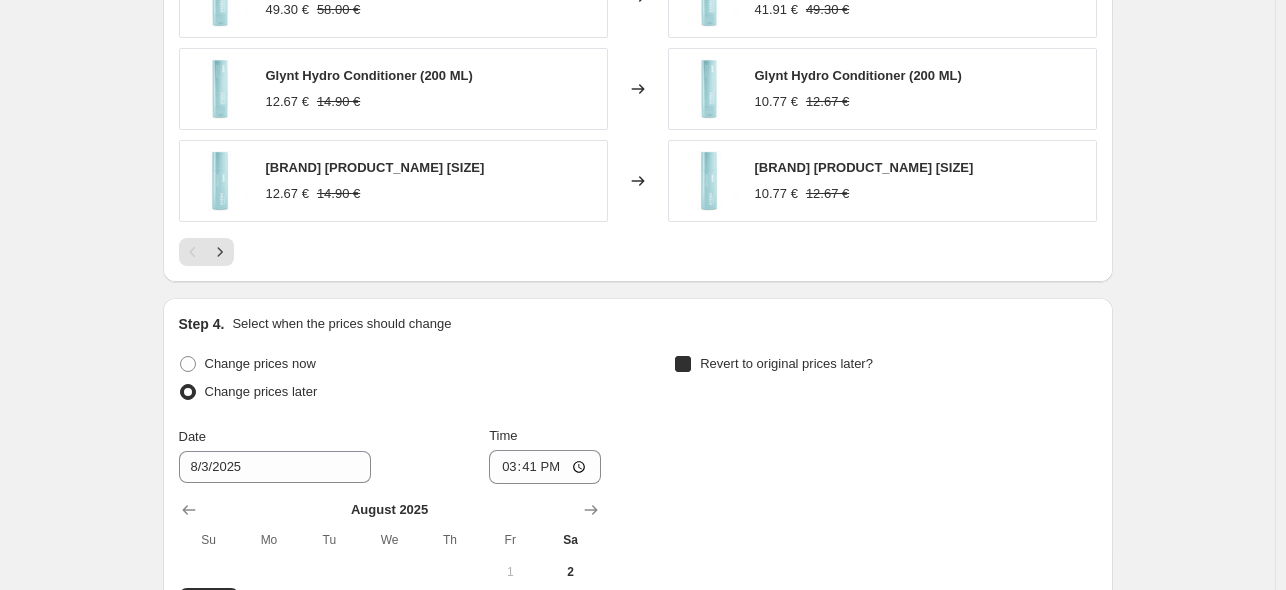 checkbox on "true" 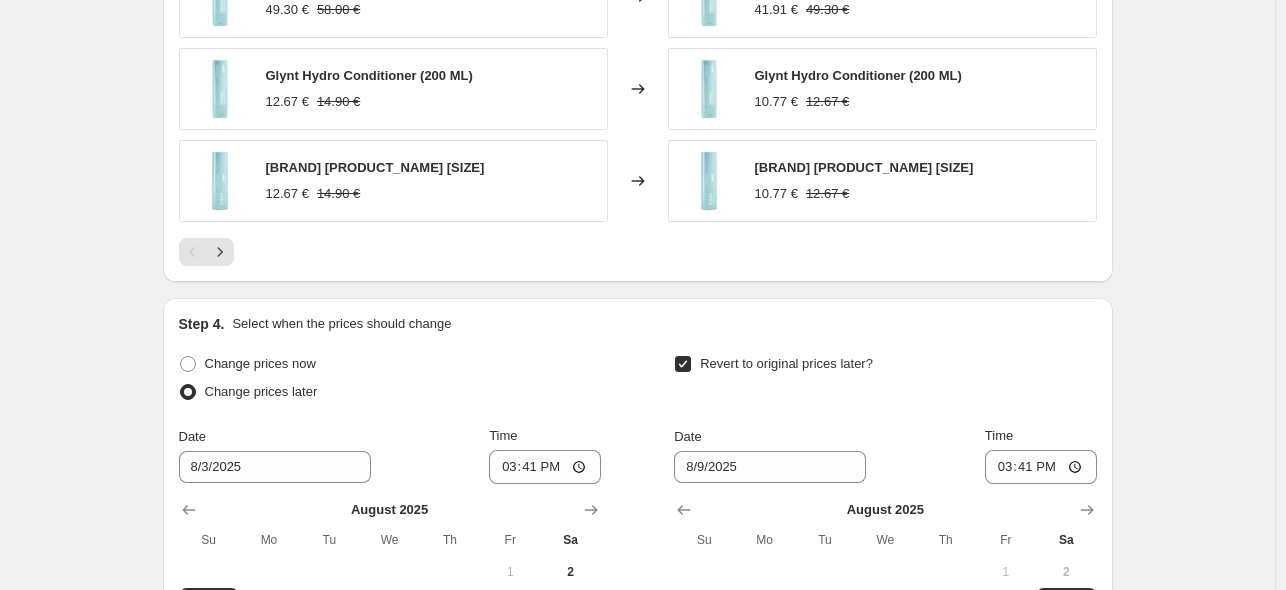 scroll, scrollTop: 1876, scrollLeft: 0, axis: vertical 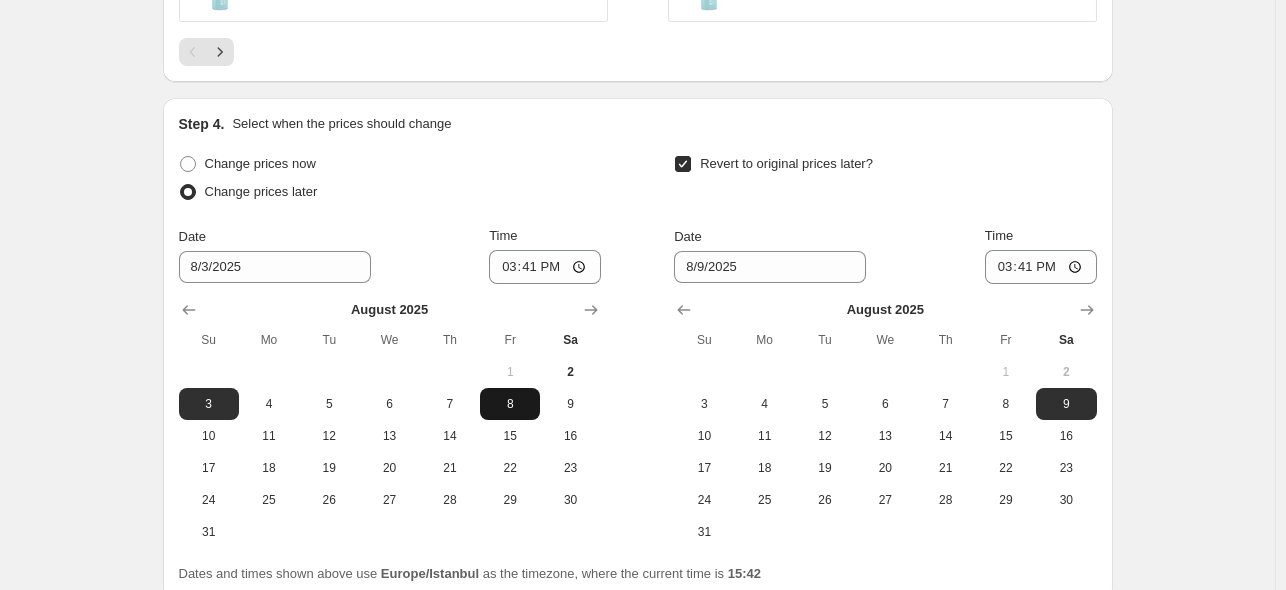 click on "8" at bounding box center (510, 404) 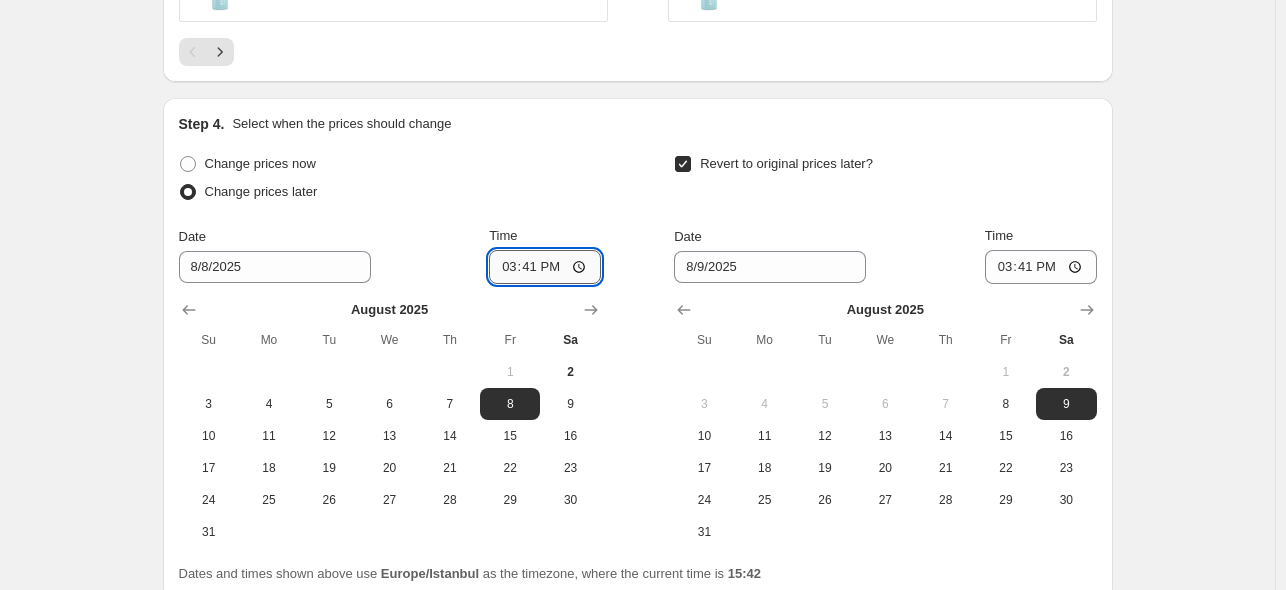 click on "15:41" at bounding box center (545, 267) 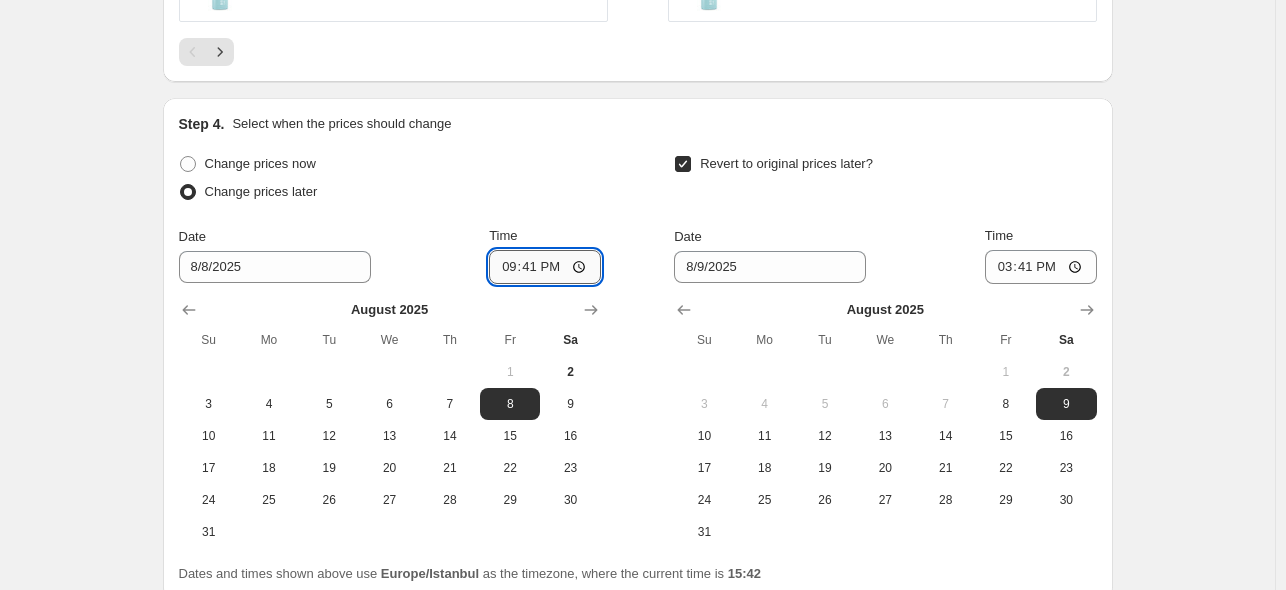 type on "21:00" 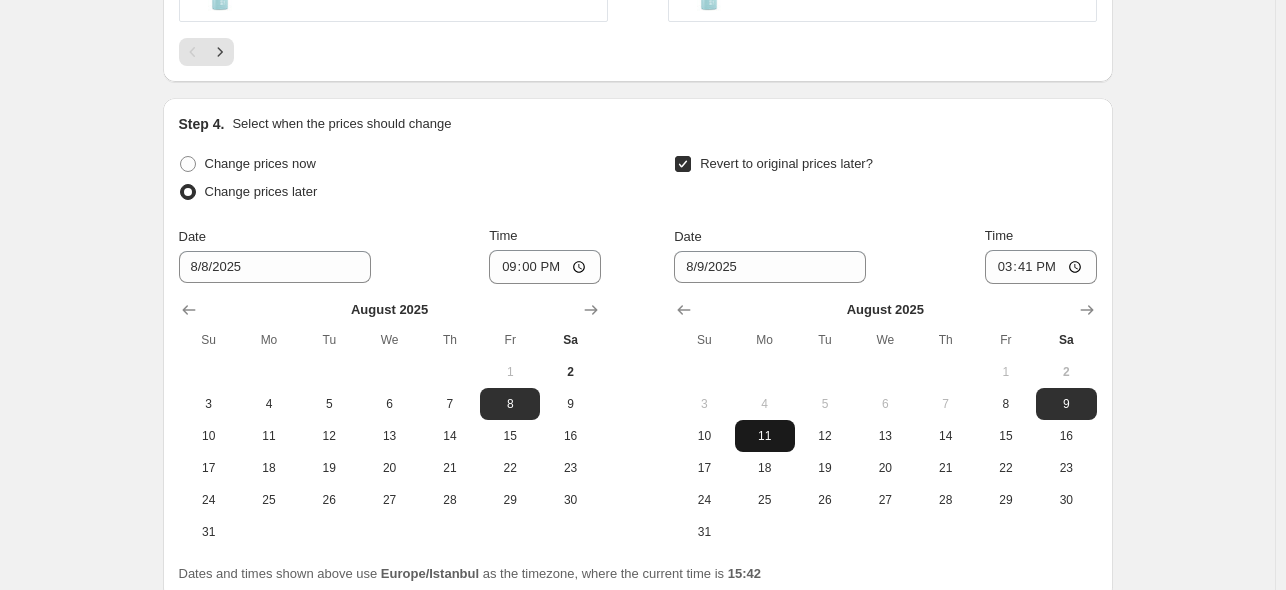 click on "11" at bounding box center (765, 436) 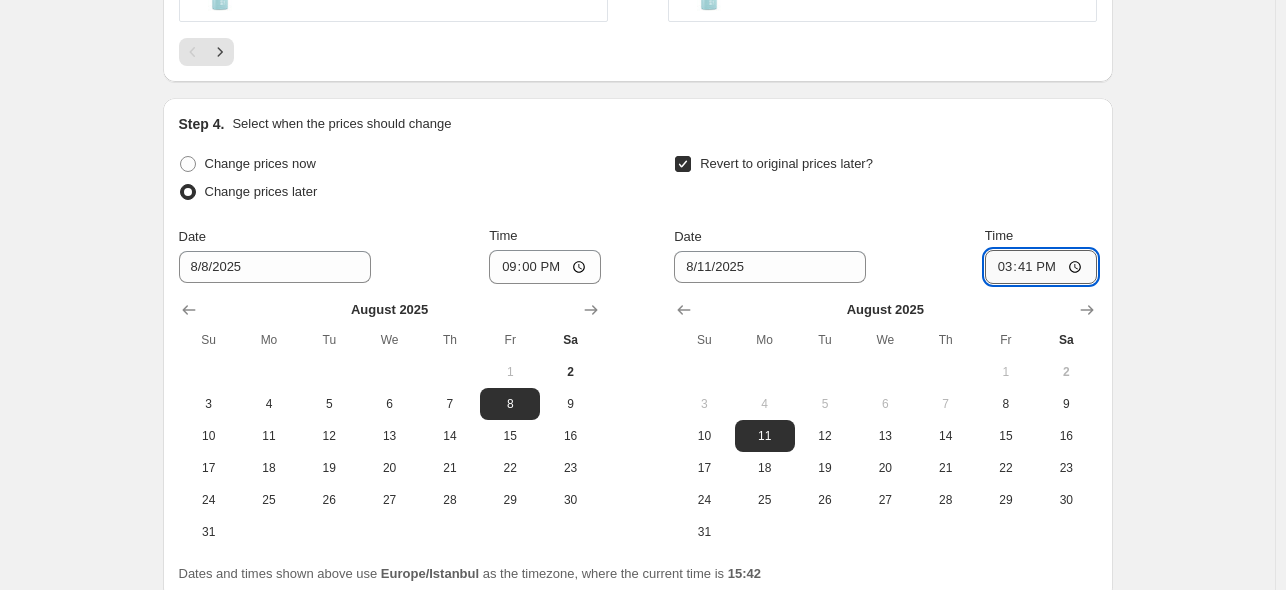 click on "15:41" at bounding box center [1041, 267] 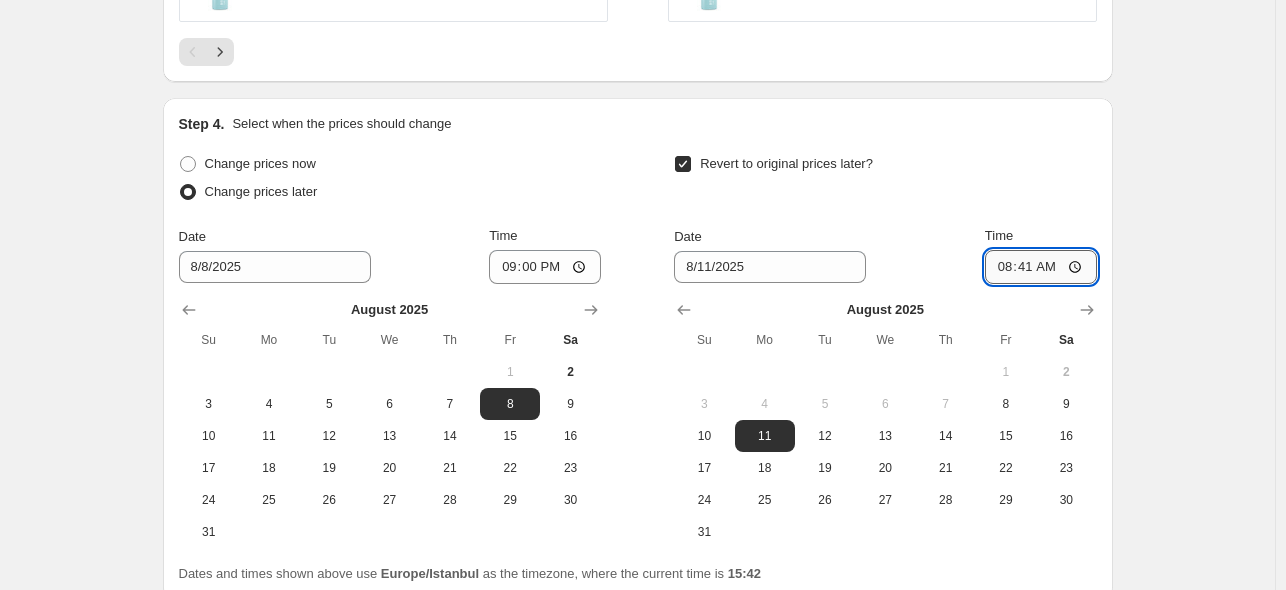 type on "08:00" 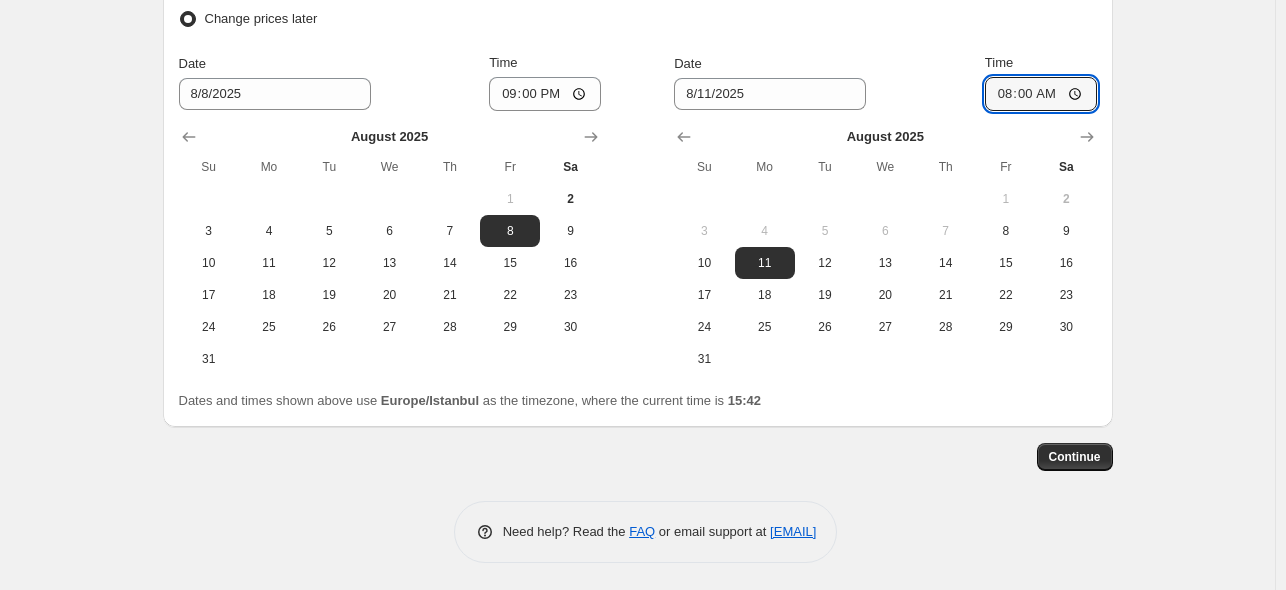 scroll, scrollTop: 0, scrollLeft: 0, axis: both 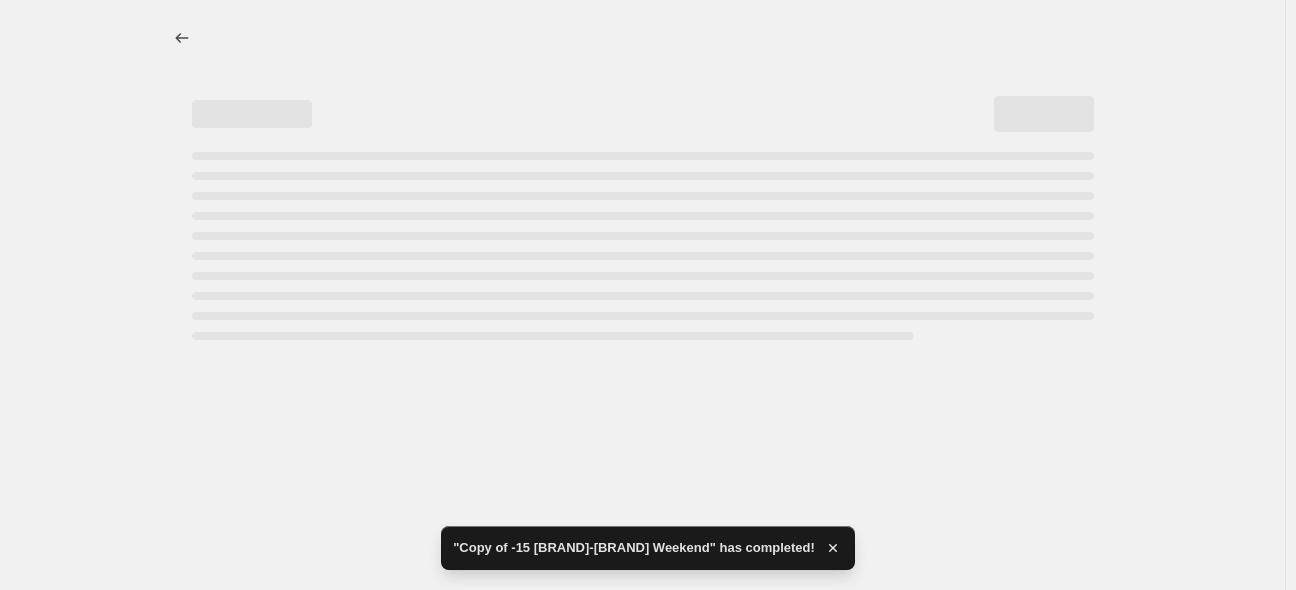 select on "percentage" 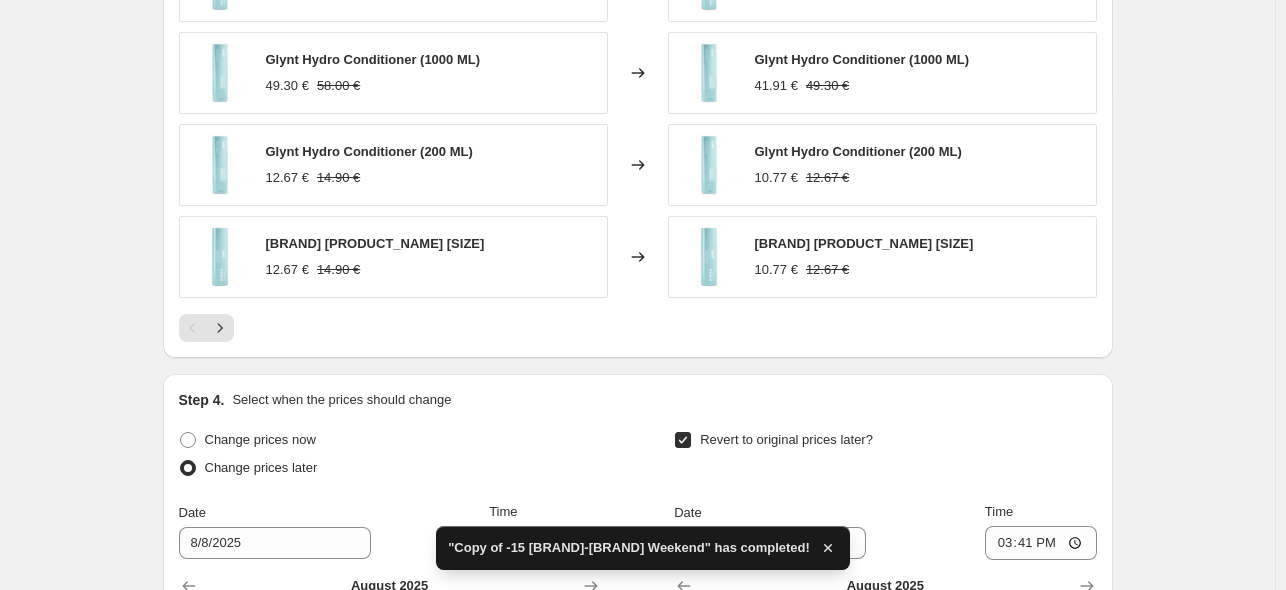 scroll, scrollTop: 2049, scrollLeft: 0, axis: vertical 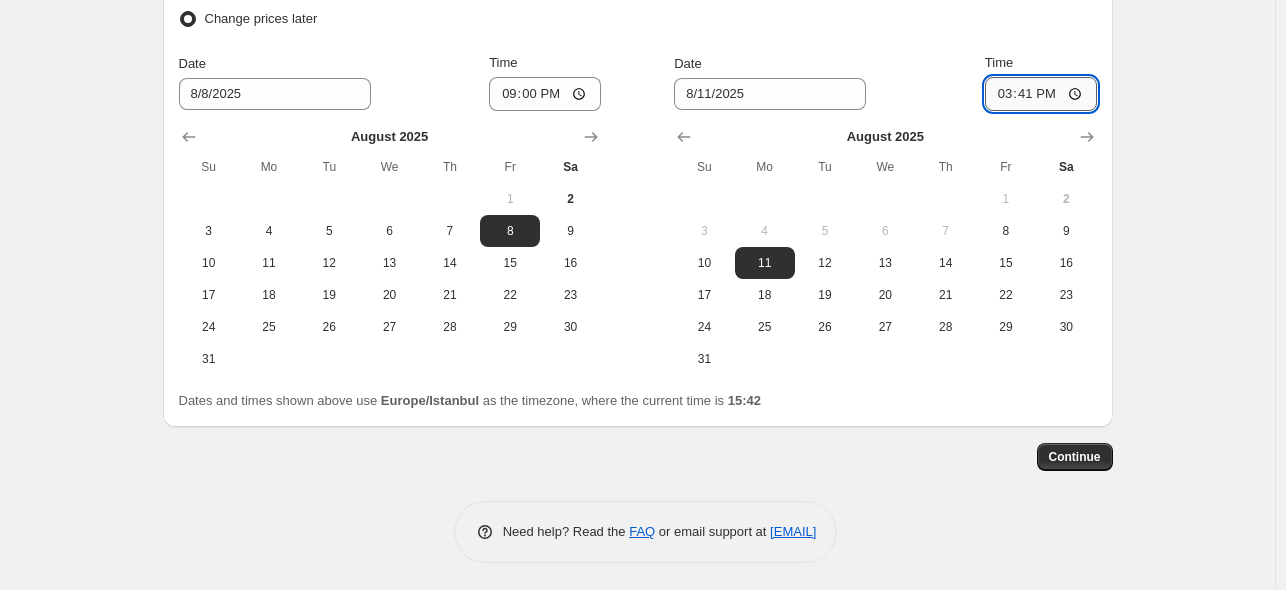 click on "15:41" at bounding box center (1041, 94) 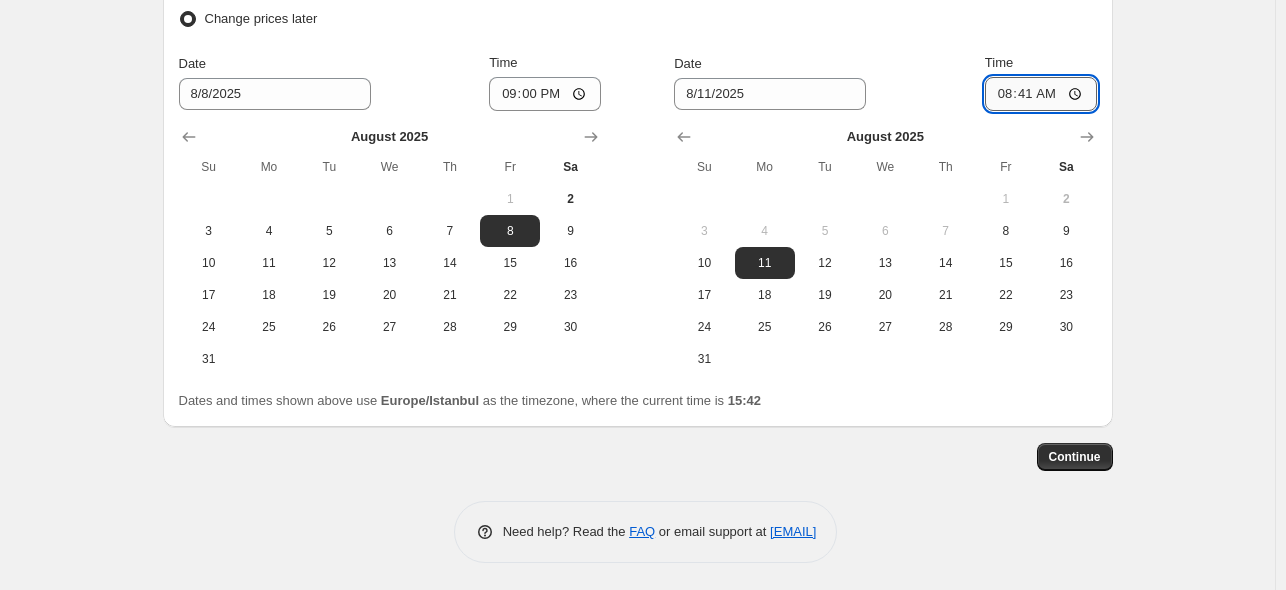 type on "08:00" 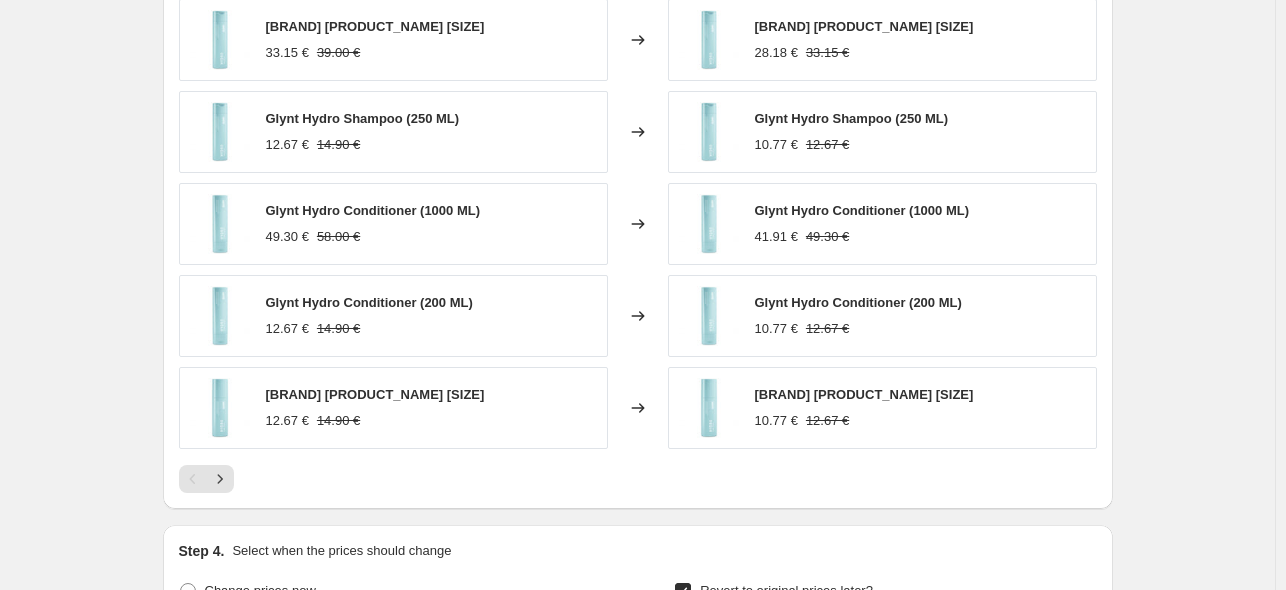 scroll, scrollTop: 2049, scrollLeft: 0, axis: vertical 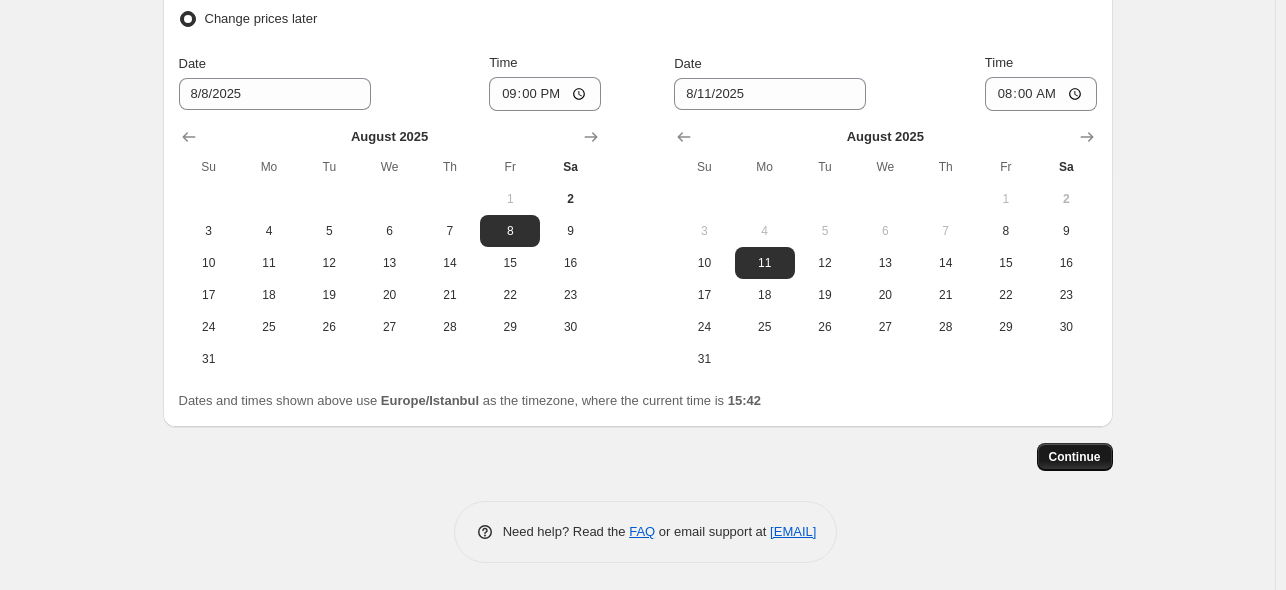click on "Continue" at bounding box center [1075, 457] 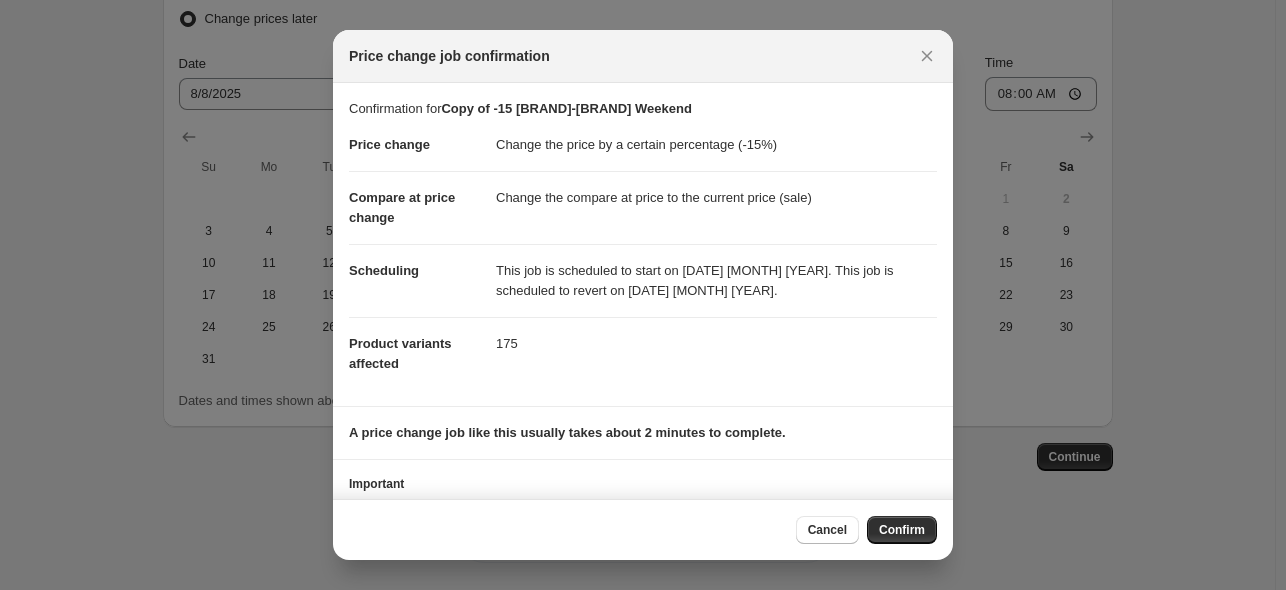 scroll, scrollTop: 61, scrollLeft: 0, axis: vertical 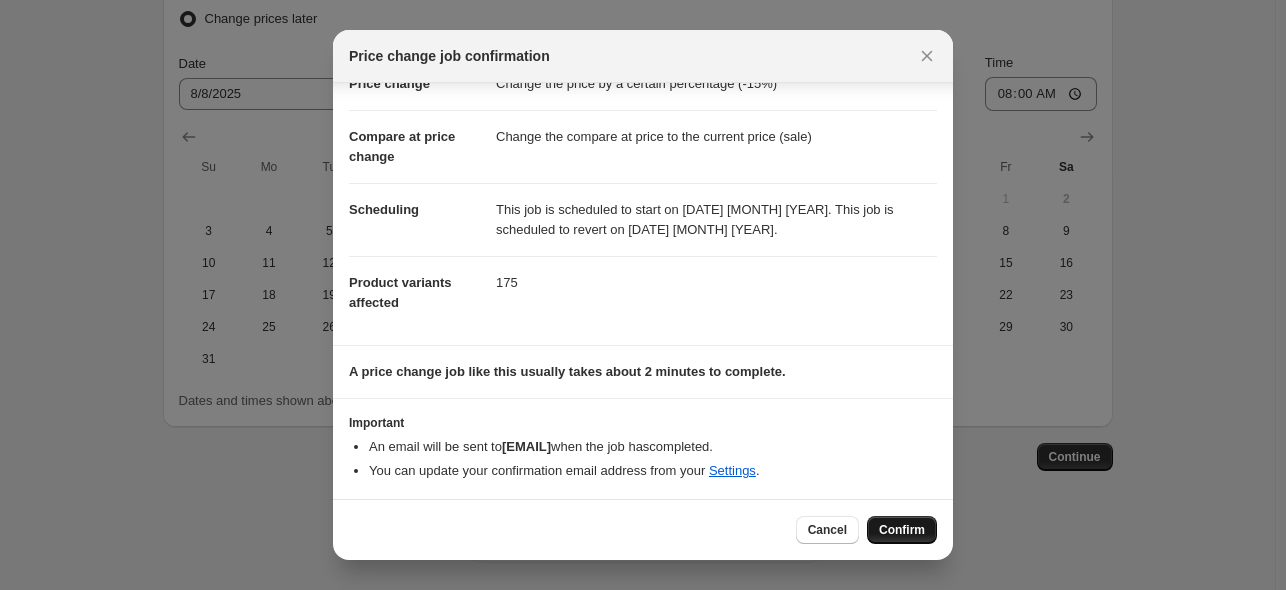 click on "Confirm" at bounding box center [902, 530] 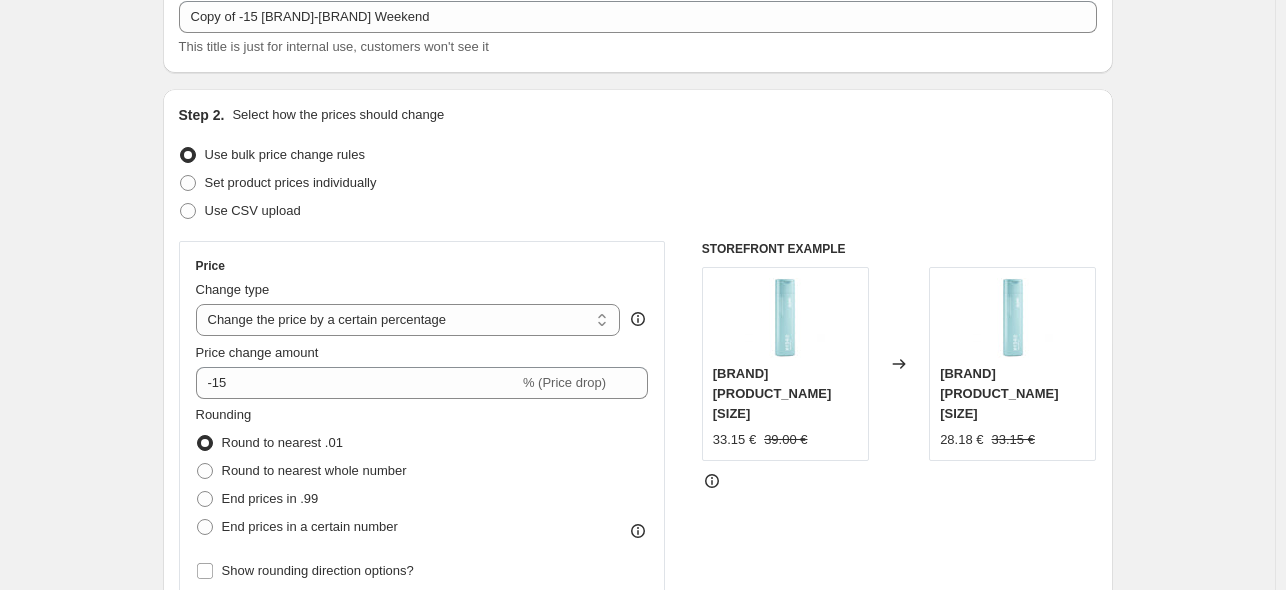 scroll, scrollTop: 0, scrollLeft: 0, axis: both 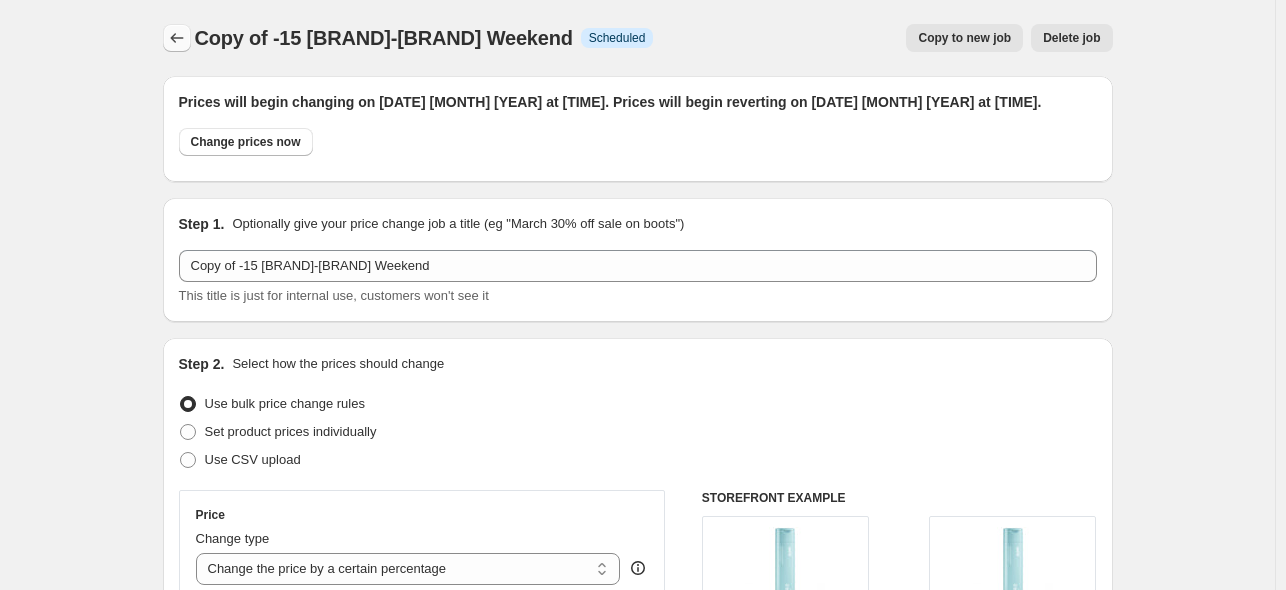 click 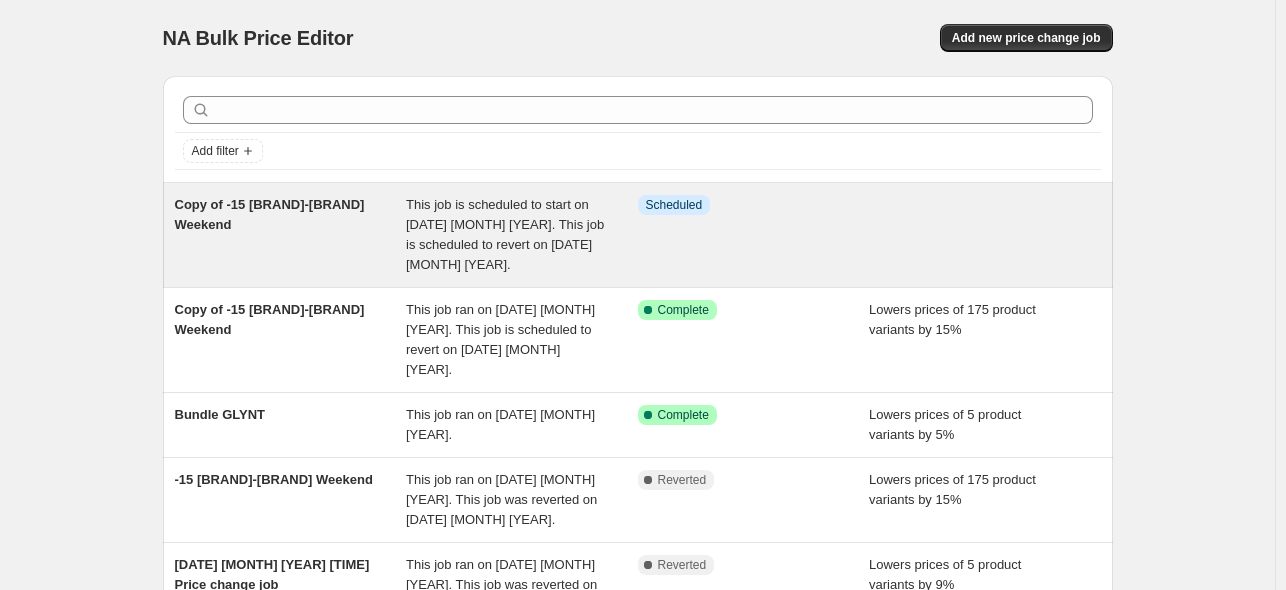 click on "Copy of -15 [BRAND]-[BRAND] Weekend" at bounding box center [291, 235] 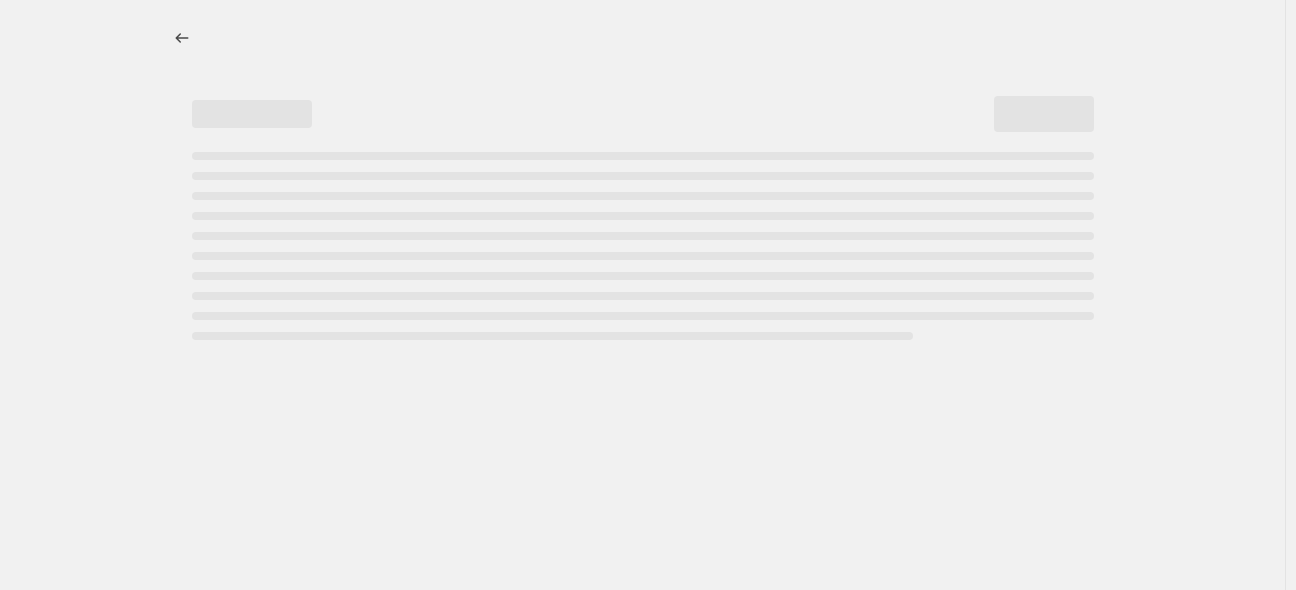 select on "percentage" 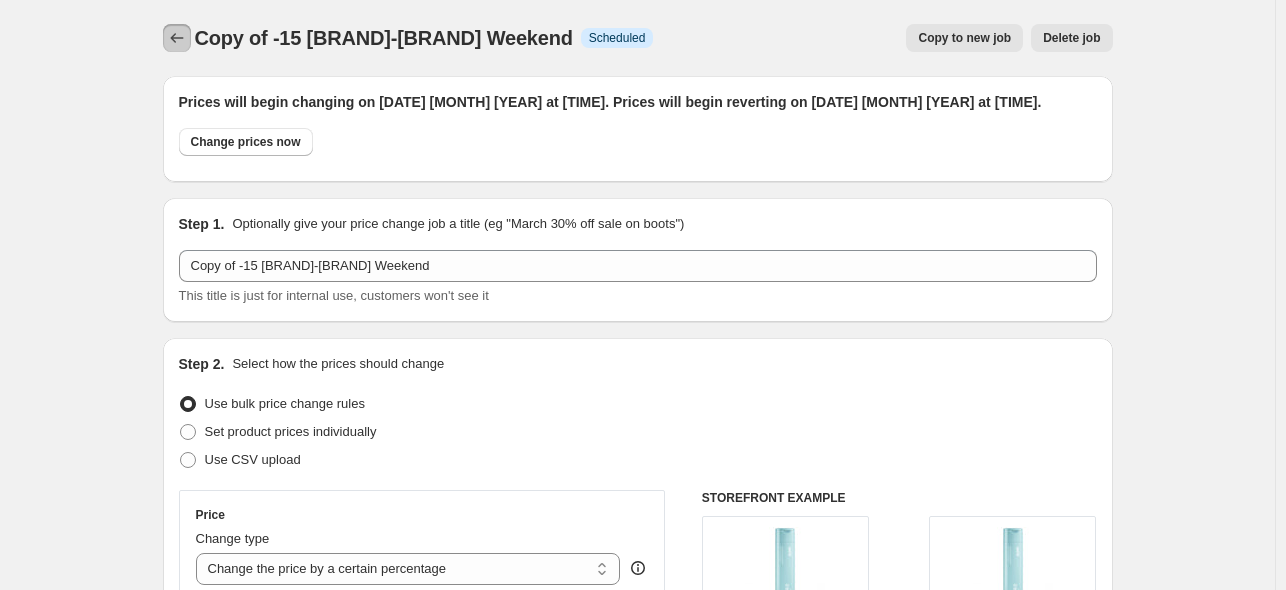 click 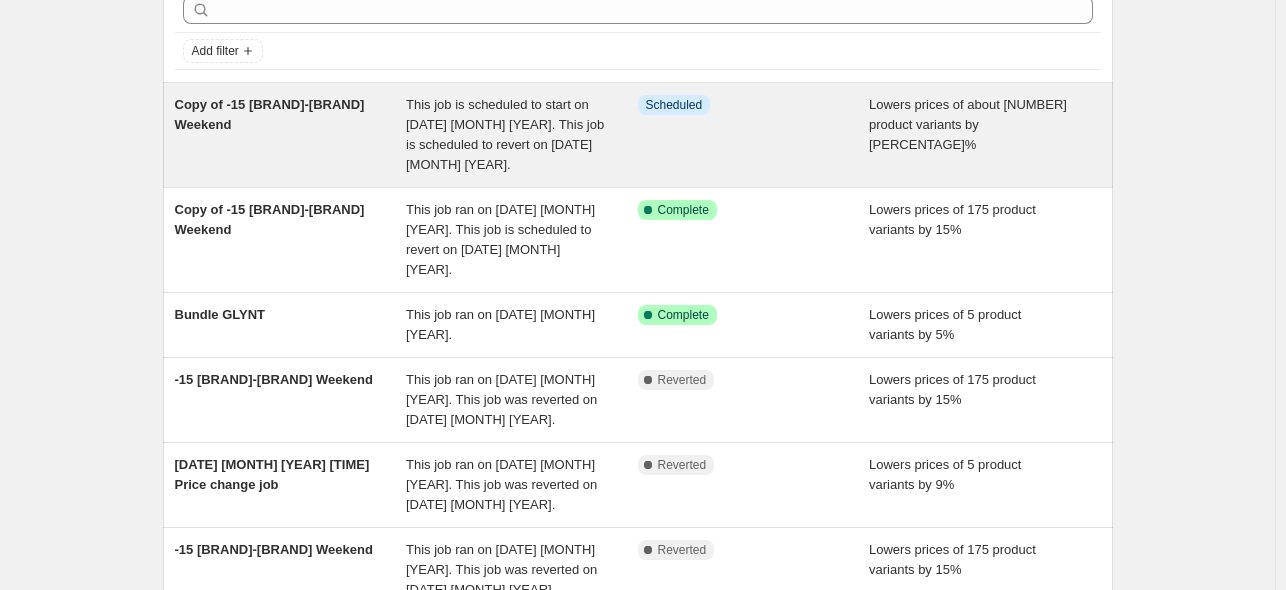 scroll, scrollTop: 200, scrollLeft: 0, axis: vertical 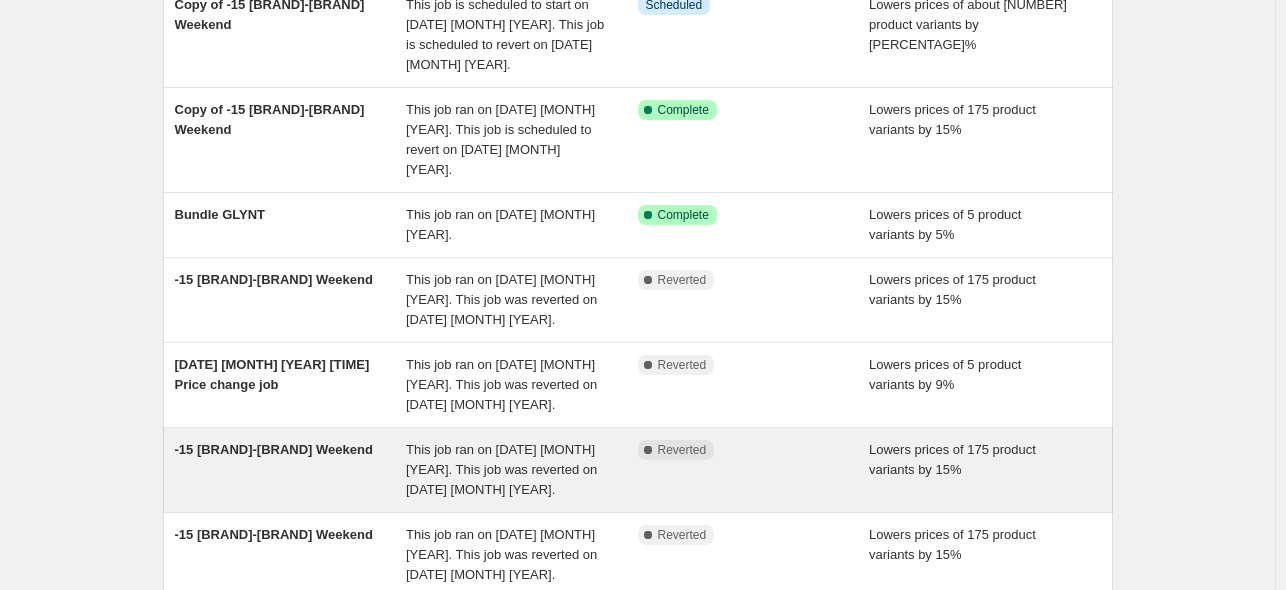 click on "-15 [BRAND]-[BRAND] Weekend" at bounding box center (291, 470) 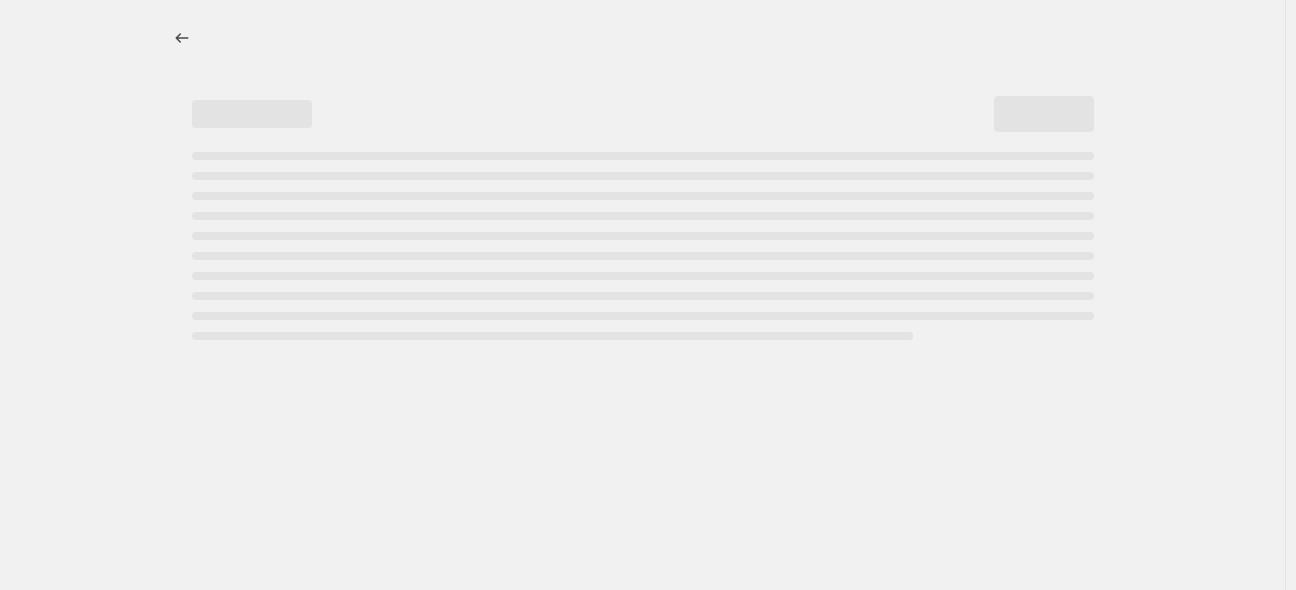 select on "percentage" 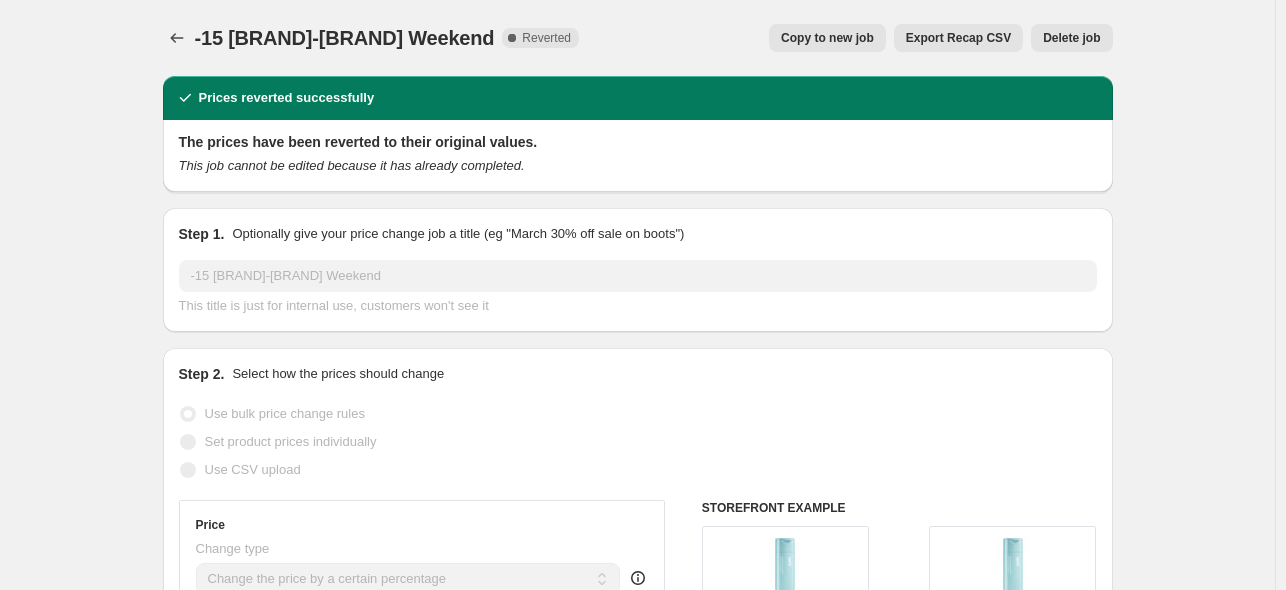 click on "Copy to new job" at bounding box center (827, 38) 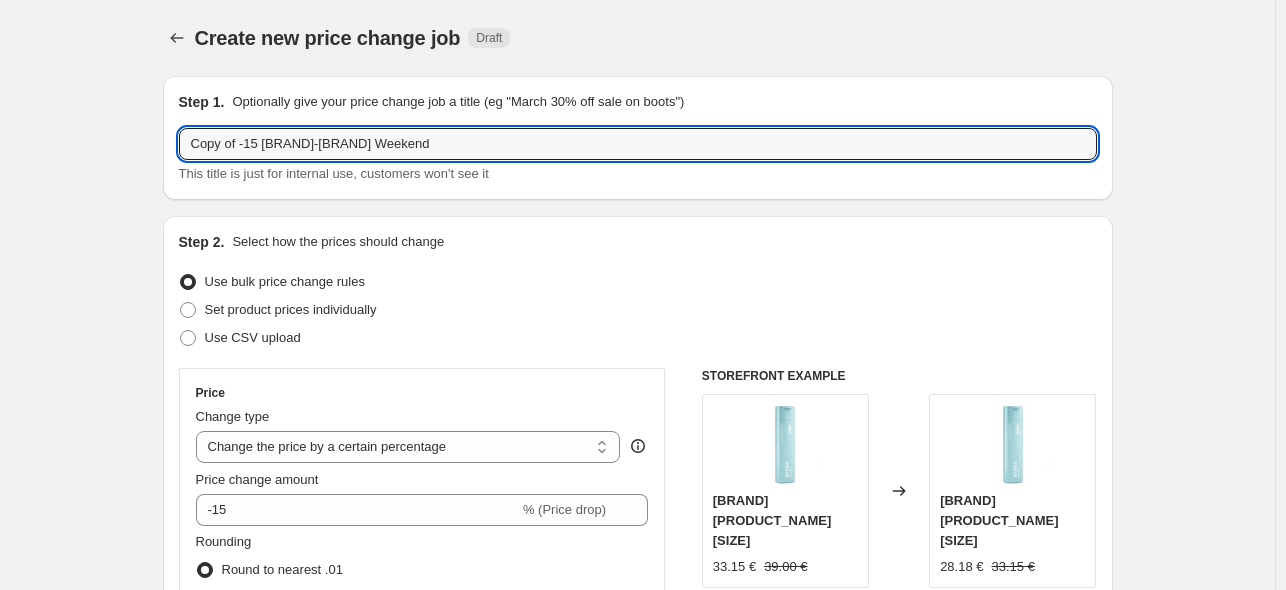 drag, startPoint x: 245, startPoint y: 146, endPoint x: 93, endPoint y: 136, distance: 152.3286 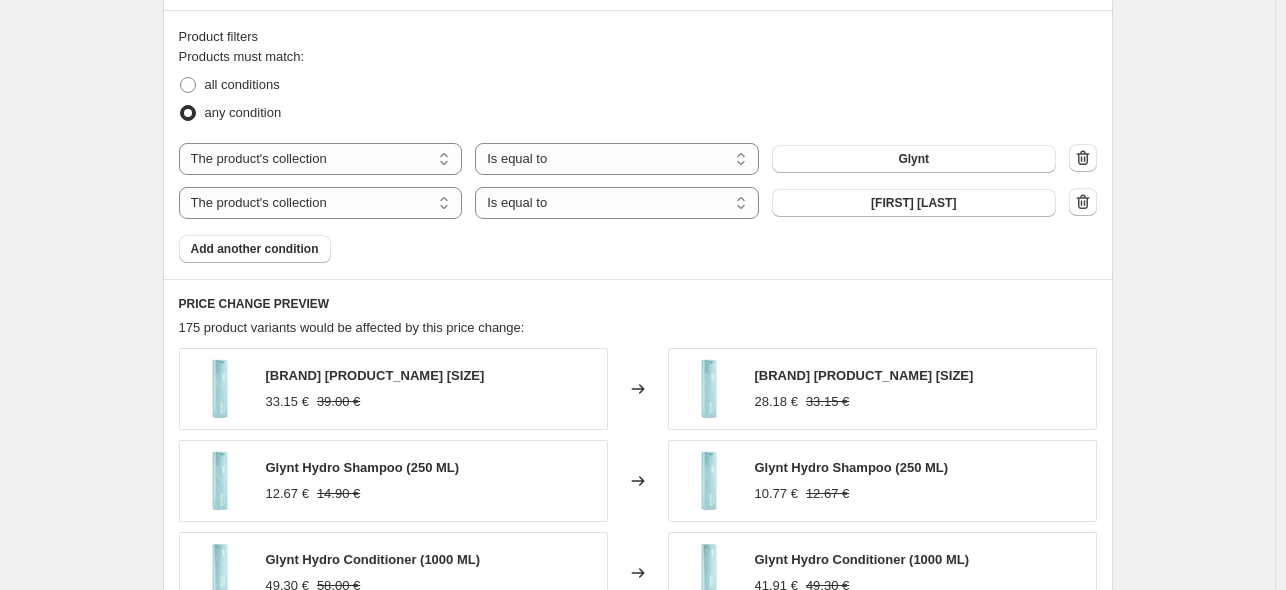 scroll, scrollTop: 1676, scrollLeft: 0, axis: vertical 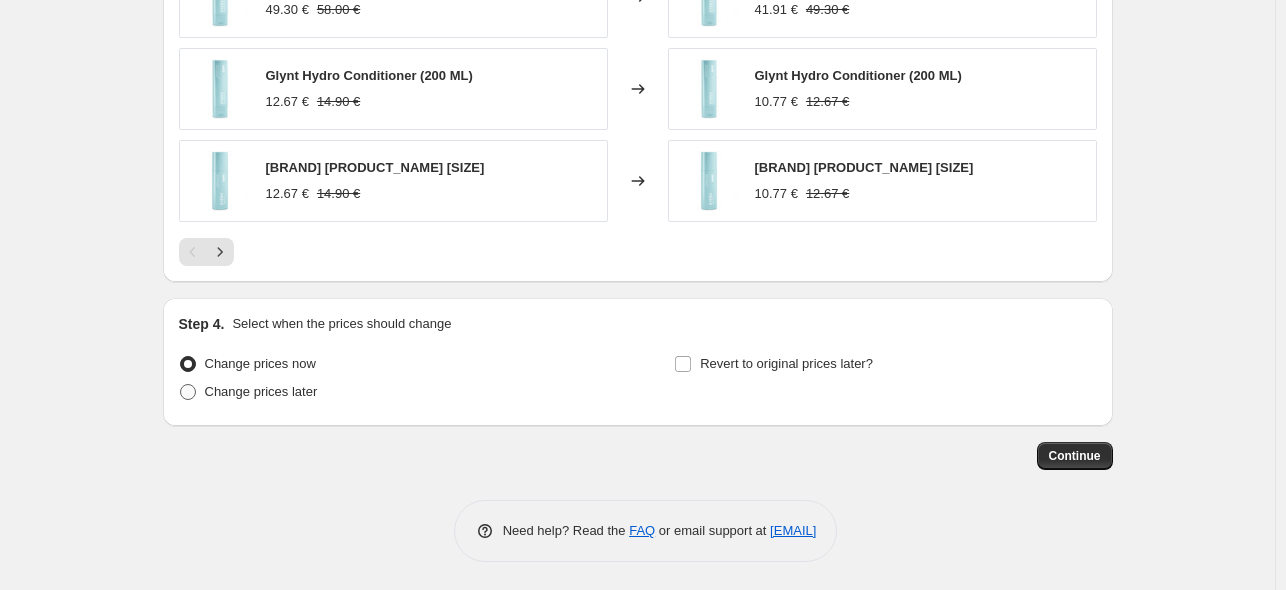 type on "-15 [BRAND]-[BRAND] Weekend" 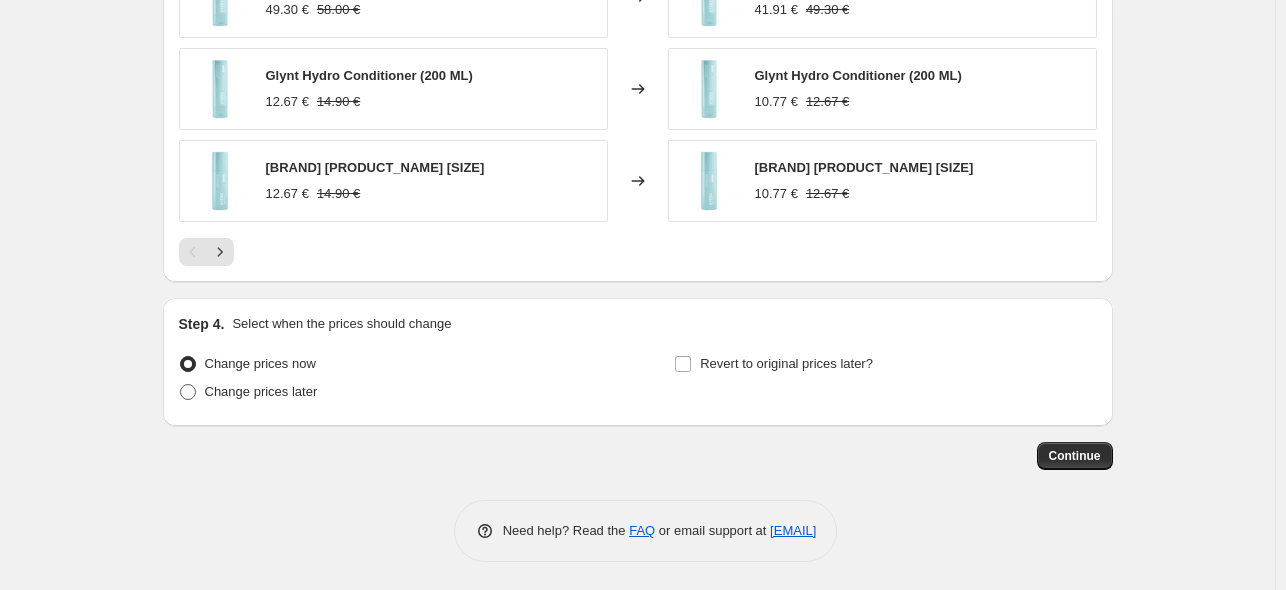 radio on "true" 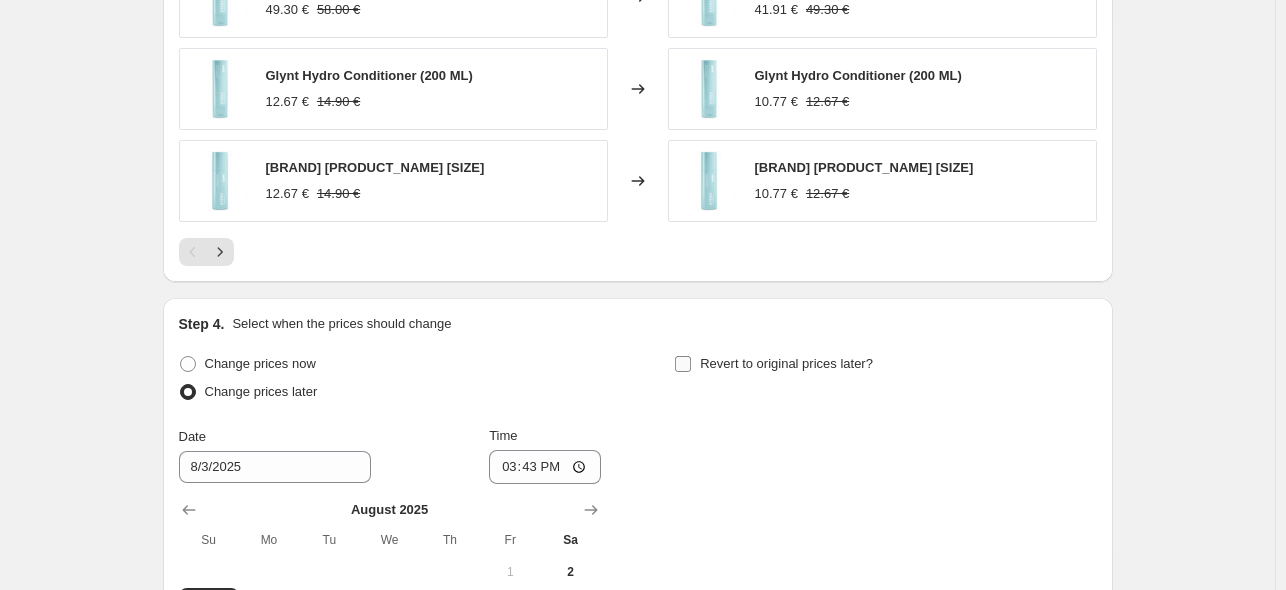 click on "Revert to original prices later?" at bounding box center (786, 363) 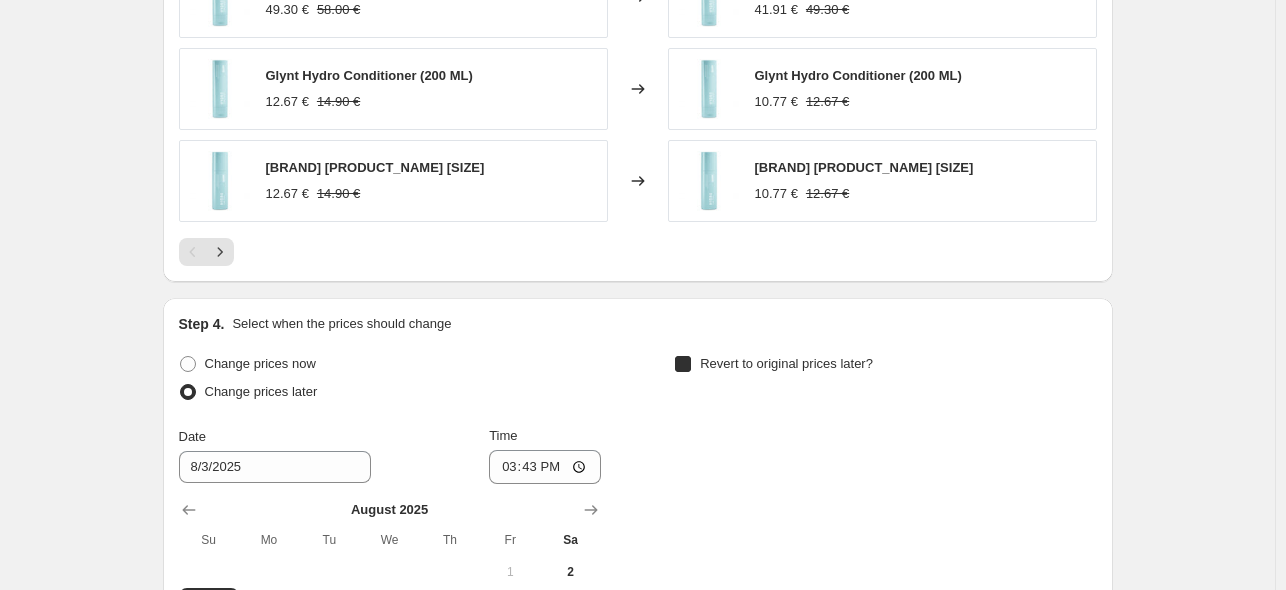 checkbox on "true" 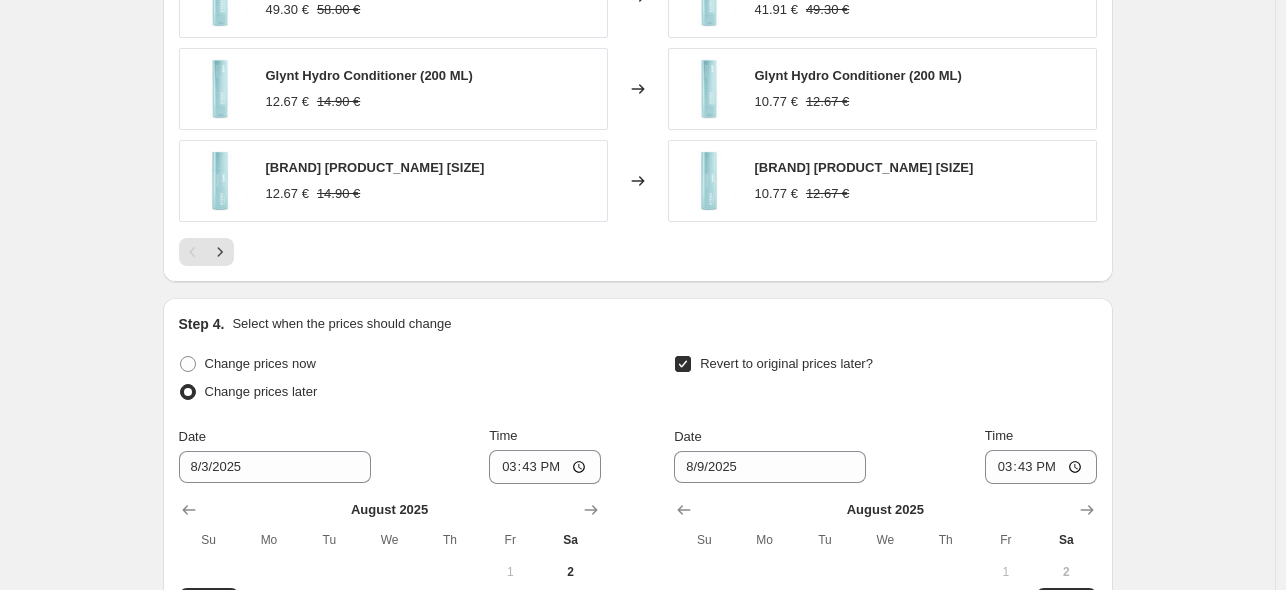 scroll, scrollTop: 2049, scrollLeft: 0, axis: vertical 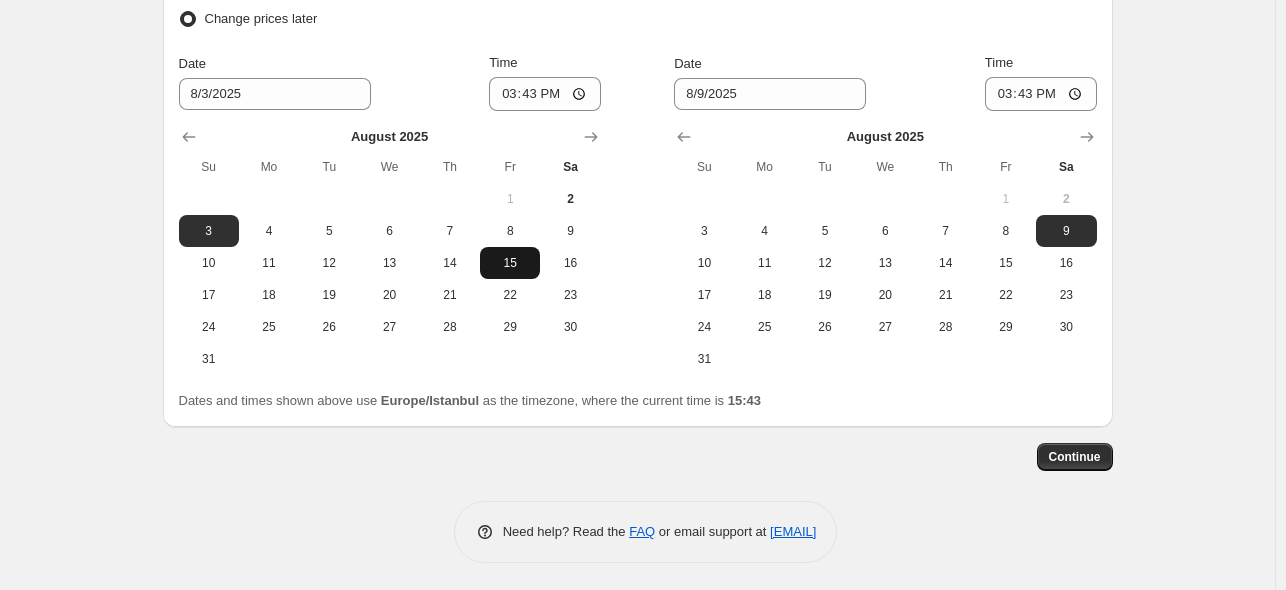 click on "15" at bounding box center [510, 263] 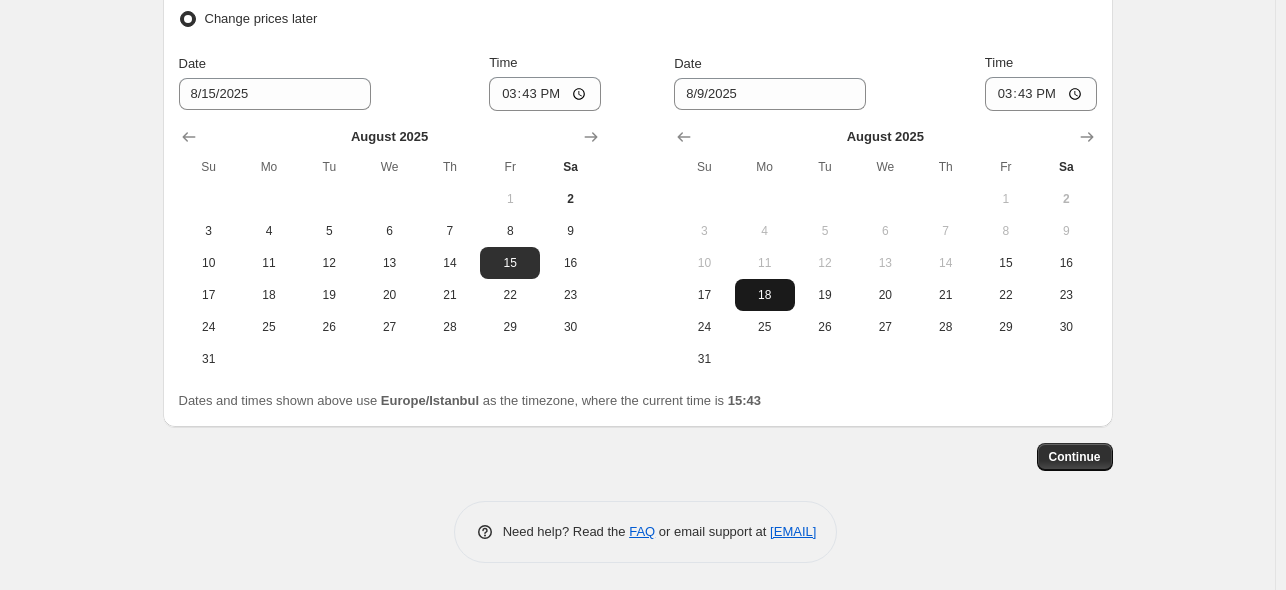 click on "18" at bounding box center [765, 295] 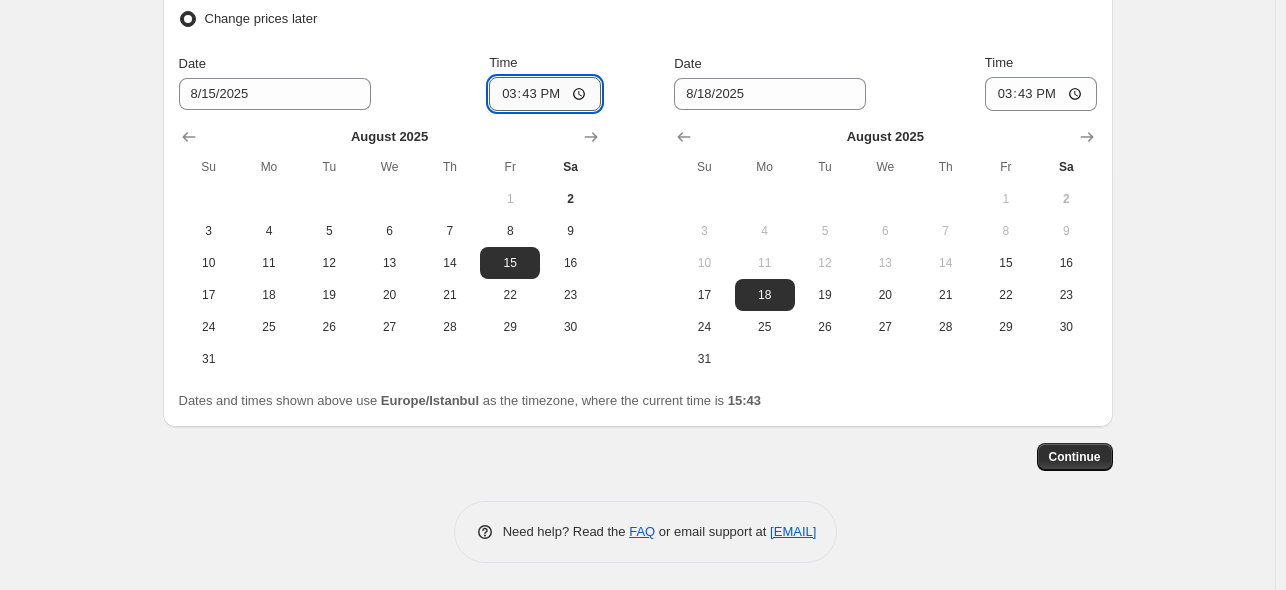 click on "15:43" at bounding box center [545, 94] 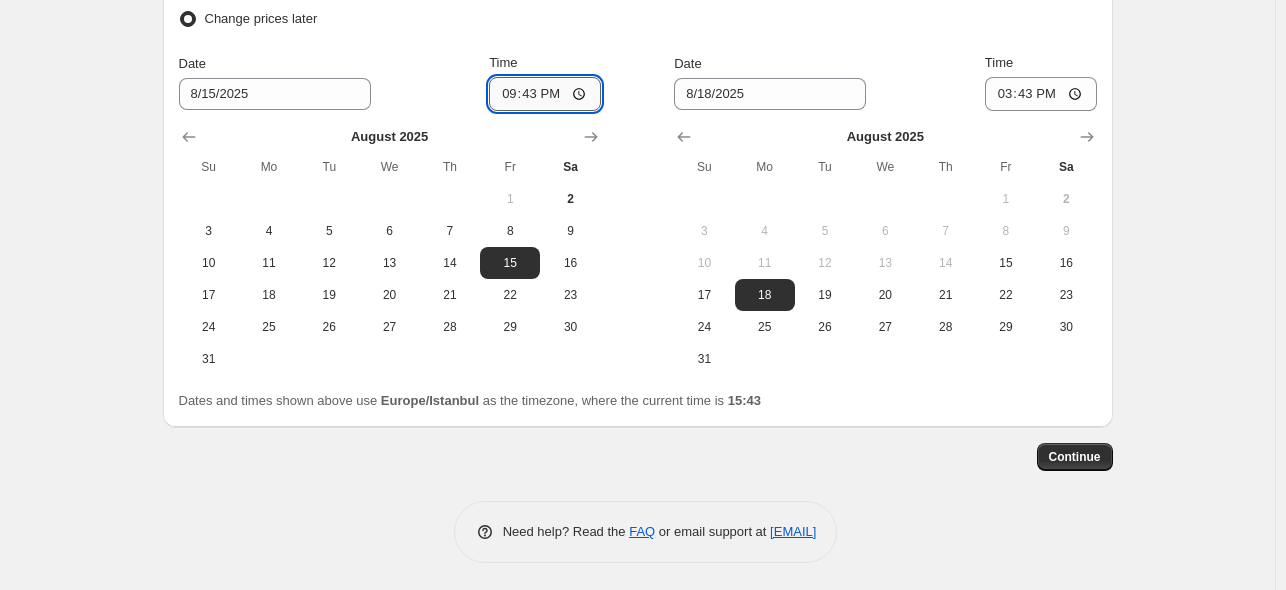 type on "21:00" 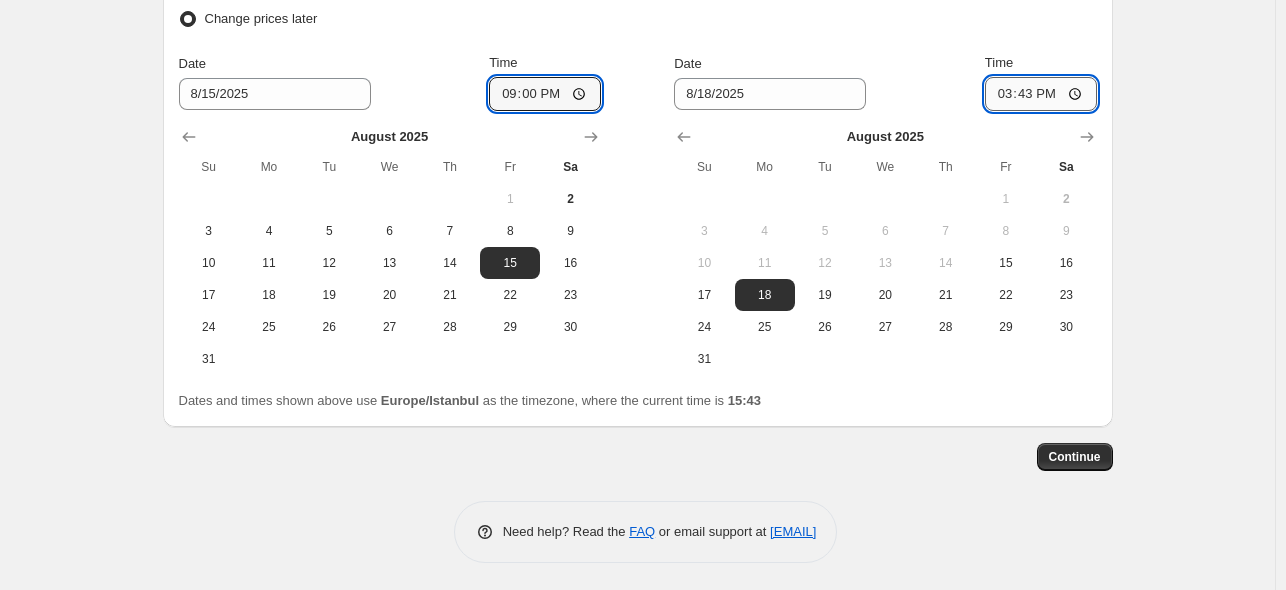 click on "15:43" at bounding box center (1041, 94) 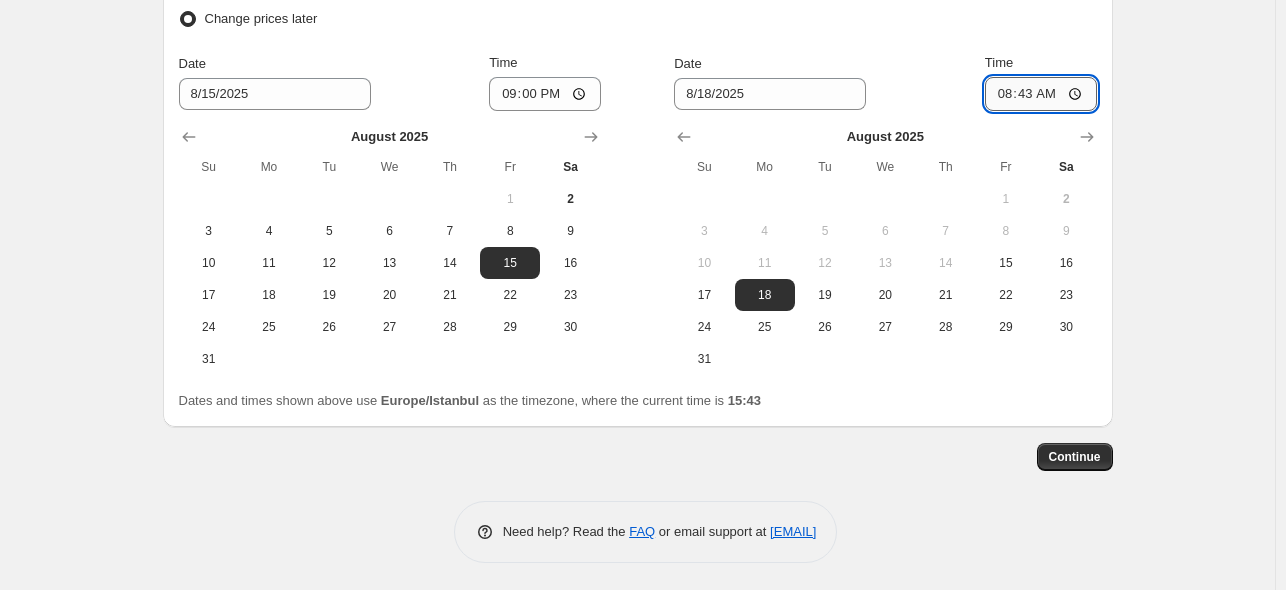 type on "08:00" 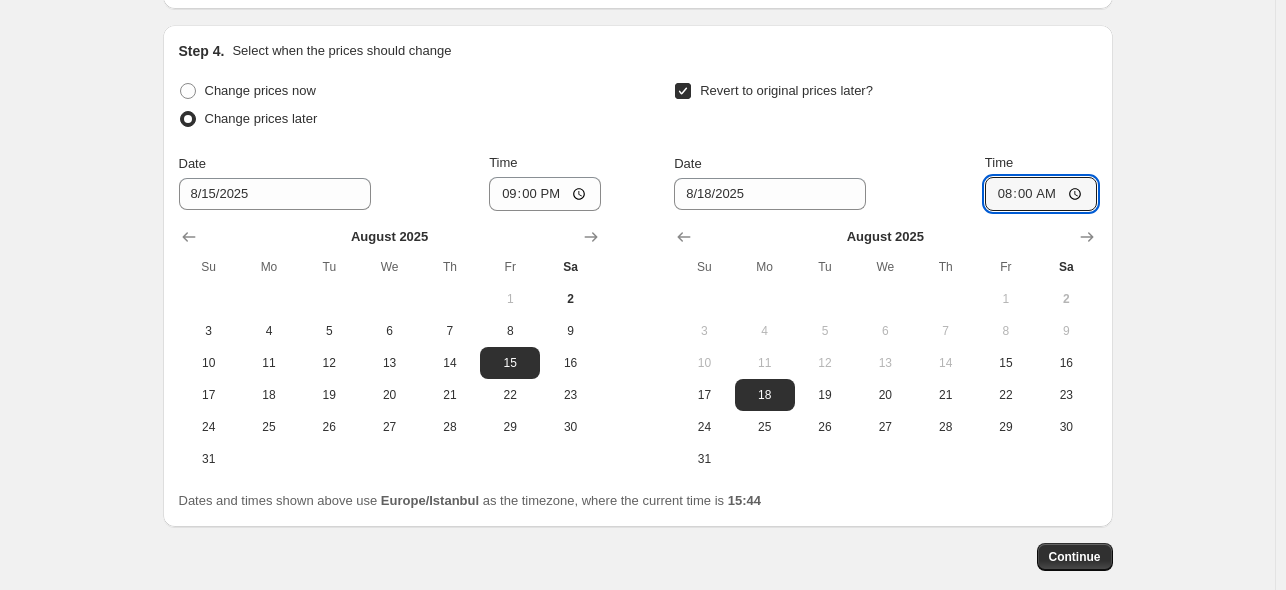 scroll, scrollTop: 2049, scrollLeft: 0, axis: vertical 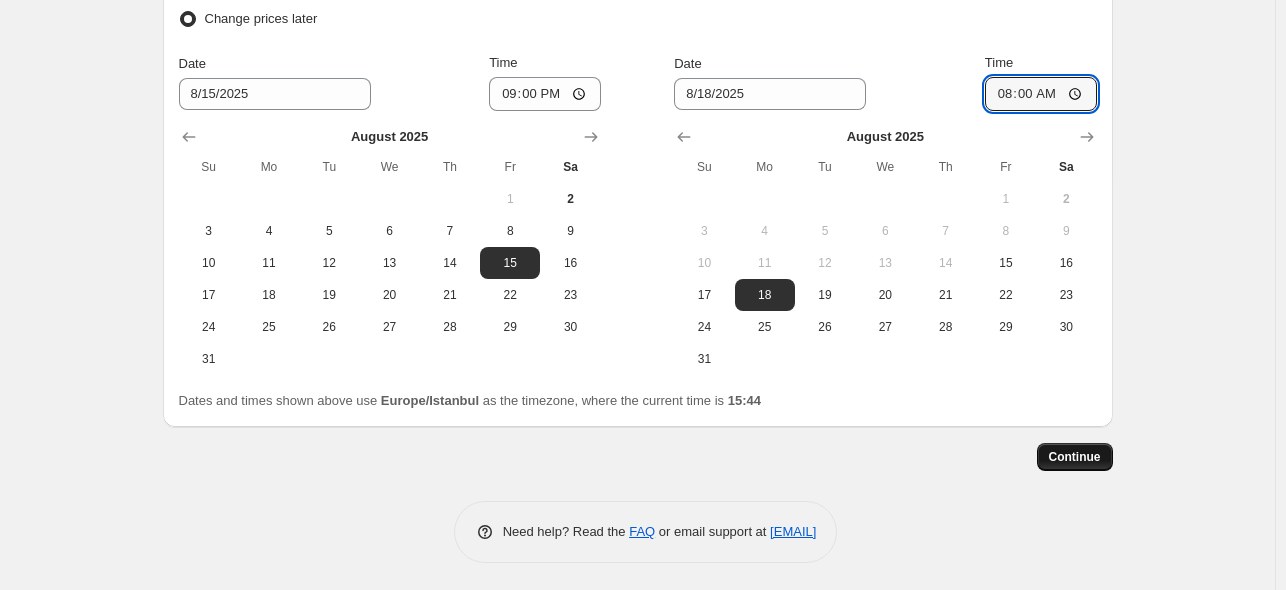 click on "Continue" at bounding box center (1075, 457) 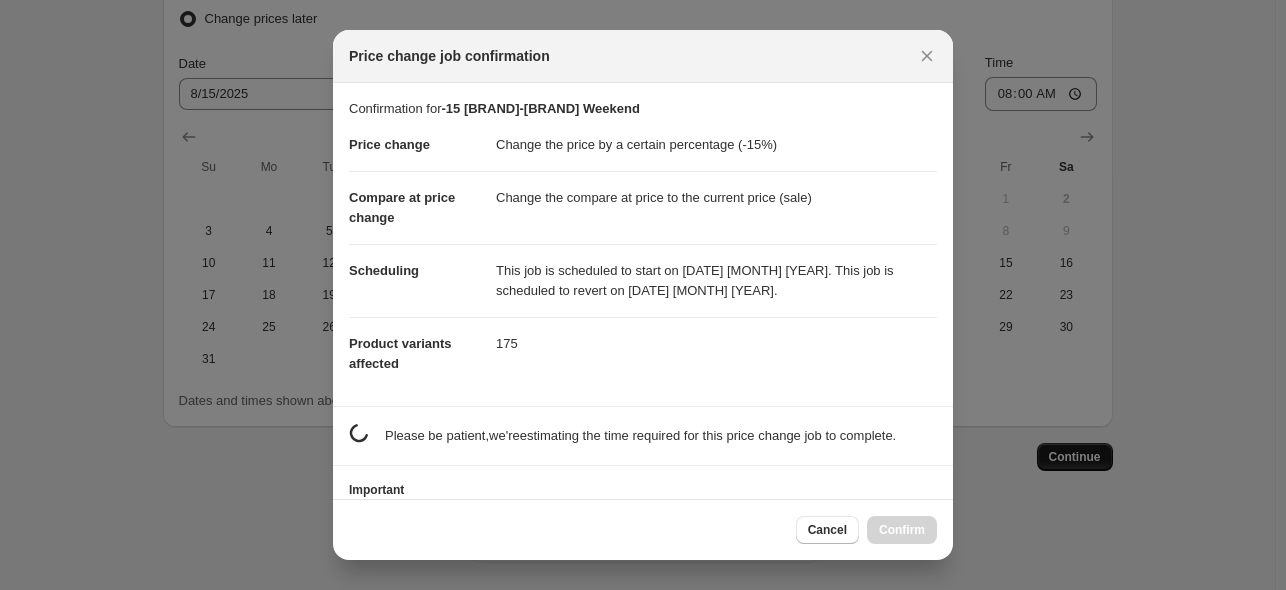 scroll, scrollTop: 0, scrollLeft: 0, axis: both 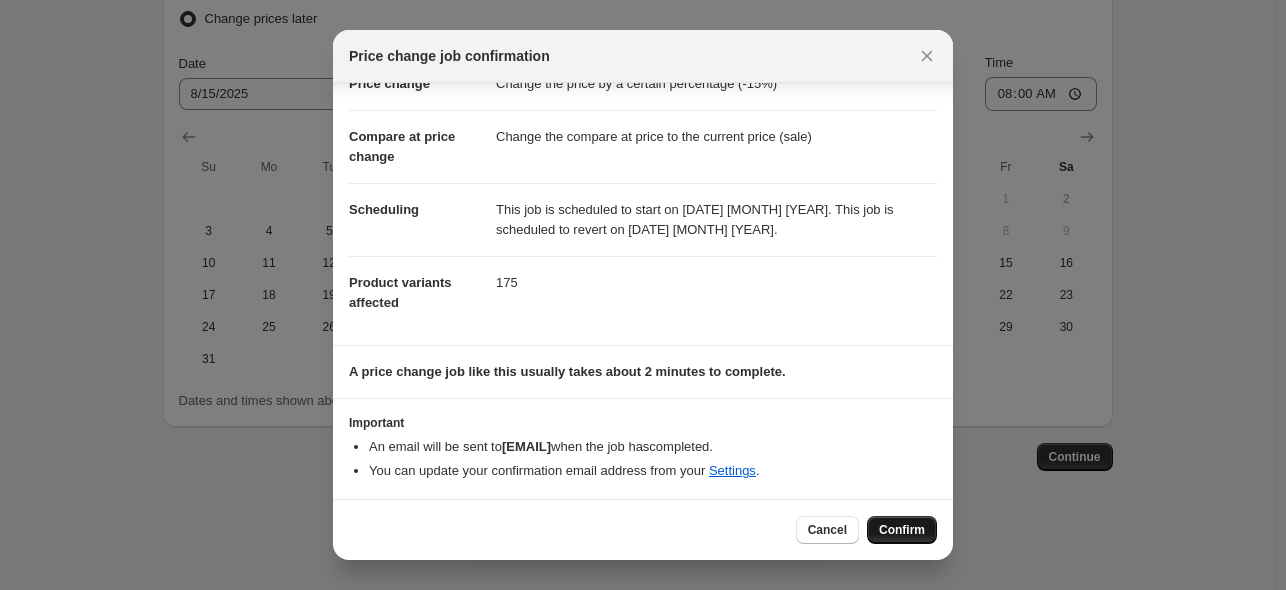 click on "Confirm" at bounding box center (902, 530) 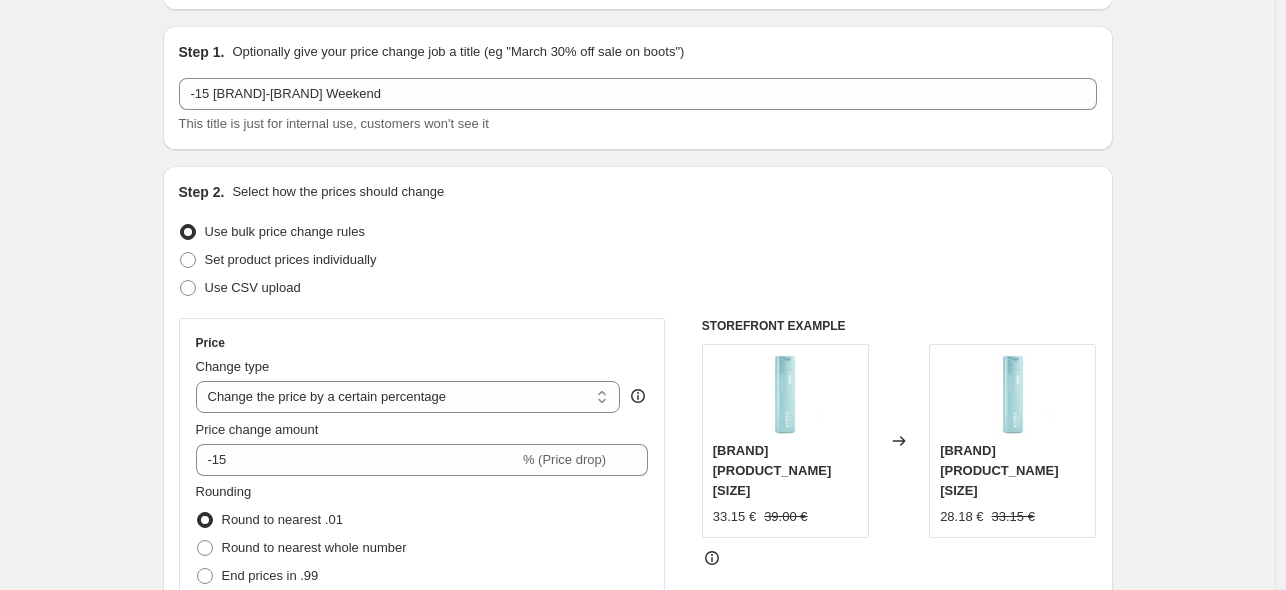scroll, scrollTop: 0, scrollLeft: 0, axis: both 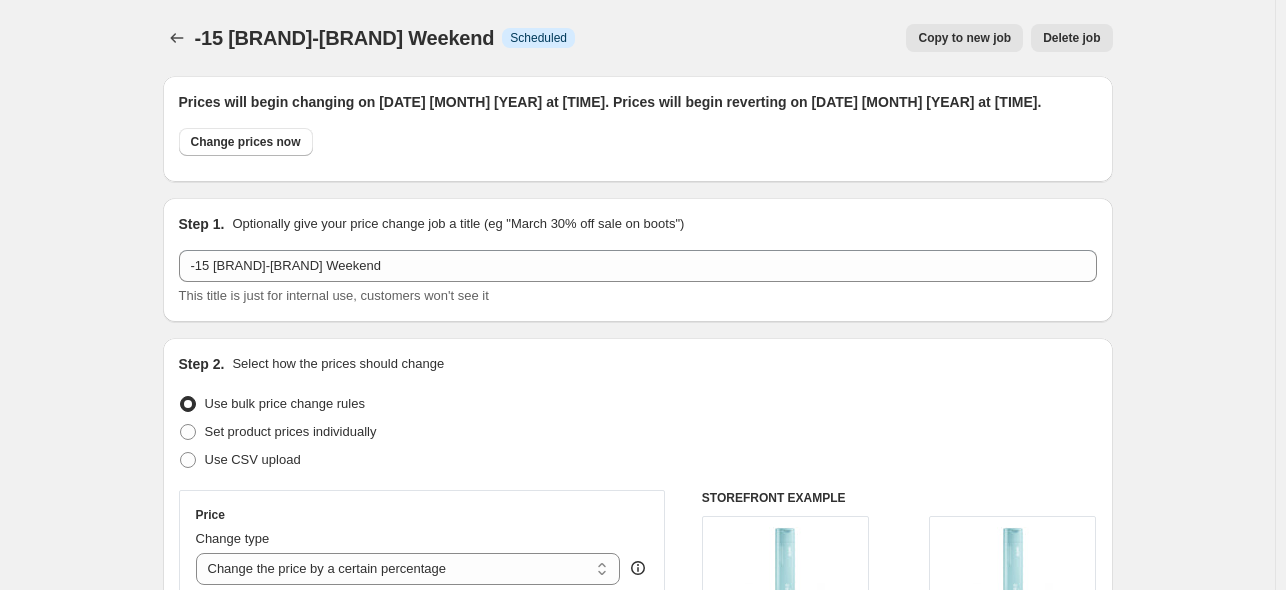 click on "Copy to new job" at bounding box center [964, 38] 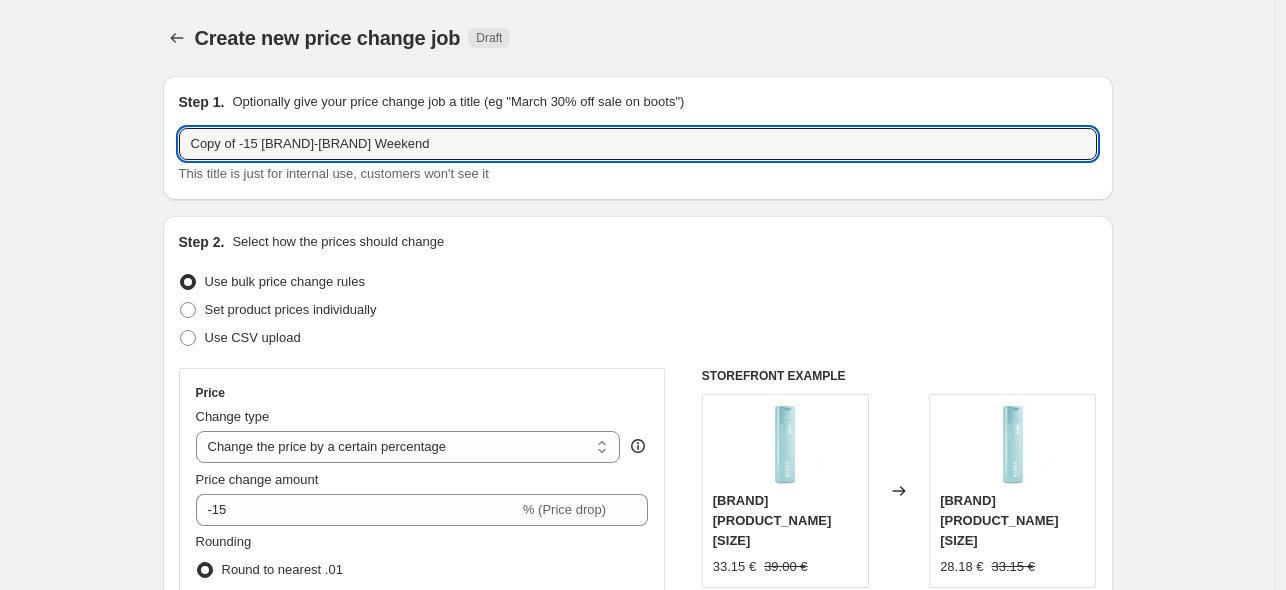 drag, startPoint x: 240, startPoint y: 144, endPoint x: 103, endPoint y: 128, distance: 137.93114 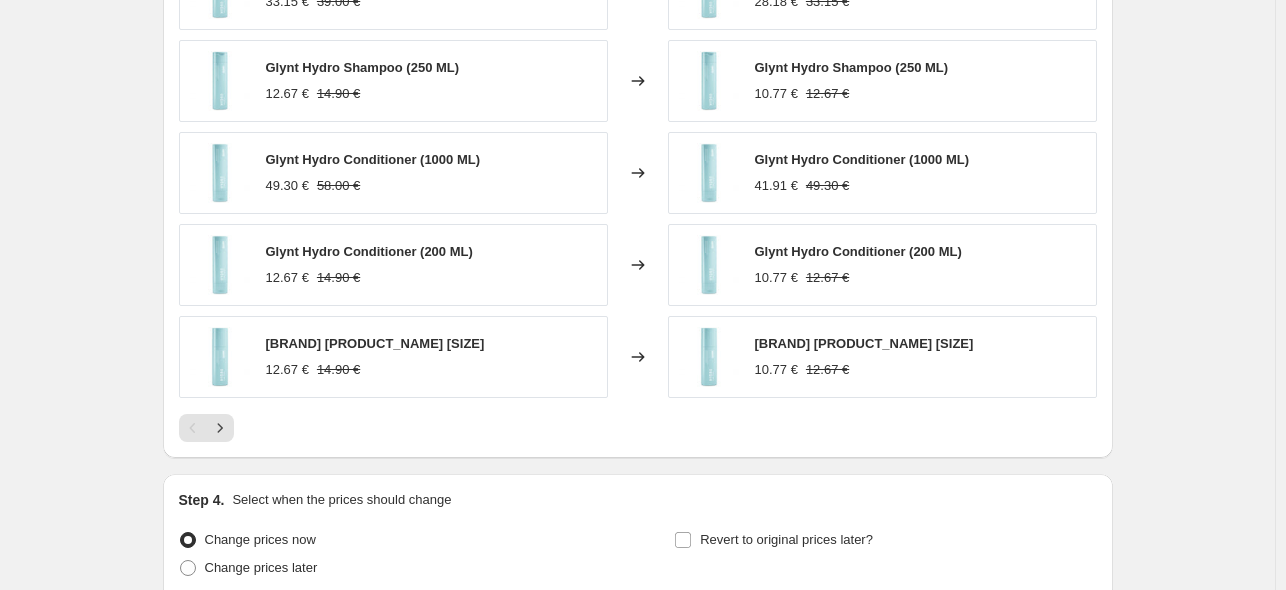scroll, scrollTop: 1676, scrollLeft: 0, axis: vertical 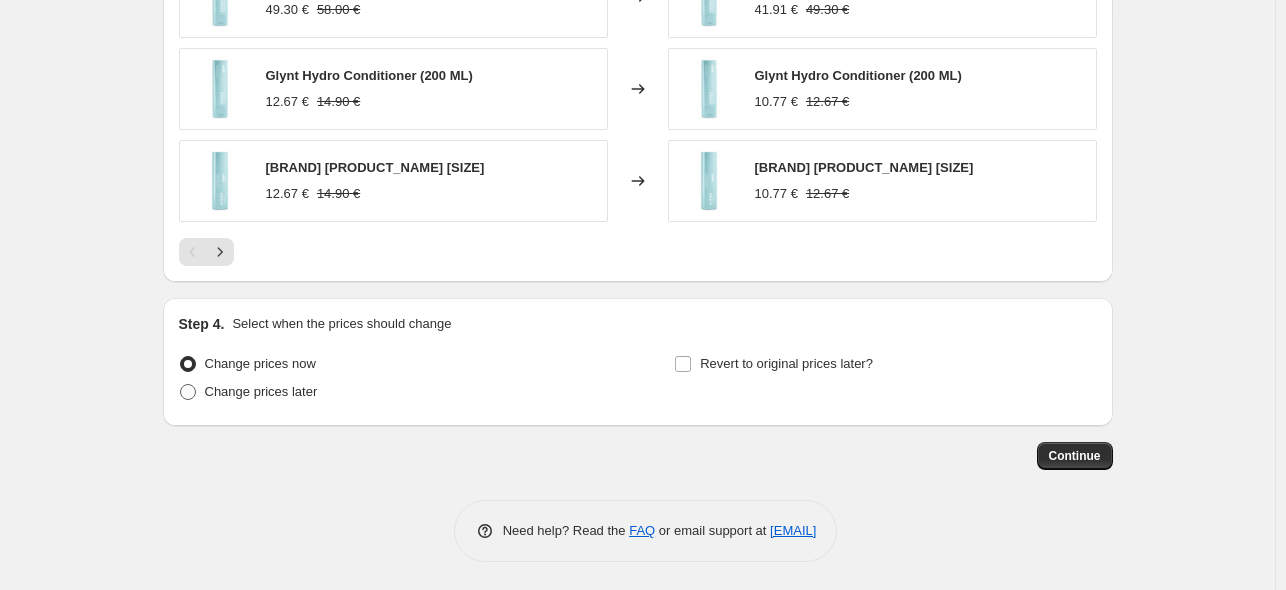 type on "-15 [BRAND]-[BRAND] Weekend" 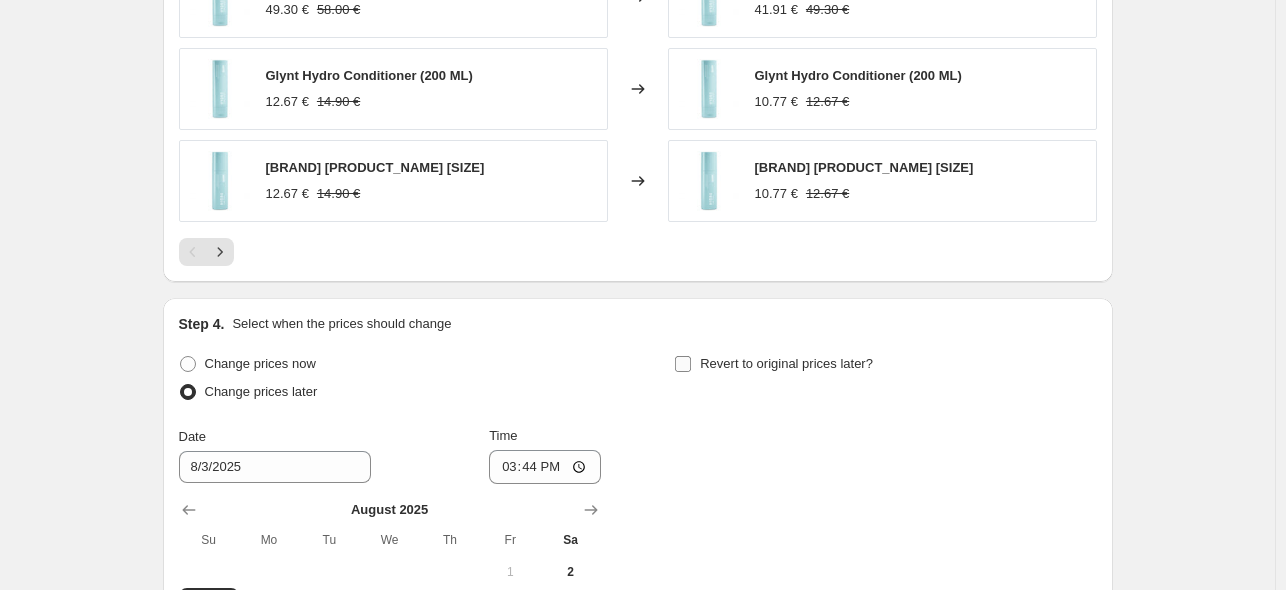 click on "Revert to original prices later?" at bounding box center (773, 364) 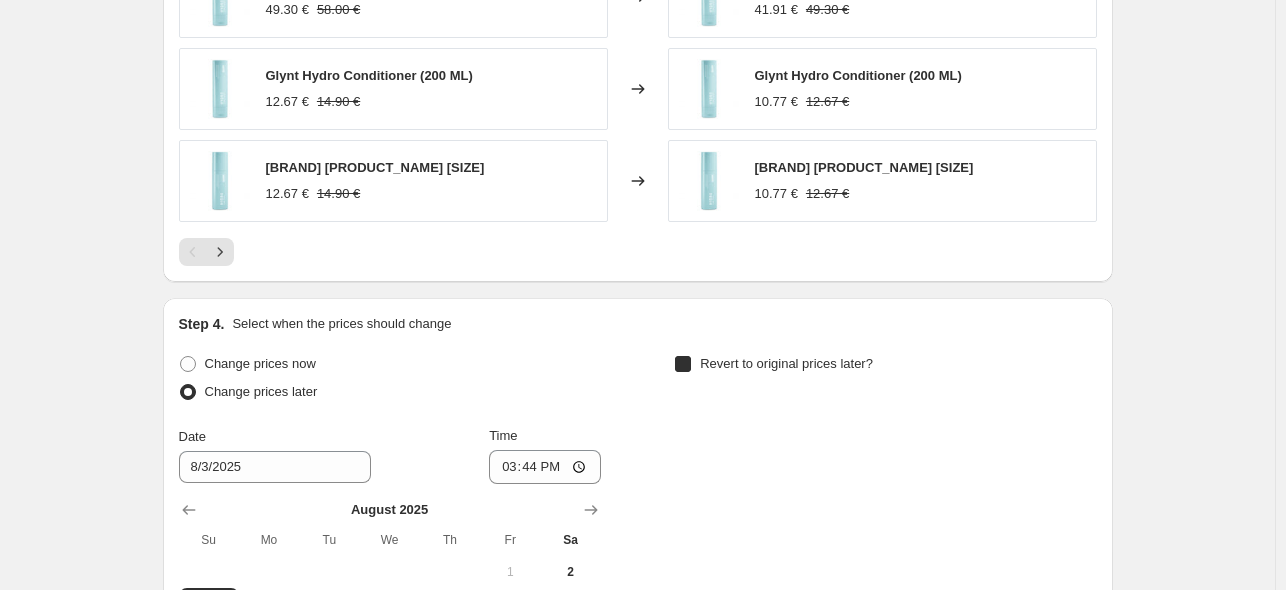 checkbox on "true" 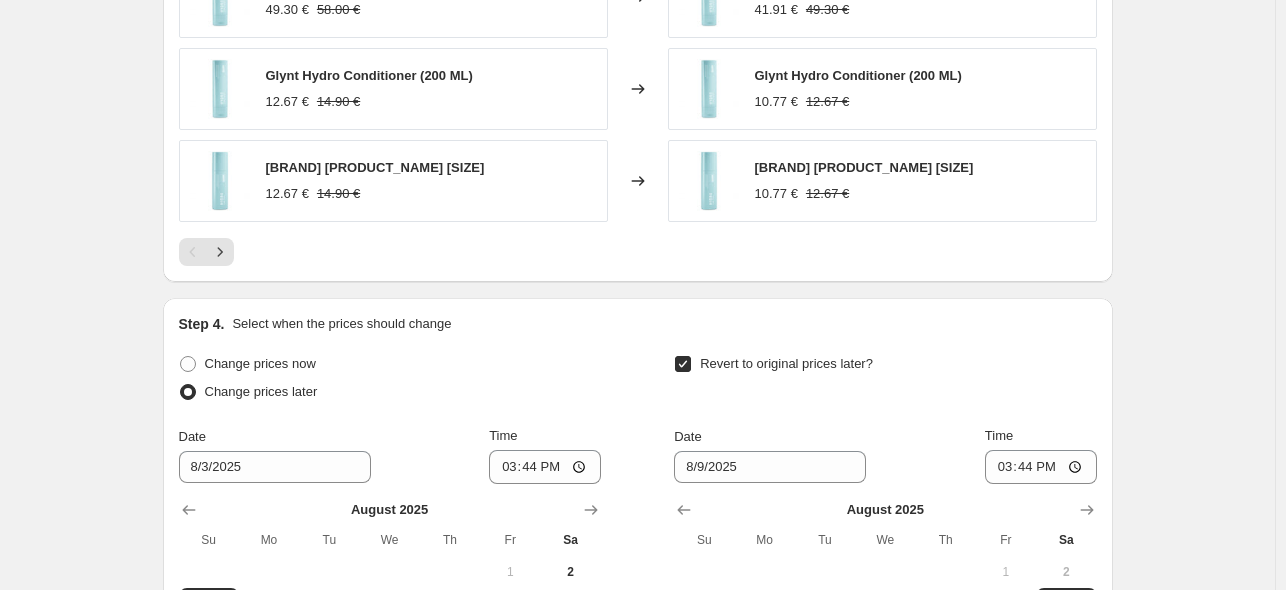 scroll, scrollTop: 1976, scrollLeft: 0, axis: vertical 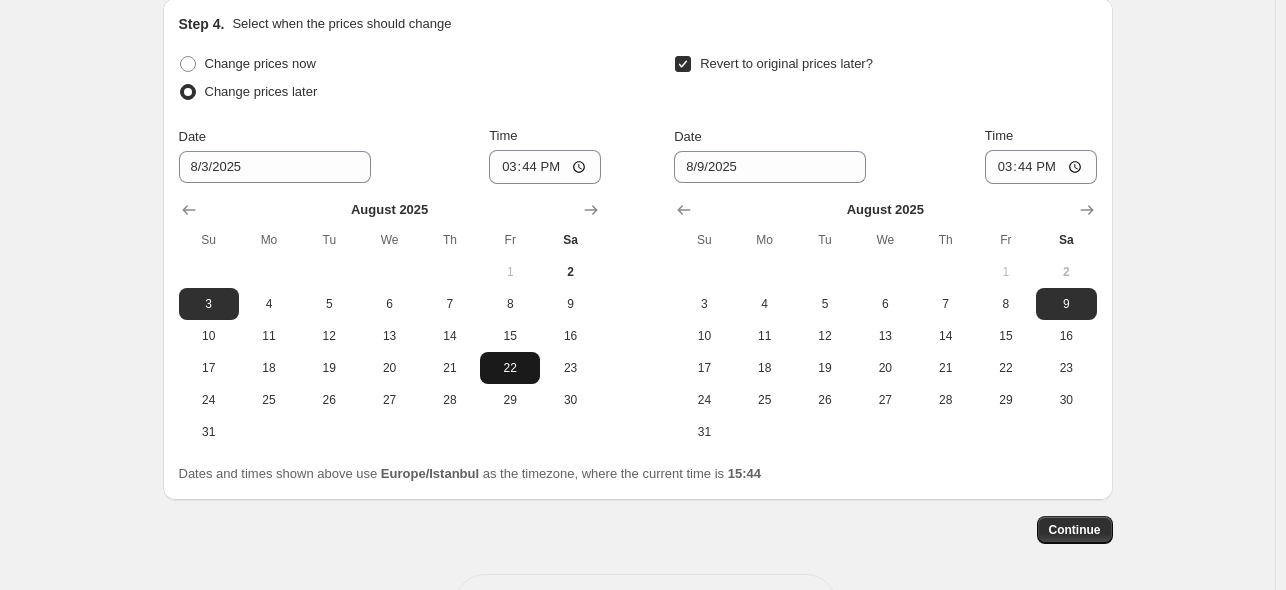 click on "22" at bounding box center (510, 368) 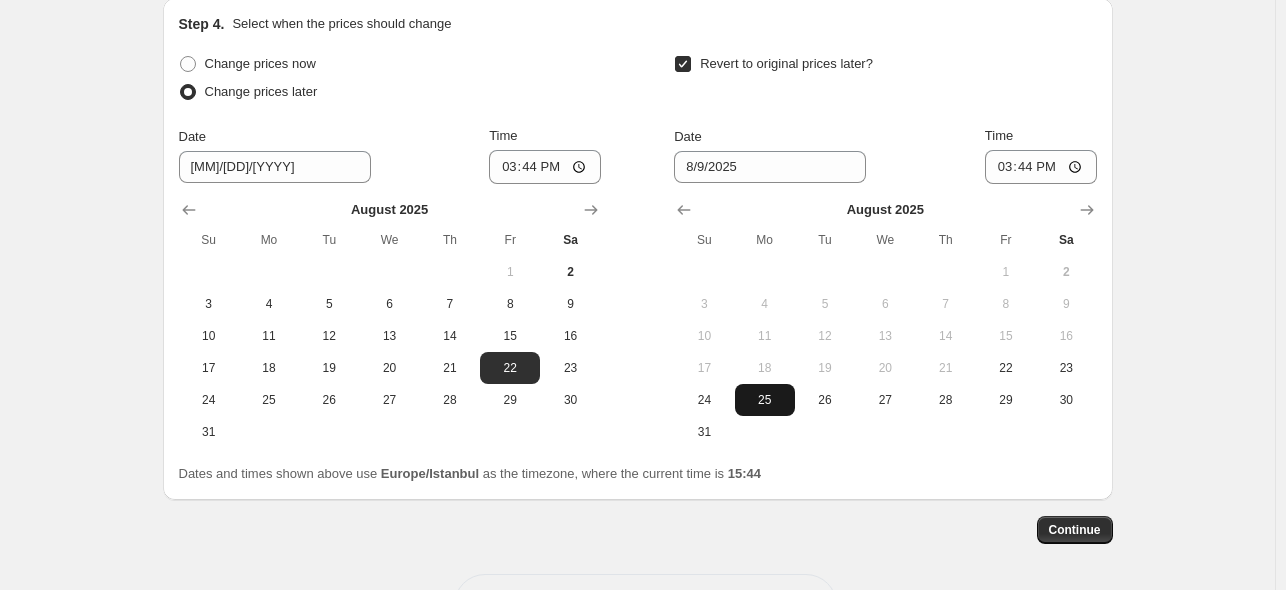 click on "25" at bounding box center [765, 400] 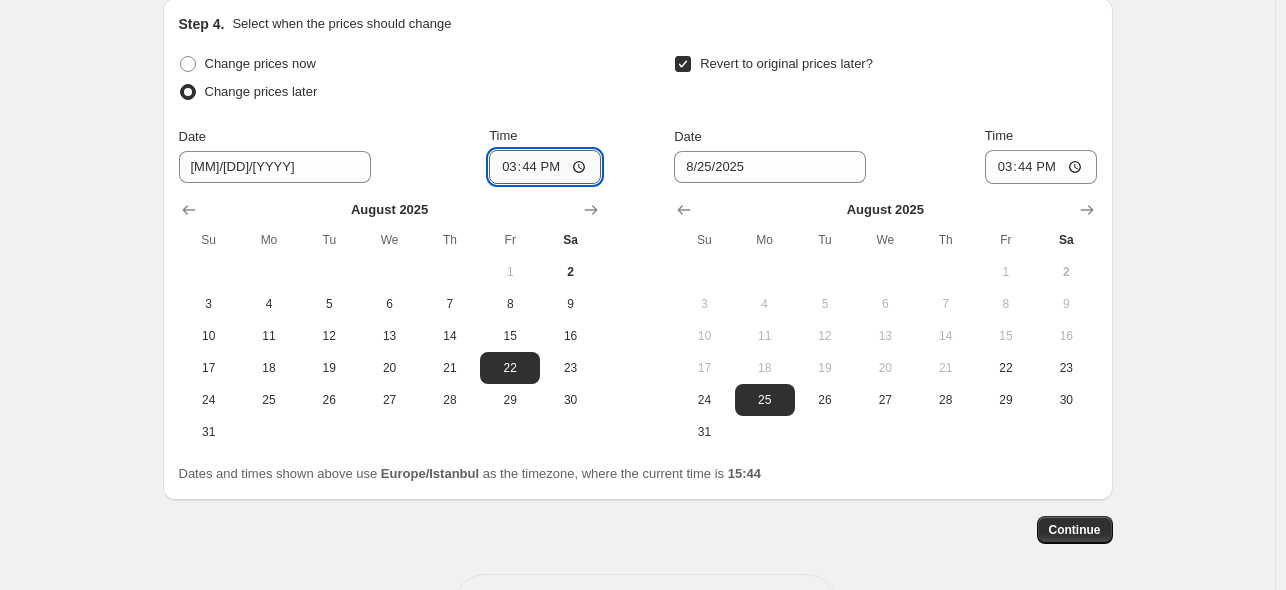 click on "15:44" at bounding box center (545, 167) 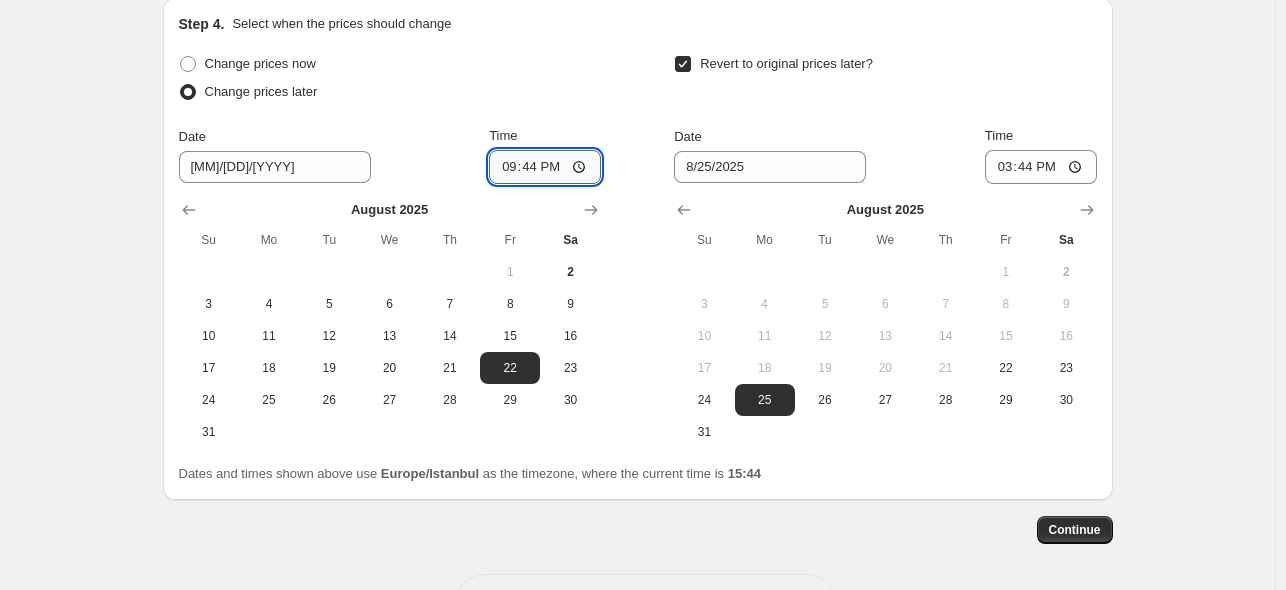type on "21:00" 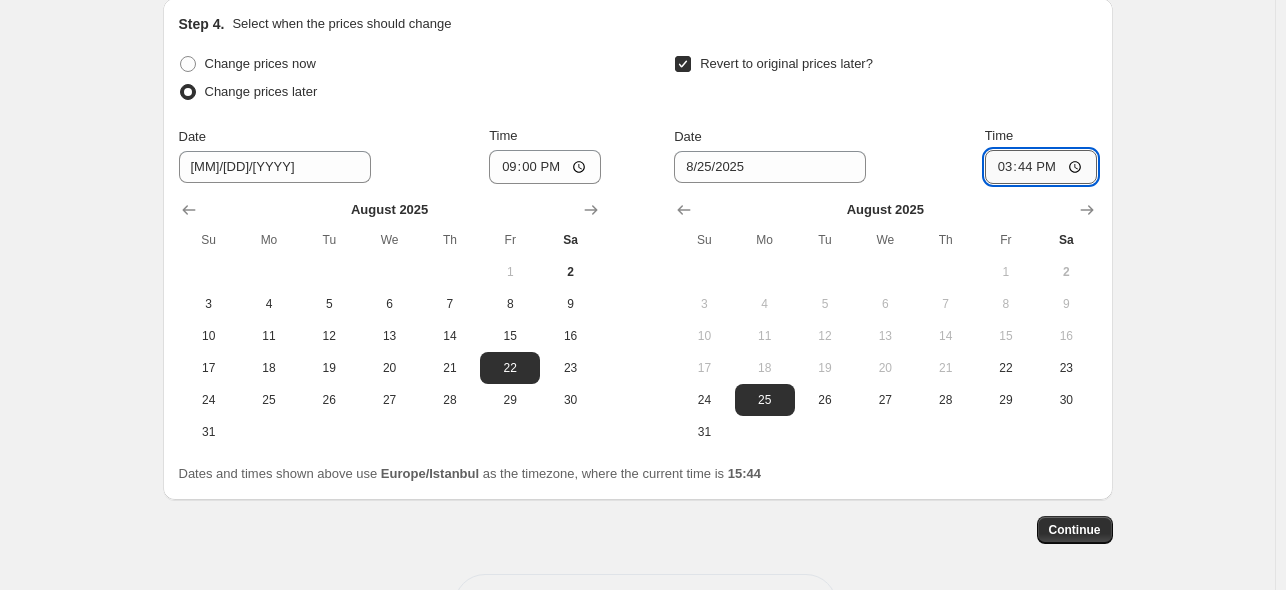 click on "15:44" at bounding box center (1041, 167) 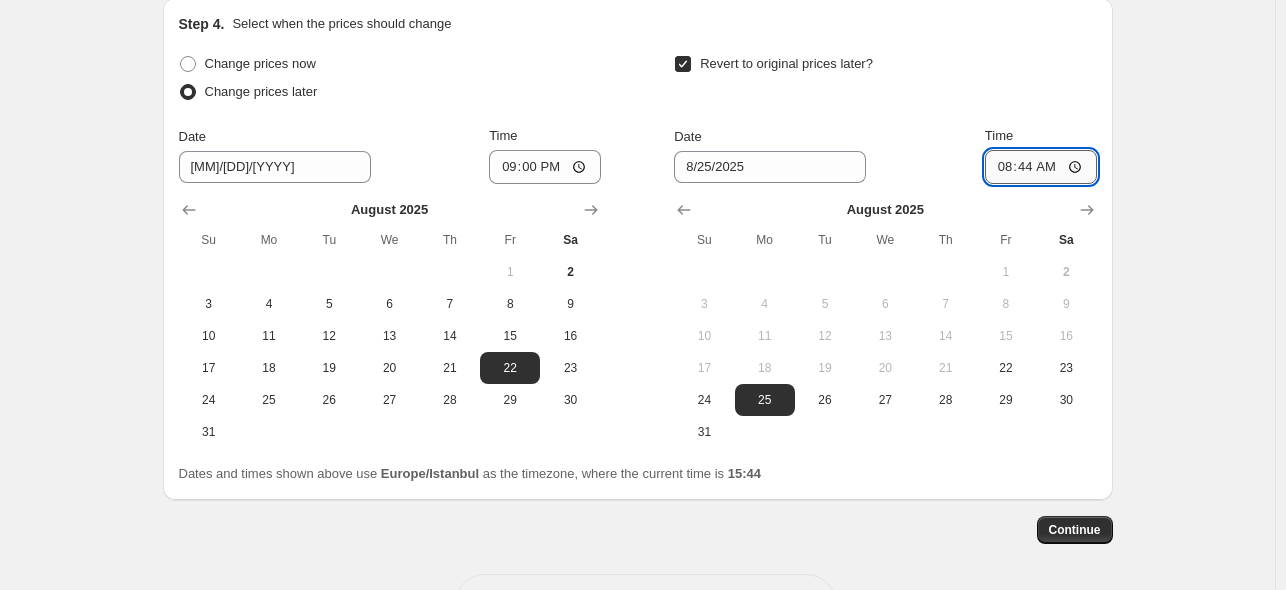 type on "08:00" 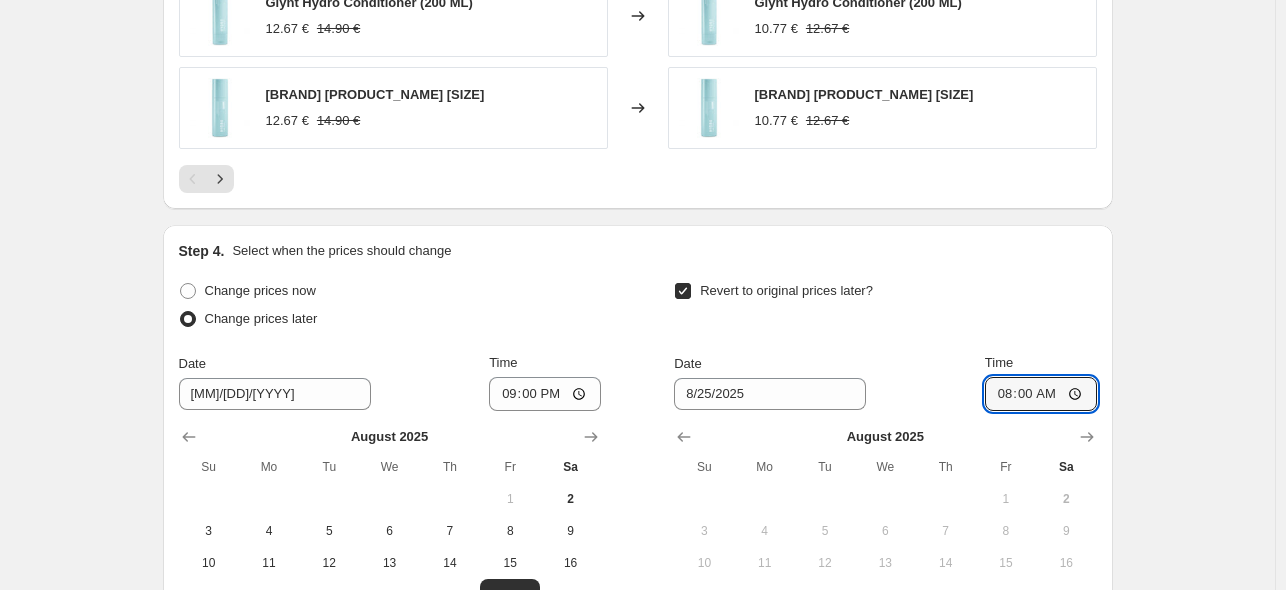 scroll, scrollTop: 2049, scrollLeft: 0, axis: vertical 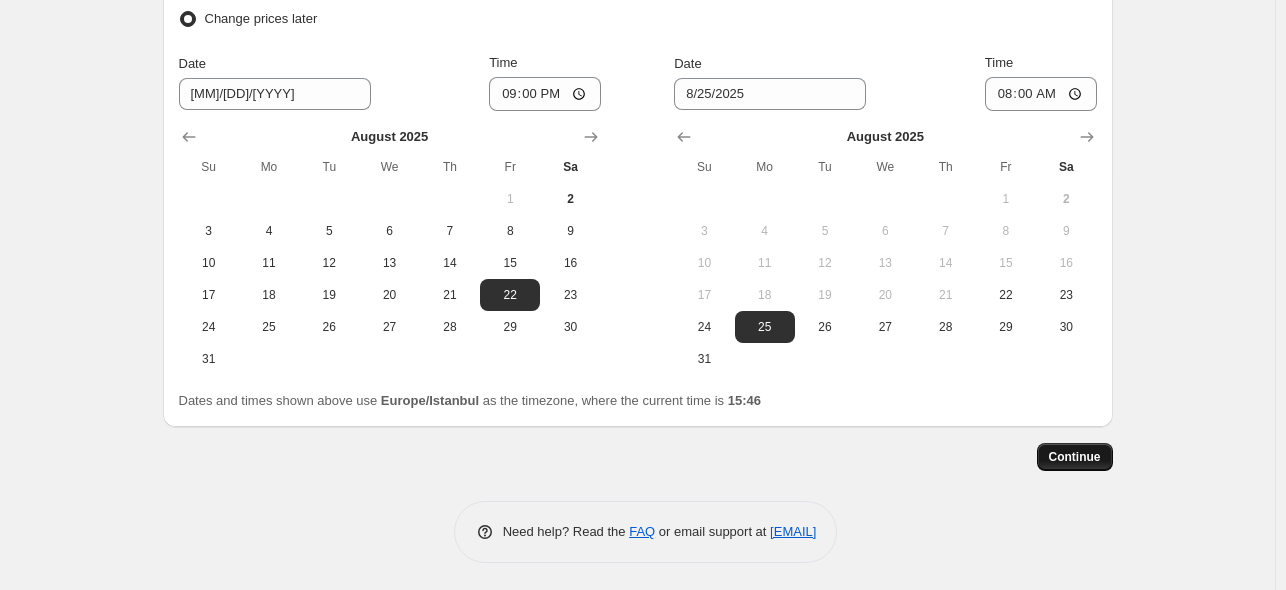 click on "Continue" at bounding box center (1075, 457) 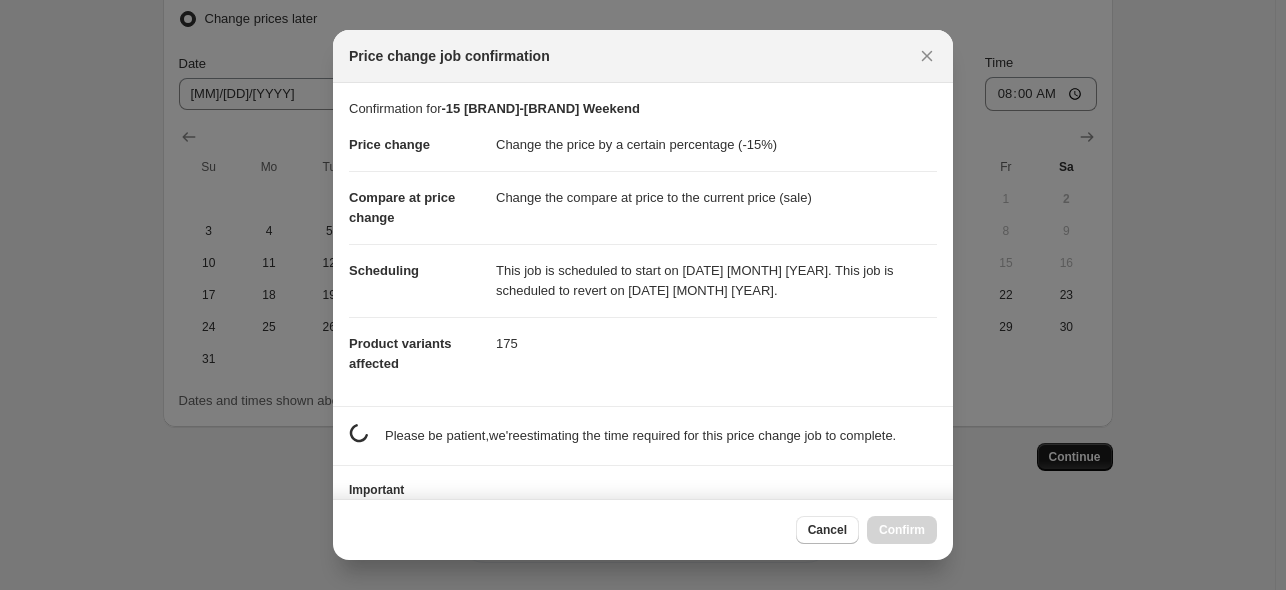 scroll, scrollTop: 0, scrollLeft: 0, axis: both 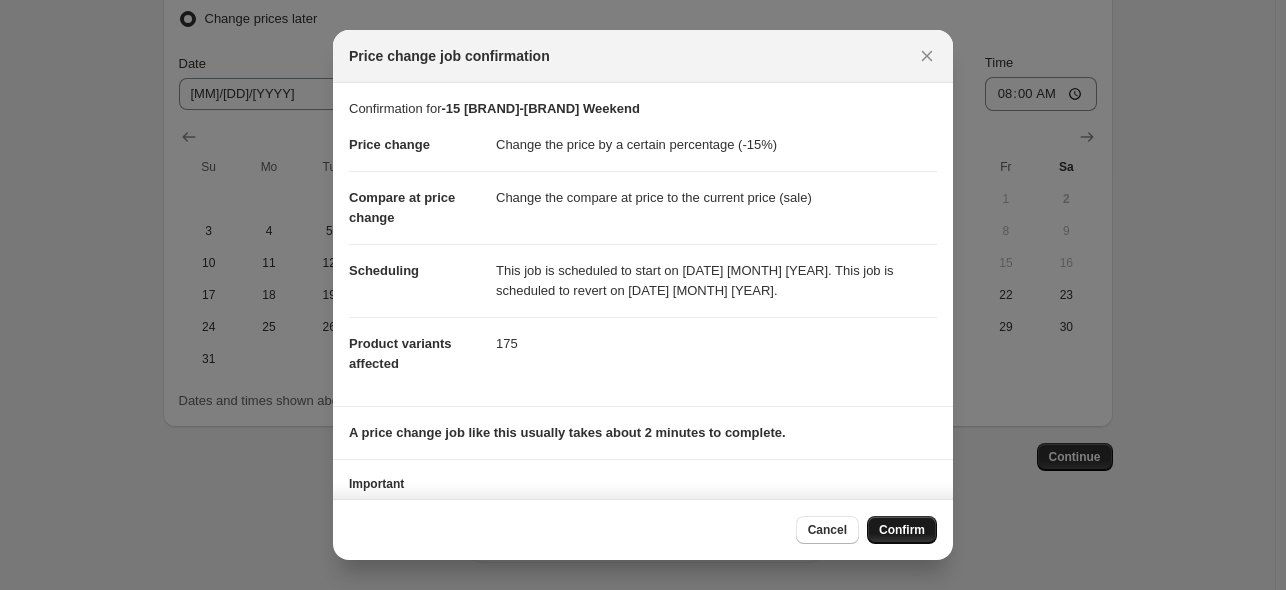 click on "Confirm" at bounding box center (902, 530) 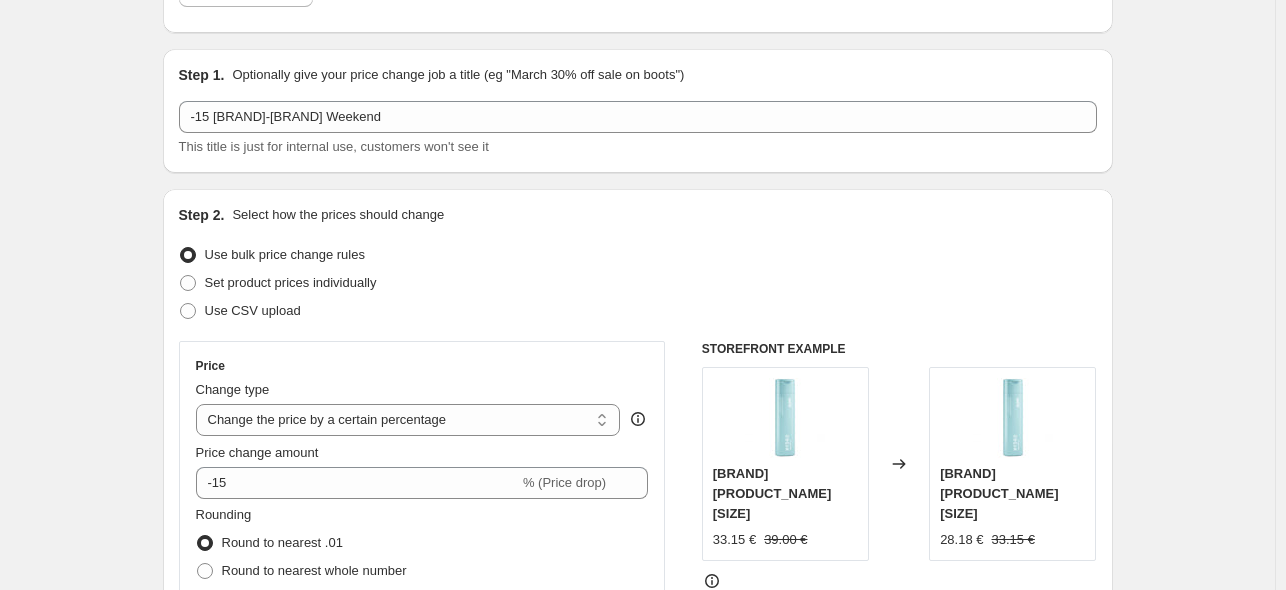 scroll, scrollTop: 0, scrollLeft: 0, axis: both 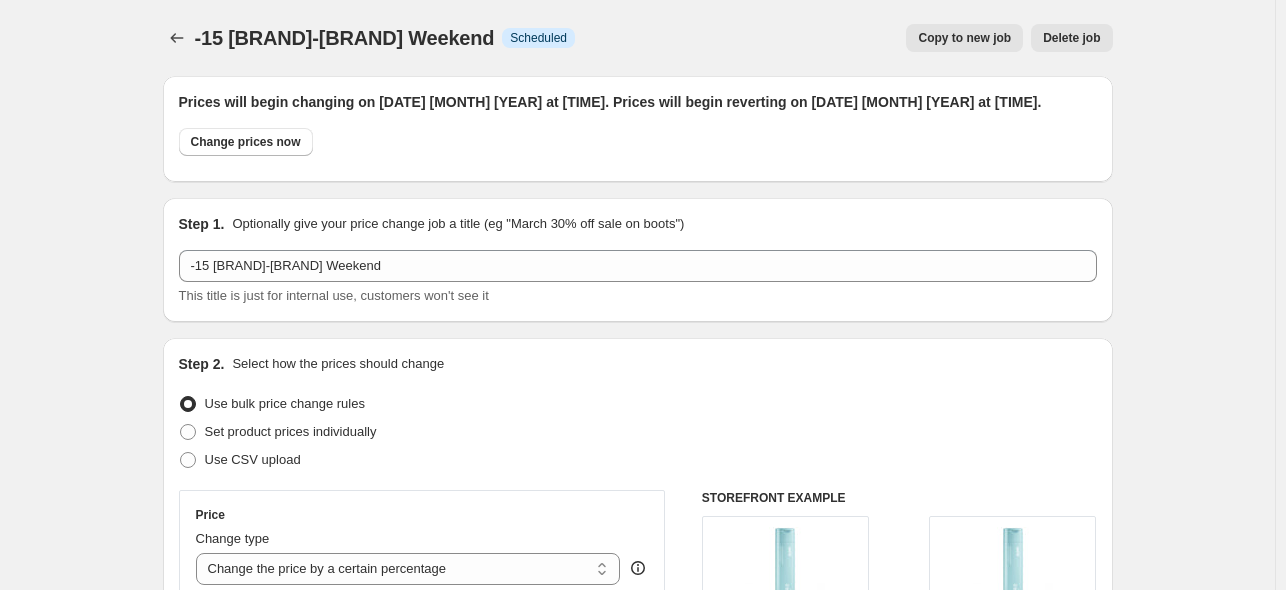 click on "Copy to new job" at bounding box center (964, 38) 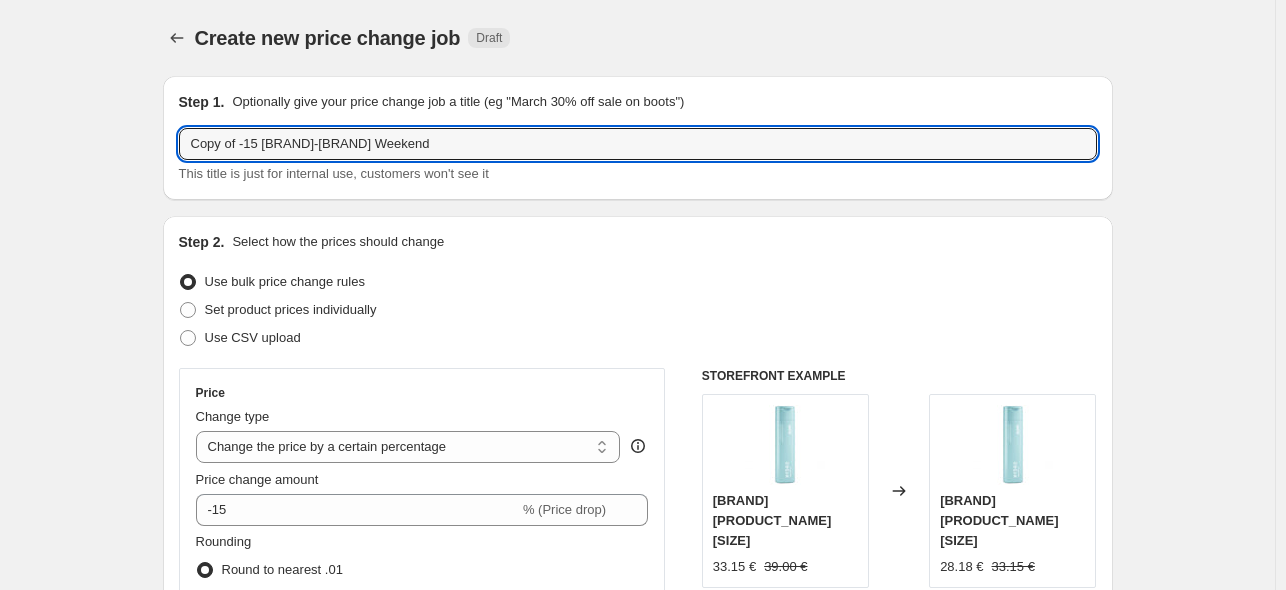 drag, startPoint x: 246, startPoint y: 142, endPoint x: 48, endPoint y: 124, distance: 198.8165 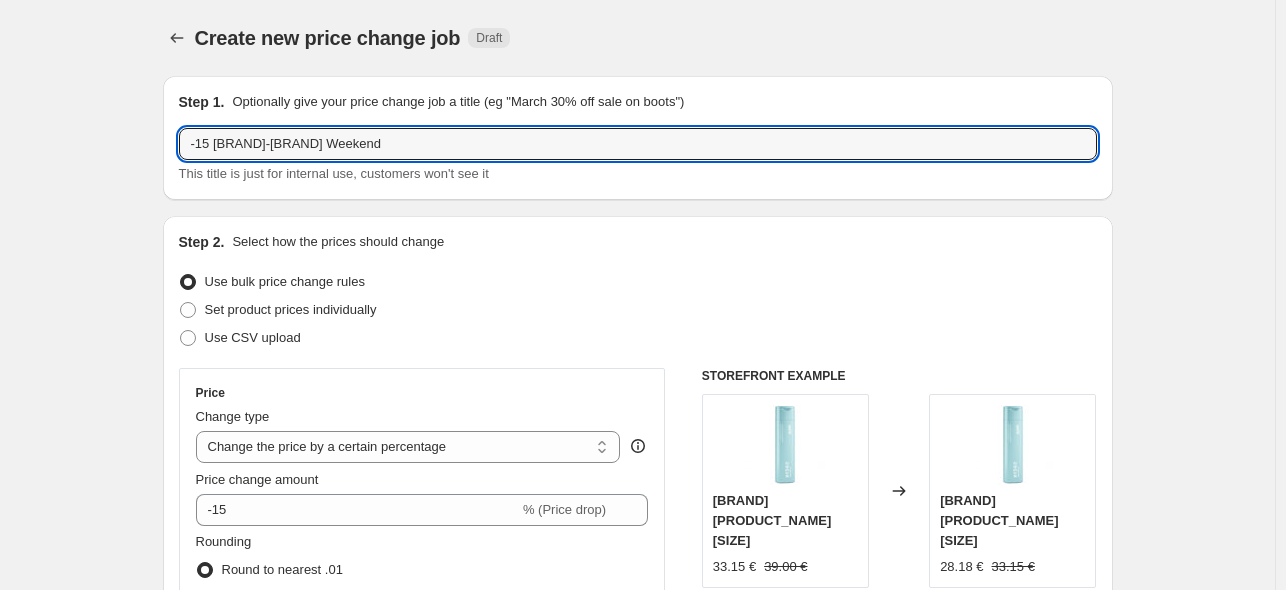 type on "-15 [BRAND]-[BRAND] Weekend" 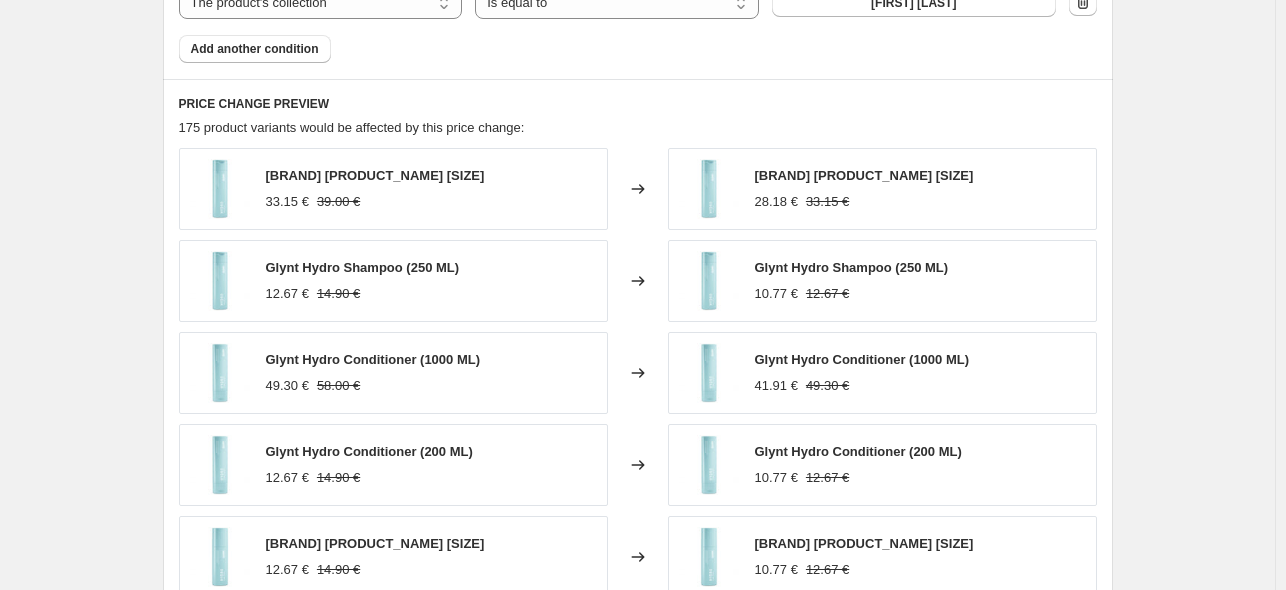 scroll, scrollTop: 1676, scrollLeft: 0, axis: vertical 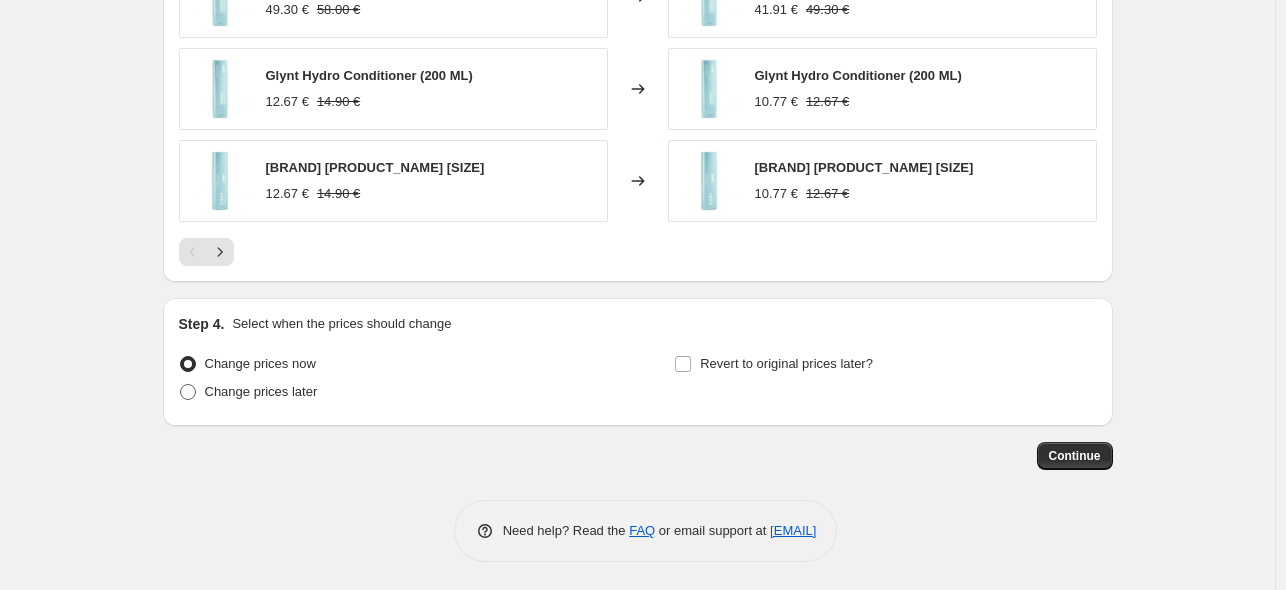 click on "Change prices later" at bounding box center [248, 392] 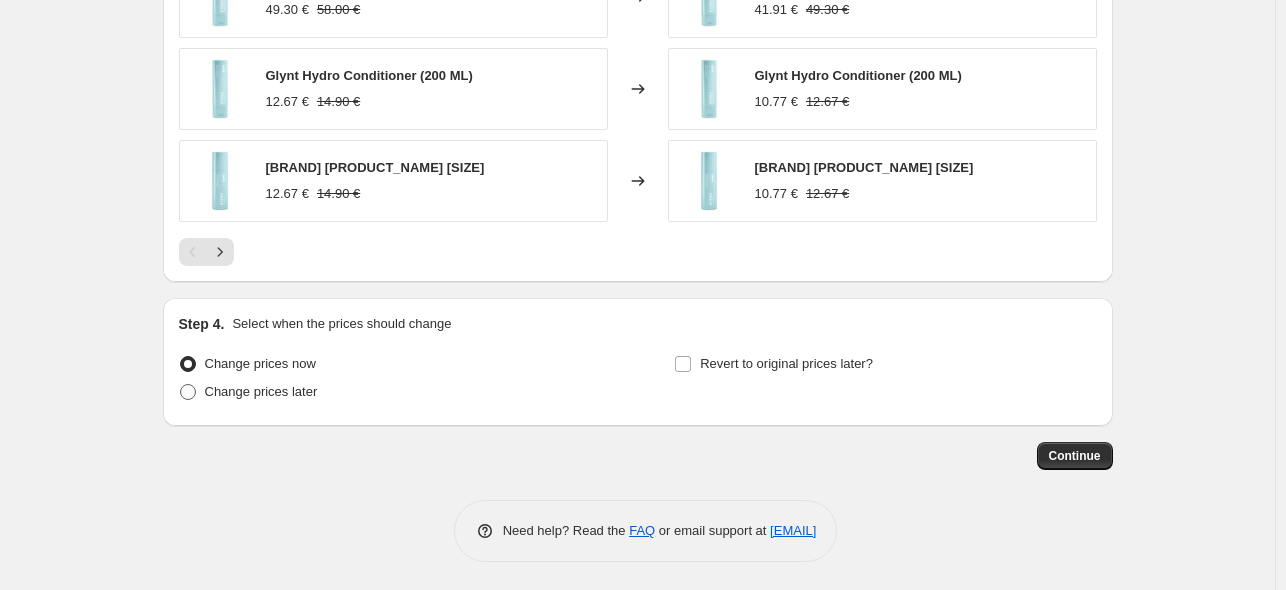 radio on "true" 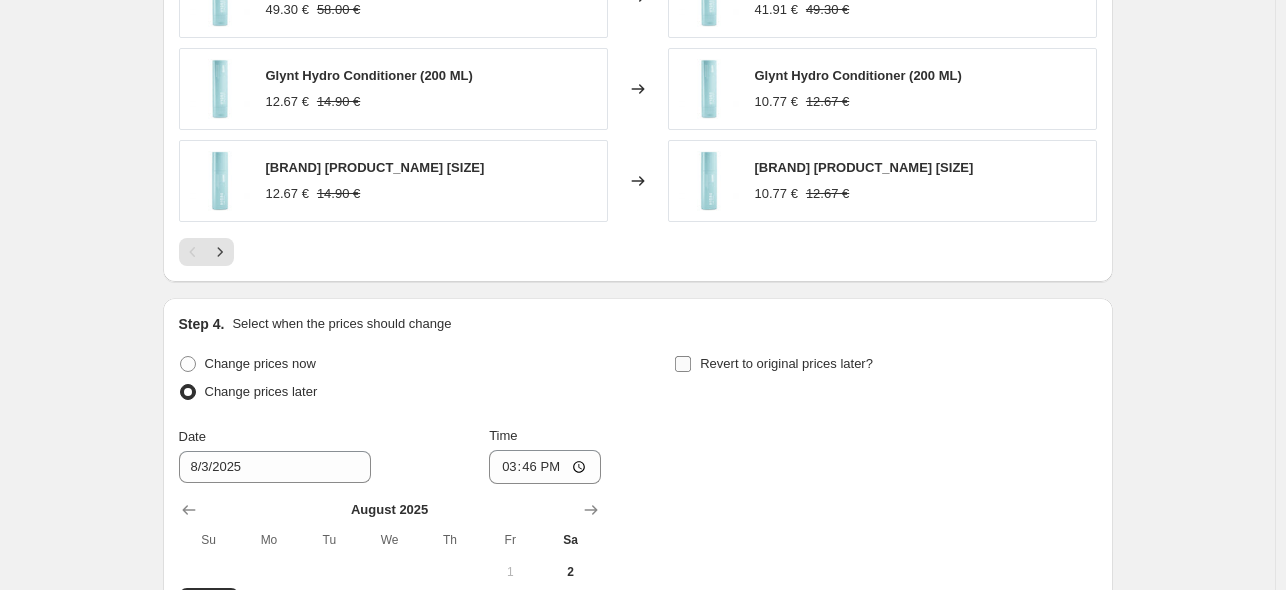 click on "Revert to original prices later?" at bounding box center [786, 363] 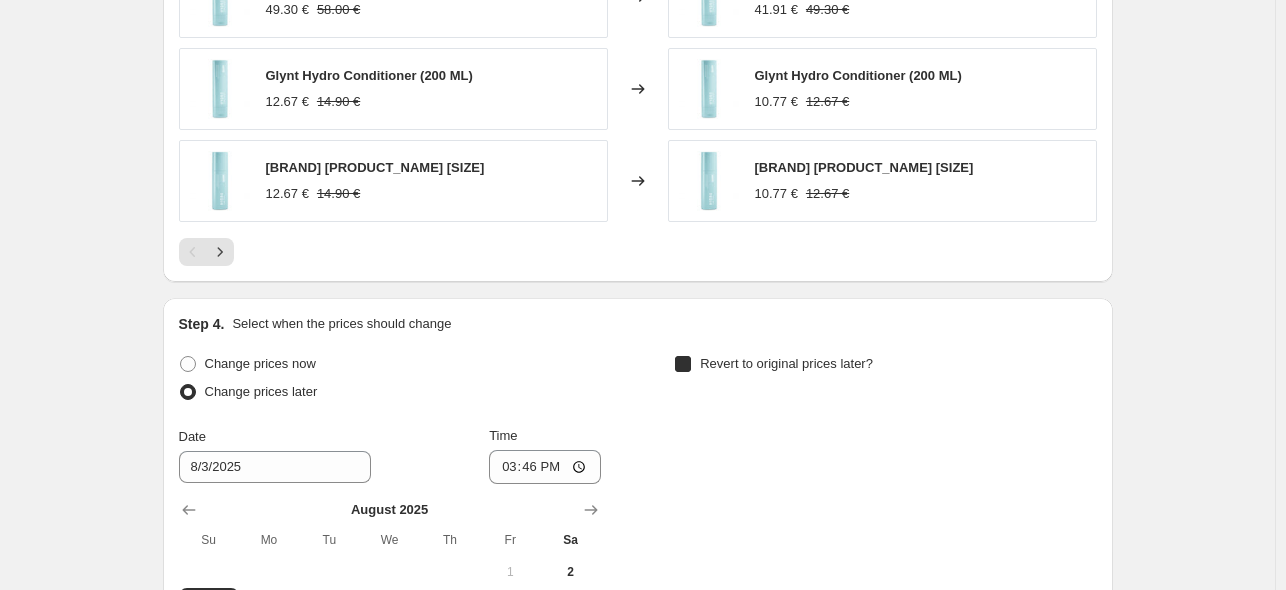 checkbox on "true" 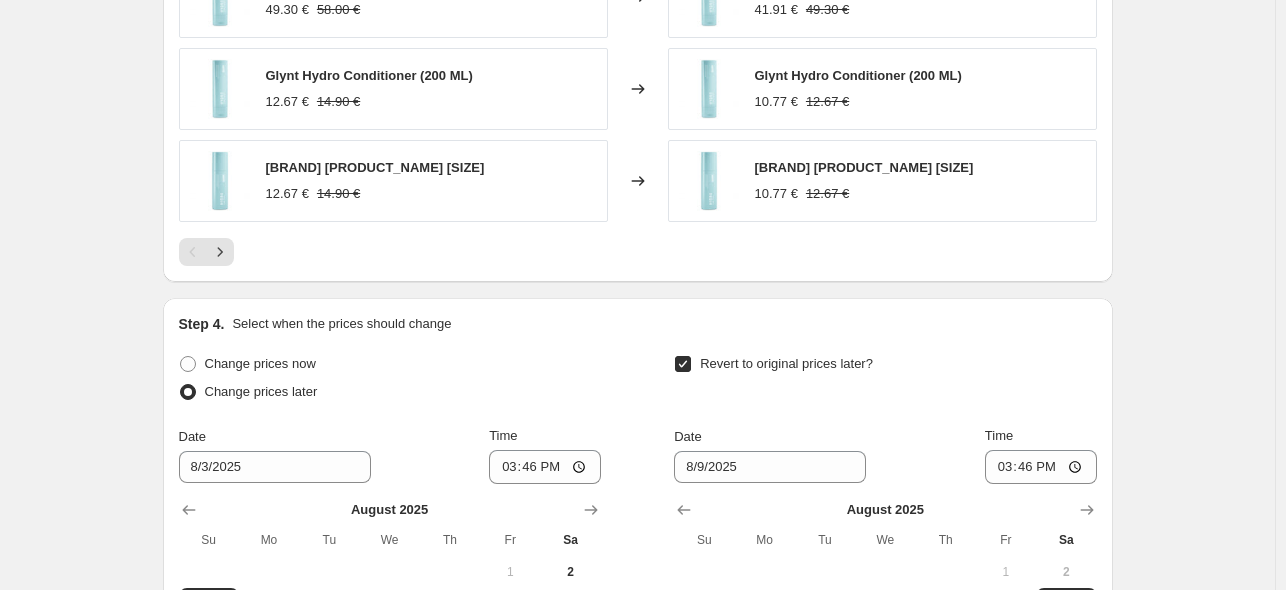 scroll, scrollTop: 1976, scrollLeft: 0, axis: vertical 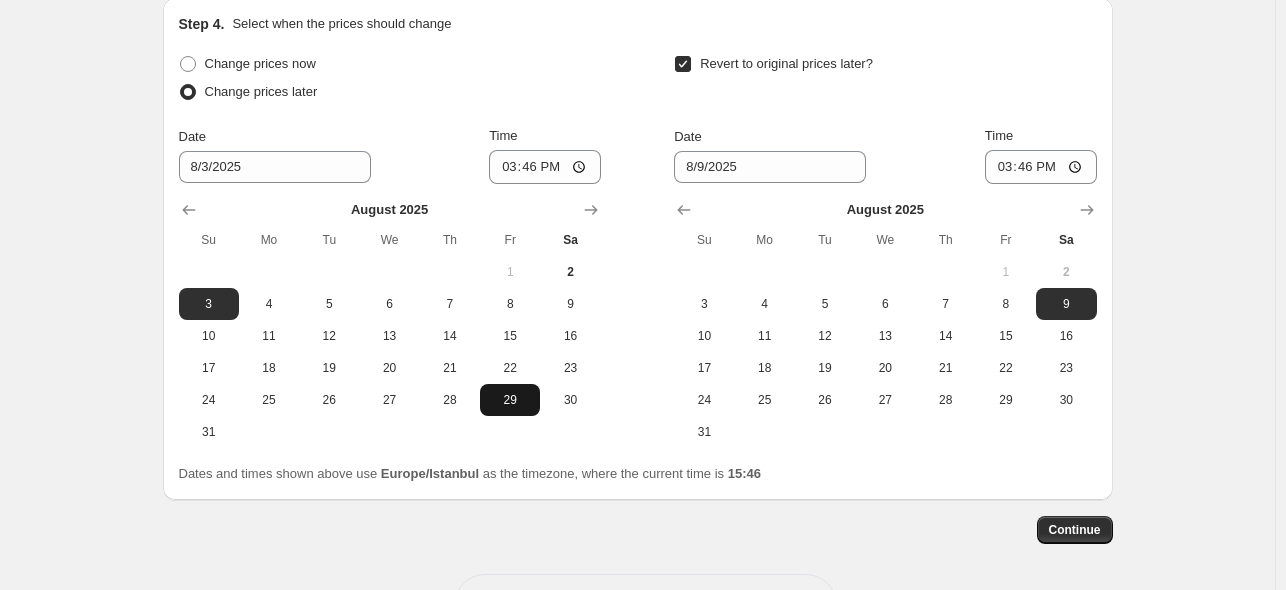 click on "29" at bounding box center [510, 400] 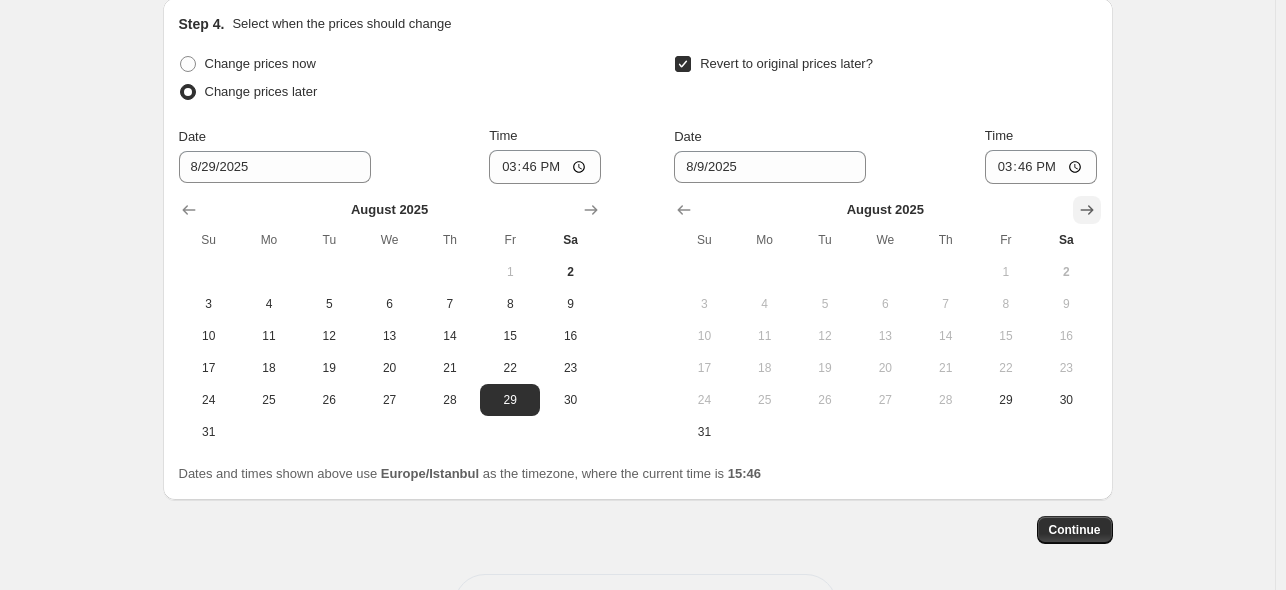 click 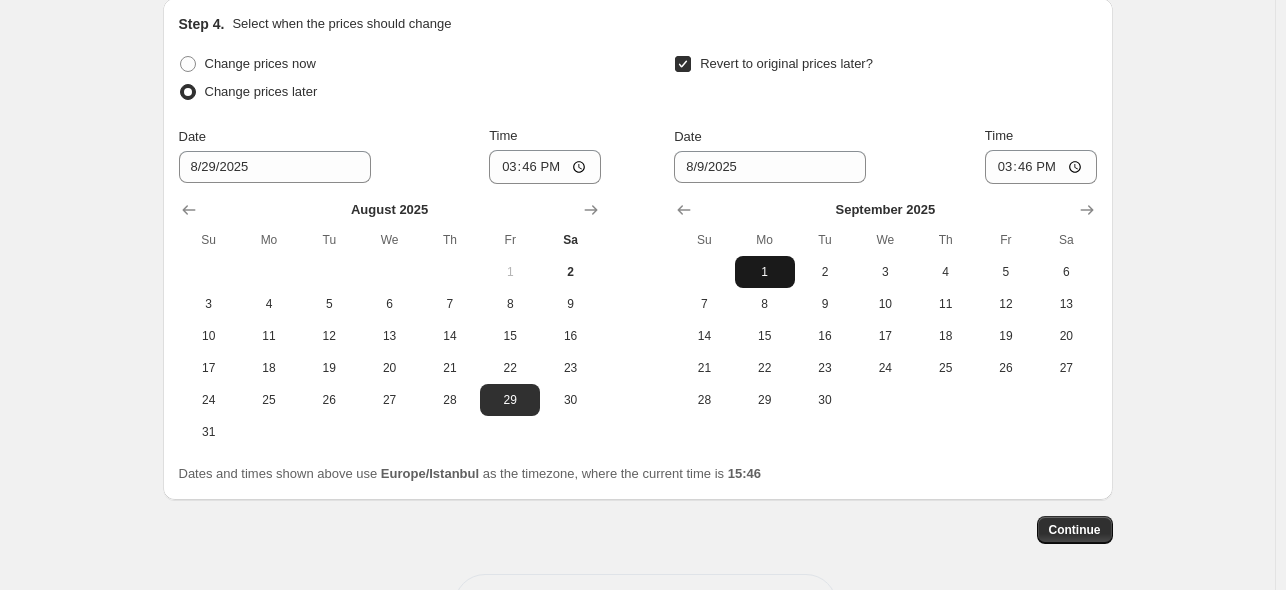click on "1" at bounding box center (765, 272) 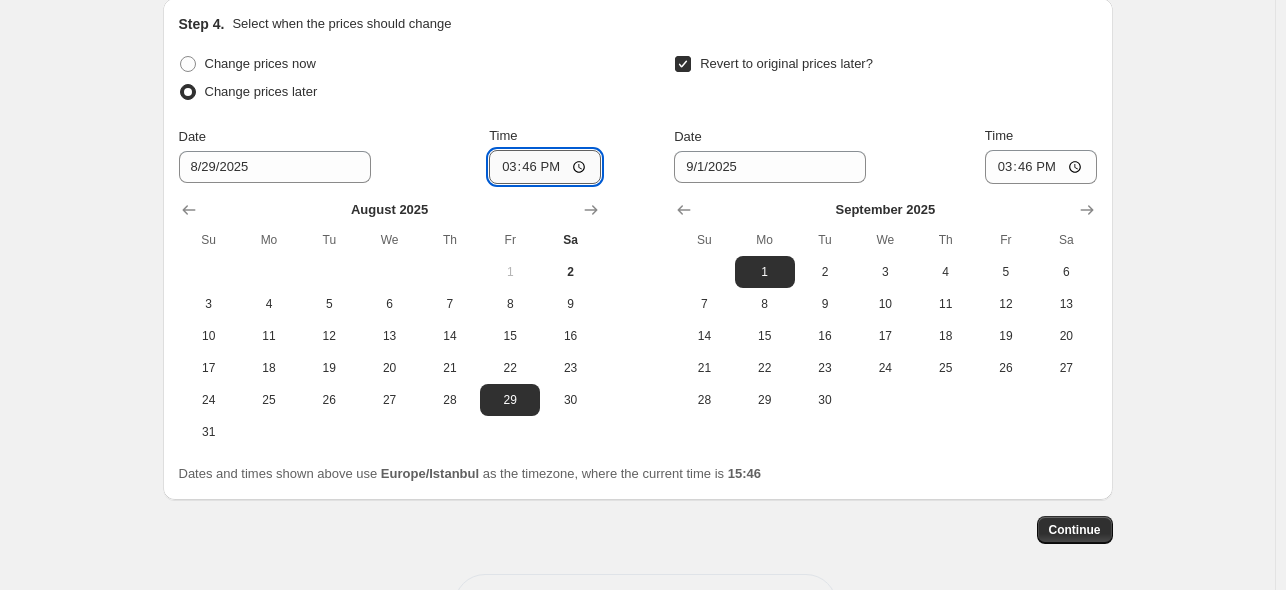 click on "15:46" at bounding box center (545, 167) 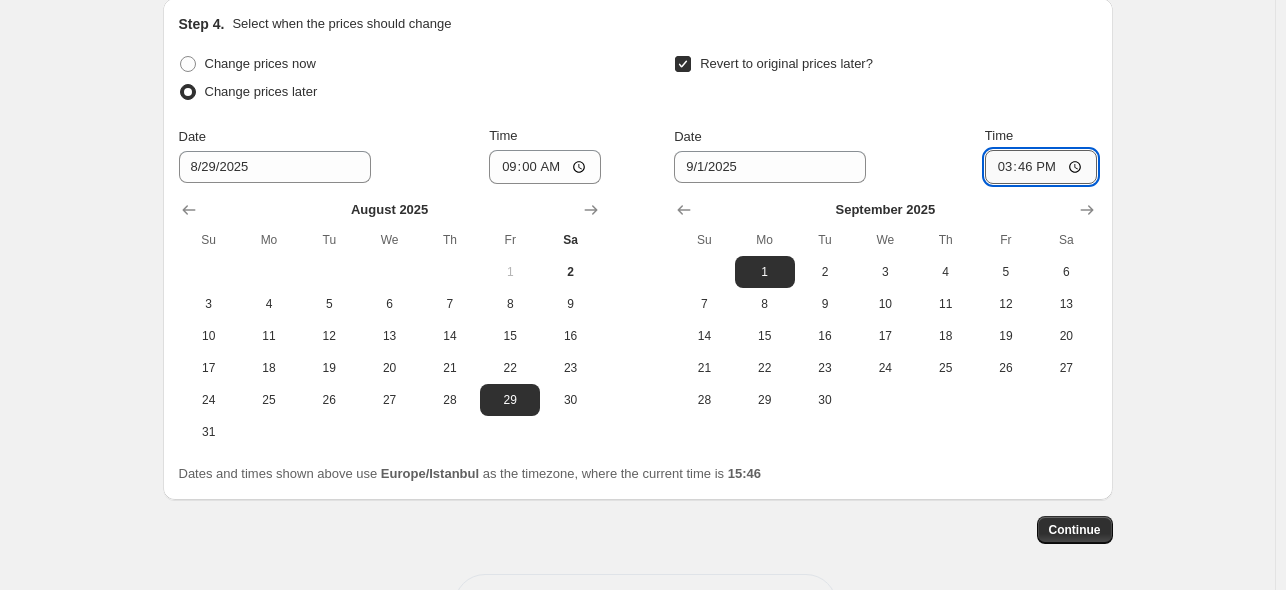 click on "15:46" at bounding box center [1041, 167] 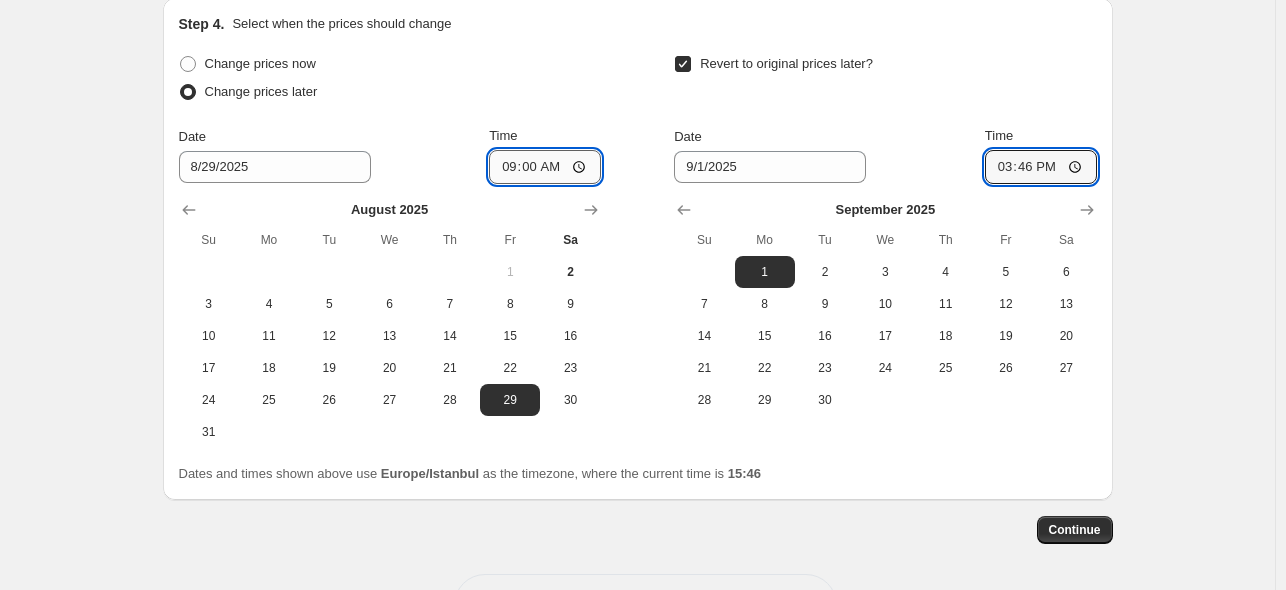 click on "09:00" at bounding box center (545, 167) 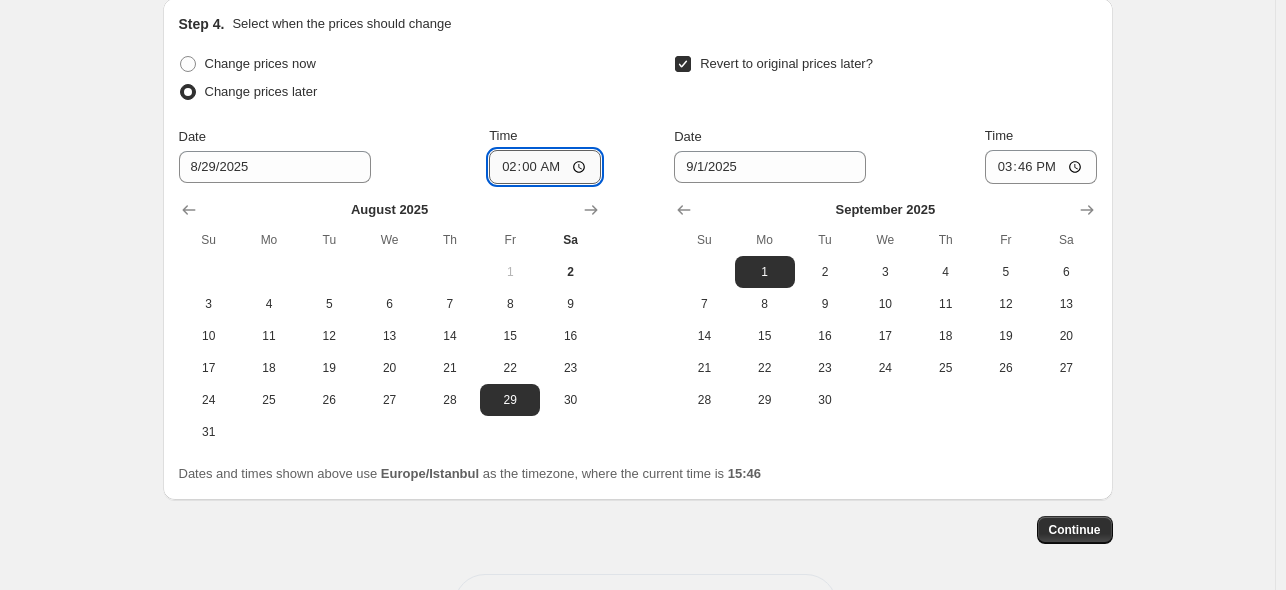 type on "21:00" 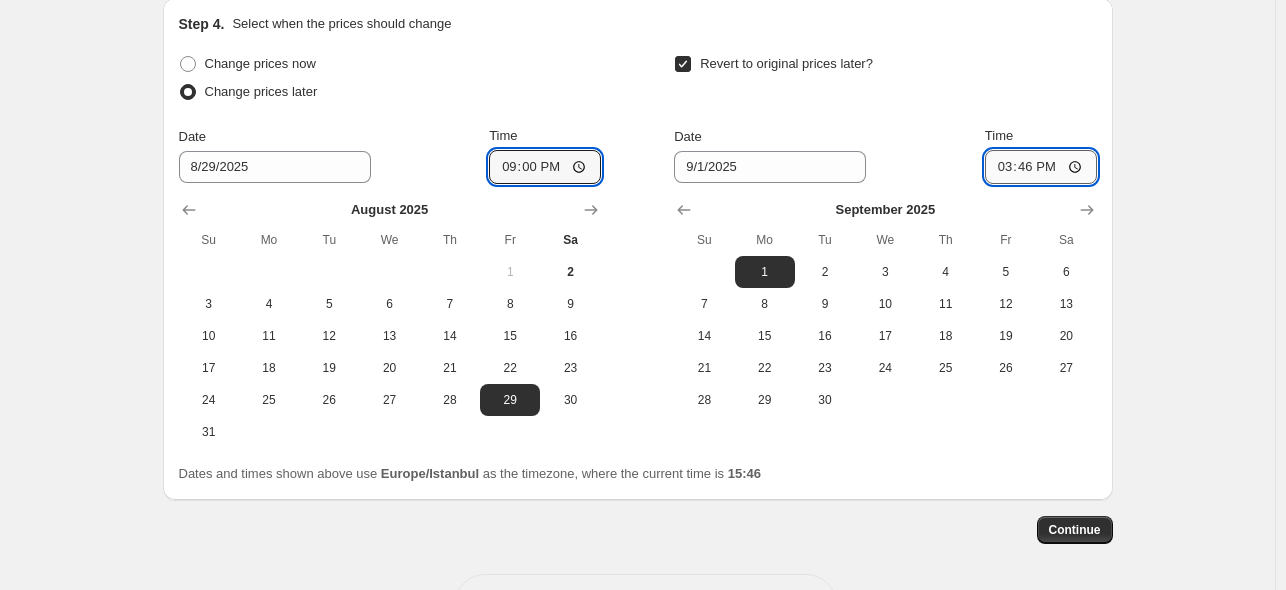click on "15:46" at bounding box center [1041, 167] 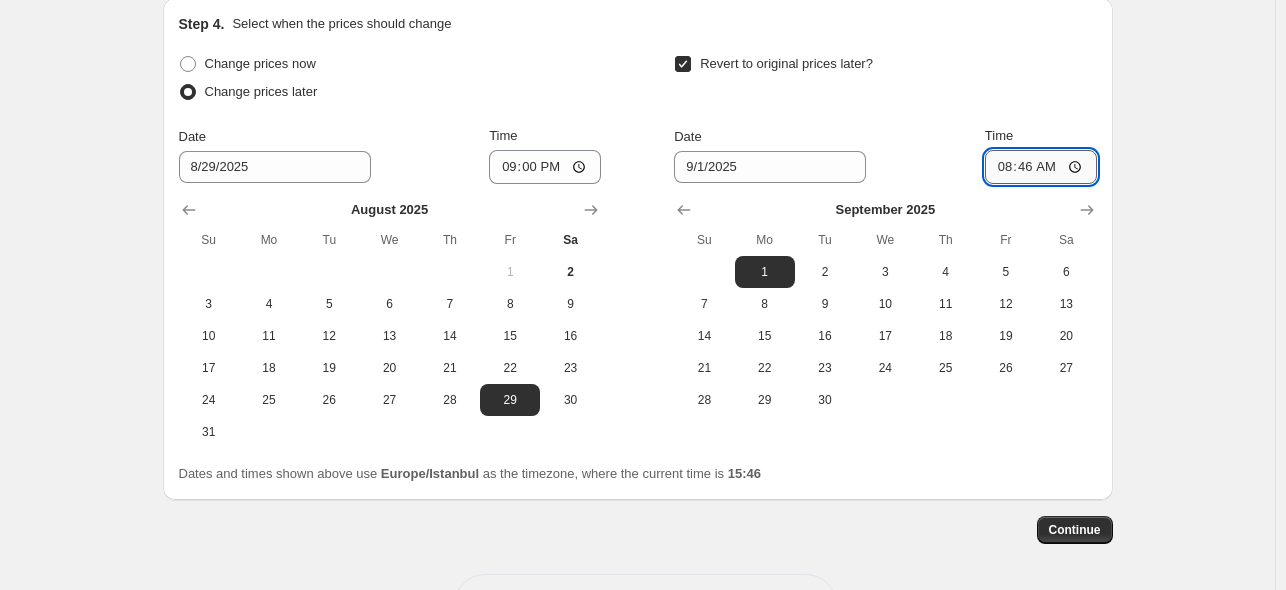 type on "08:00" 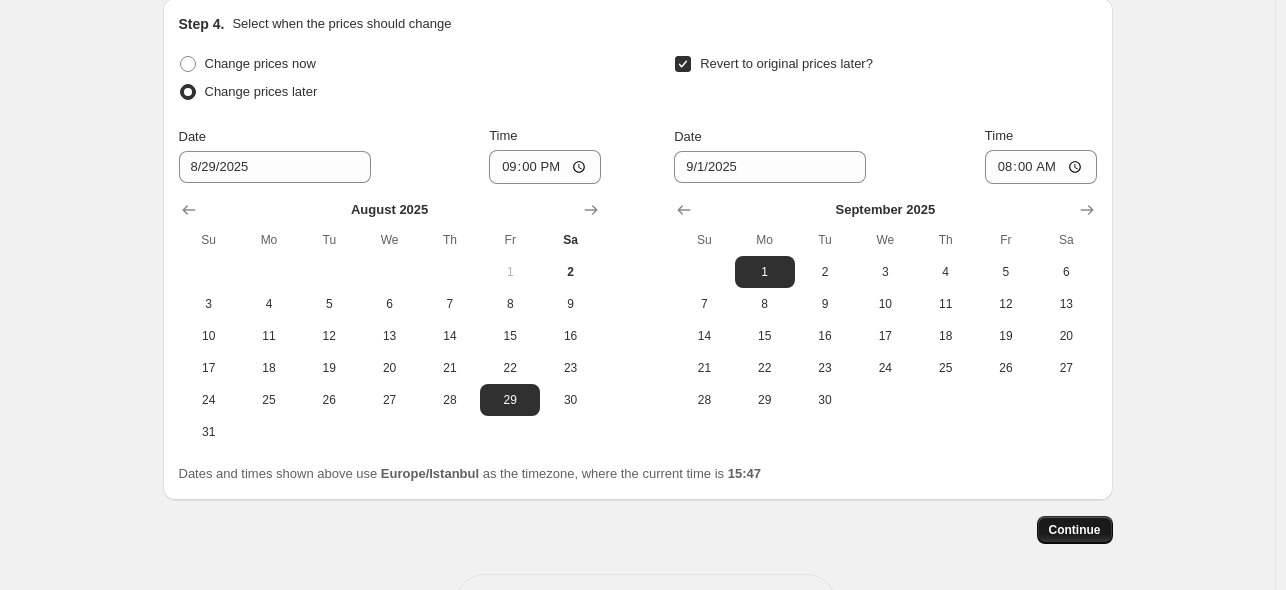 click on "Continue" at bounding box center (1075, 530) 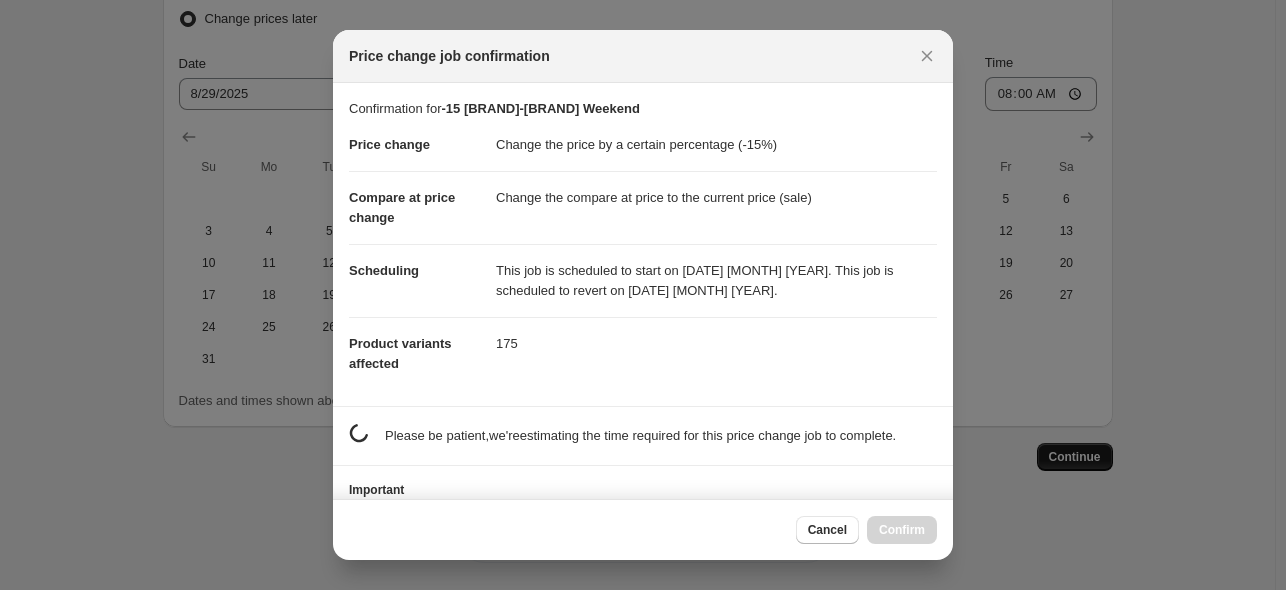 scroll, scrollTop: 1976, scrollLeft: 0, axis: vertical 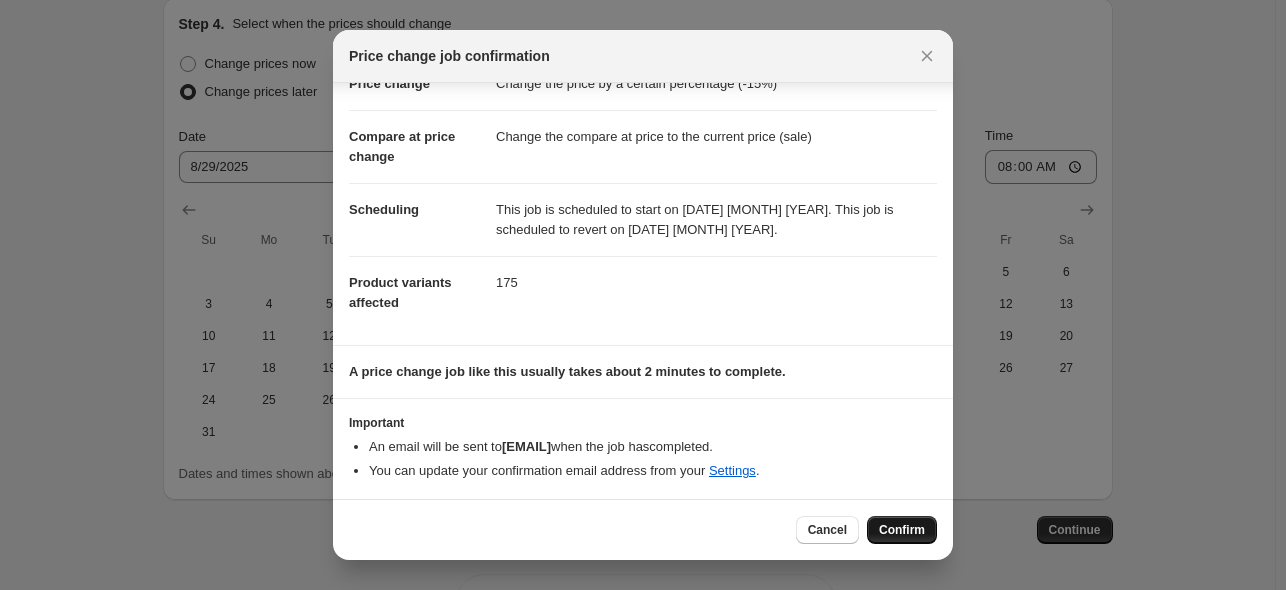 click on "Confirm" at bounding box center [902, 530] 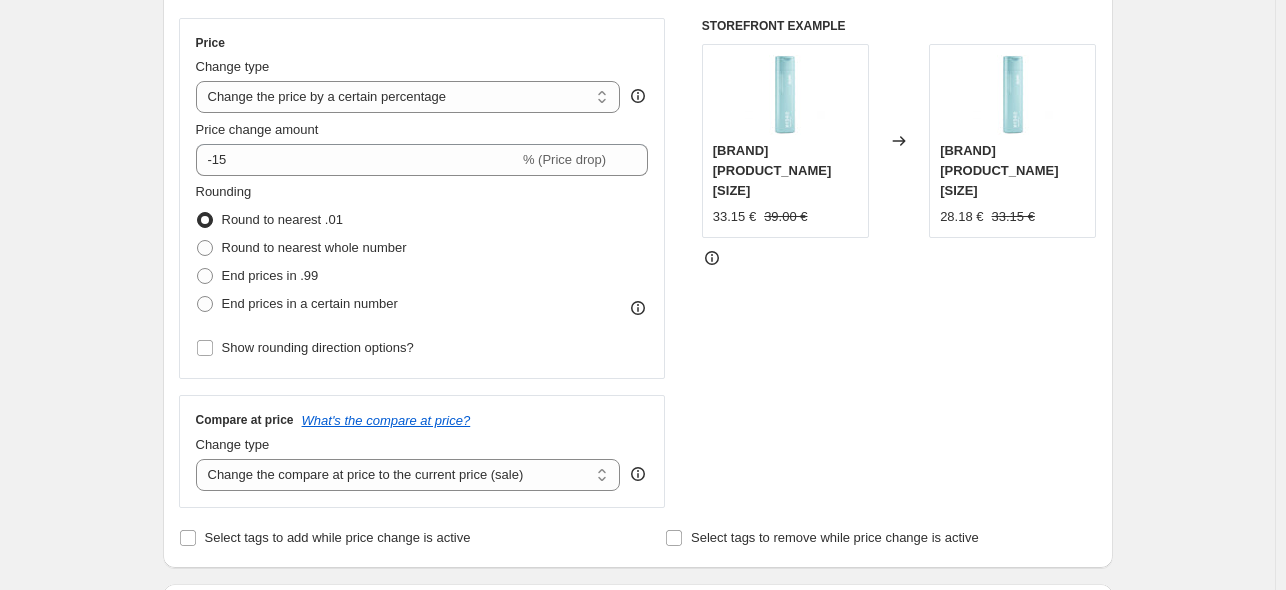 scroll, scrollTop: 0, scrollLeft: 0, axis: both 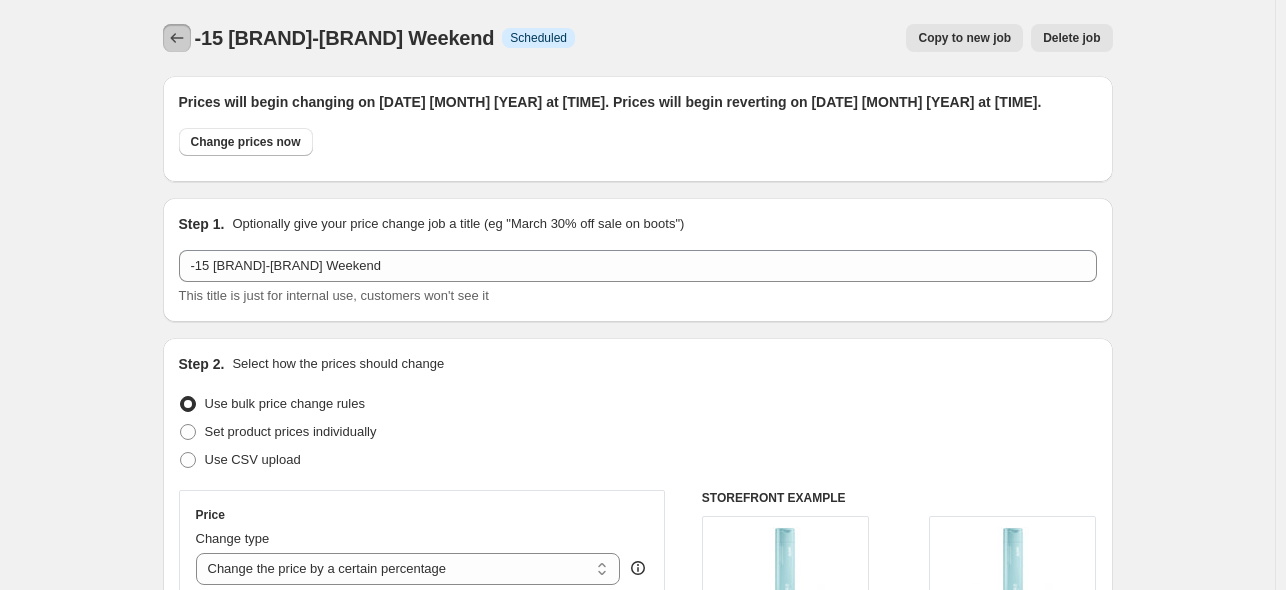 click 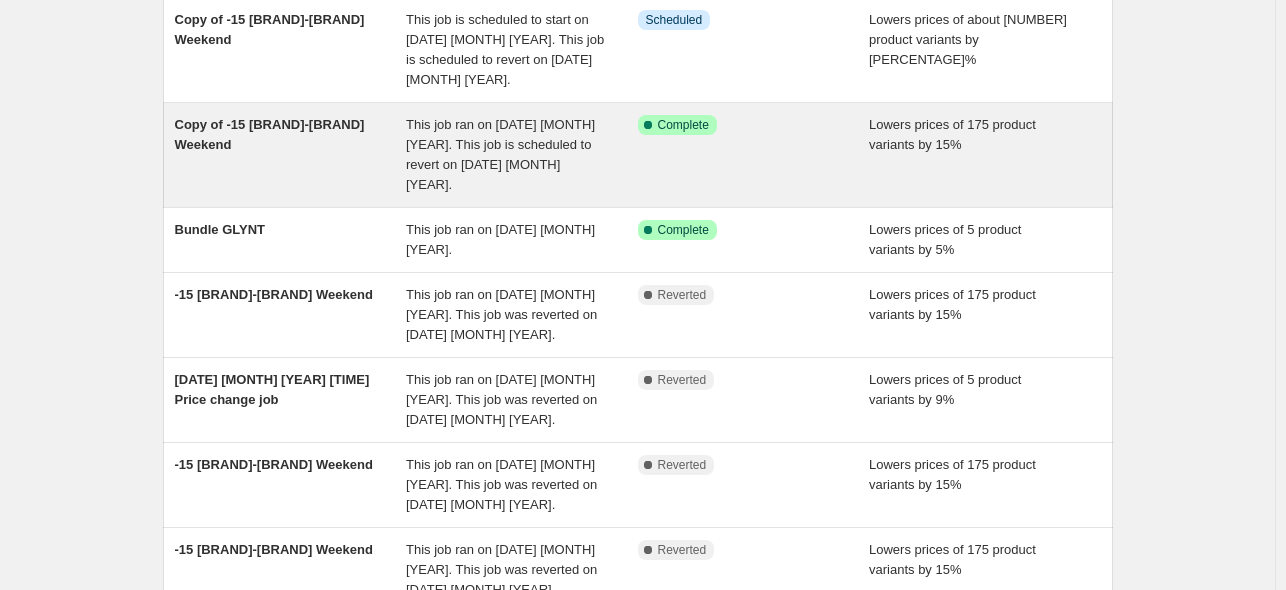 scroll, scrollTop: 0, scrollLeft: 0, axis: both 